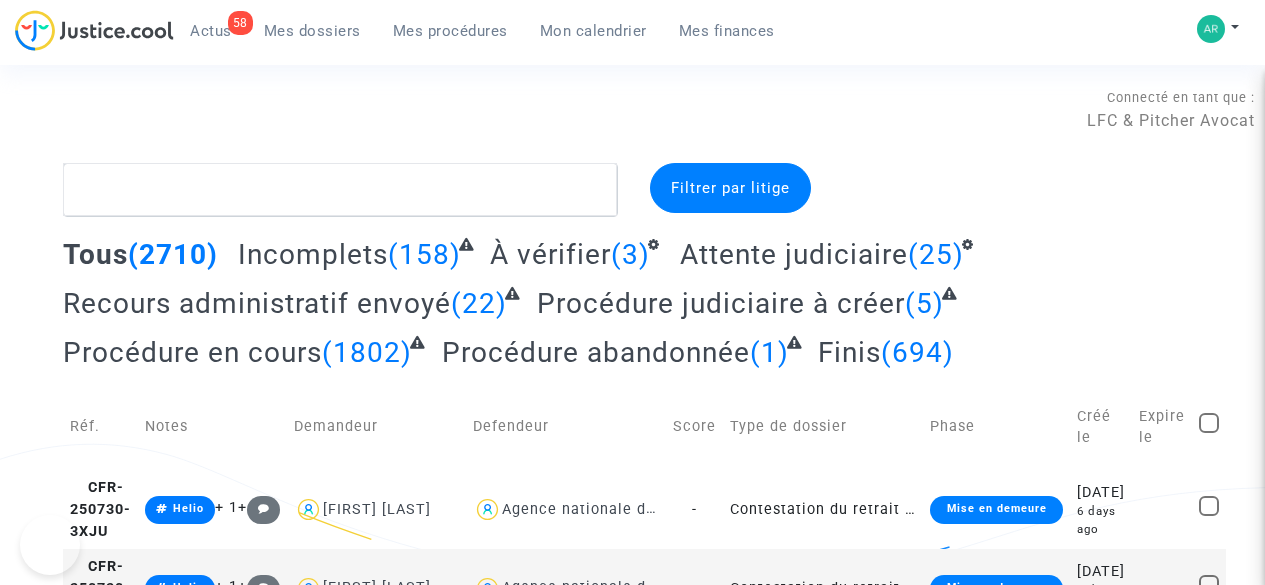 scroll, scrollTop: 0, scrollLeft: 0, axis: both 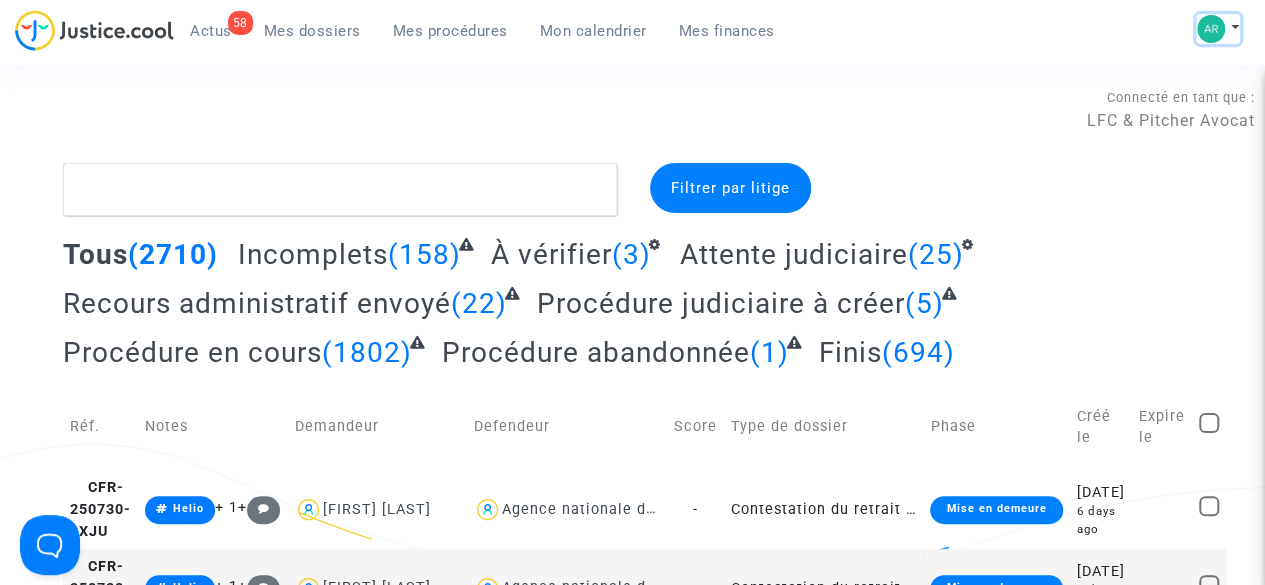 click at bounding box center [1218, 29] 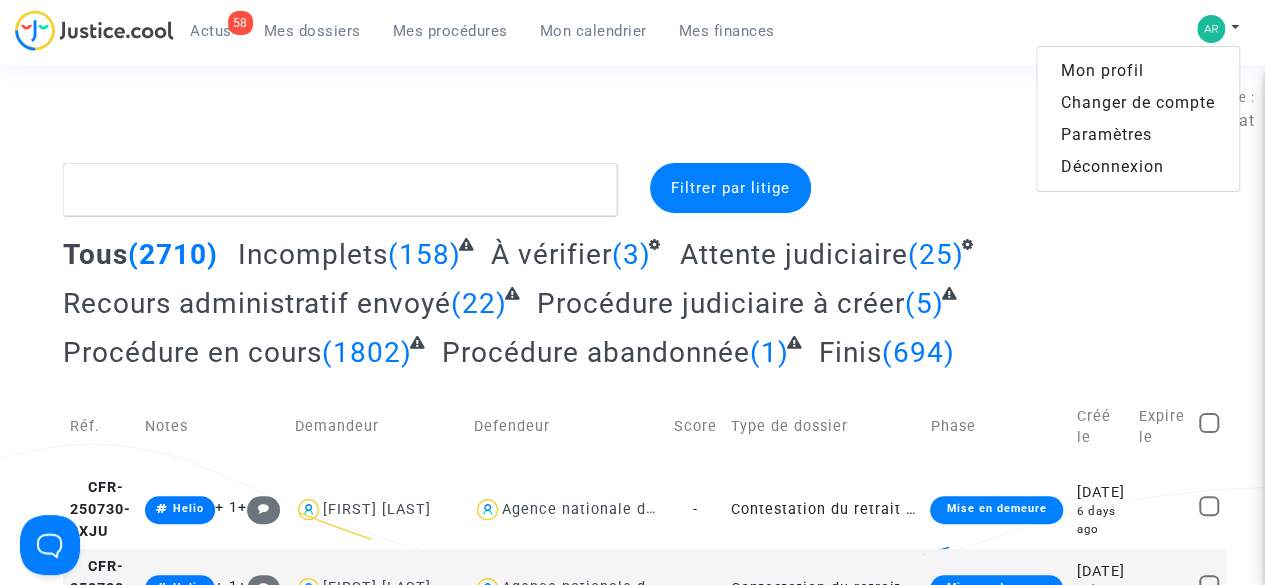 click on "Tous (2710) Incomplets (158) À vérifier (3) Attente judiciaire (25) Recours administratif envoyé (22) Procédure judiciaire à créer (5) Procédure en cours (1802) Procédure abandonnée (1) Finis (694)" 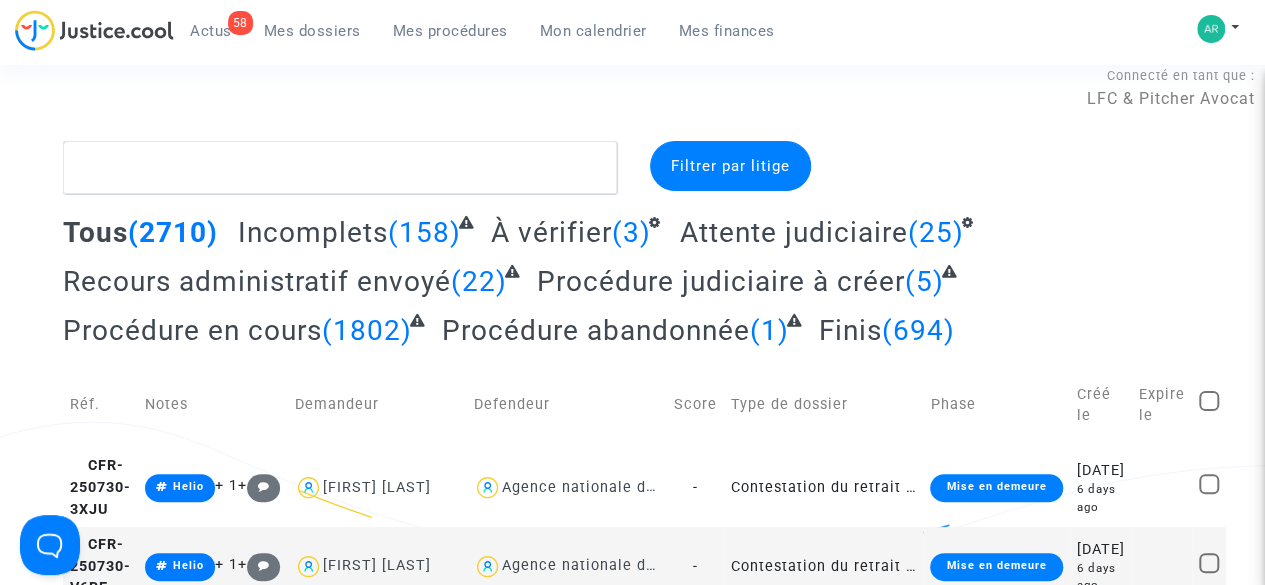 scroll, scrollTop: 24, scrollLeft: 0, axis: vertical 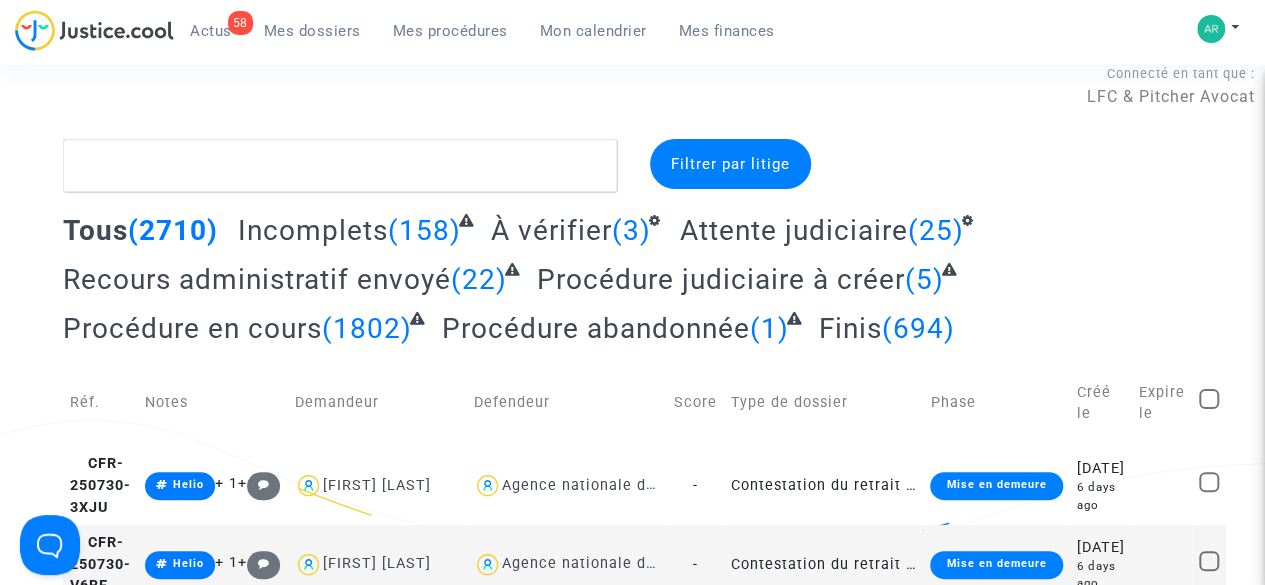 click on "Mes procédures" at bounding box center [450, 31] 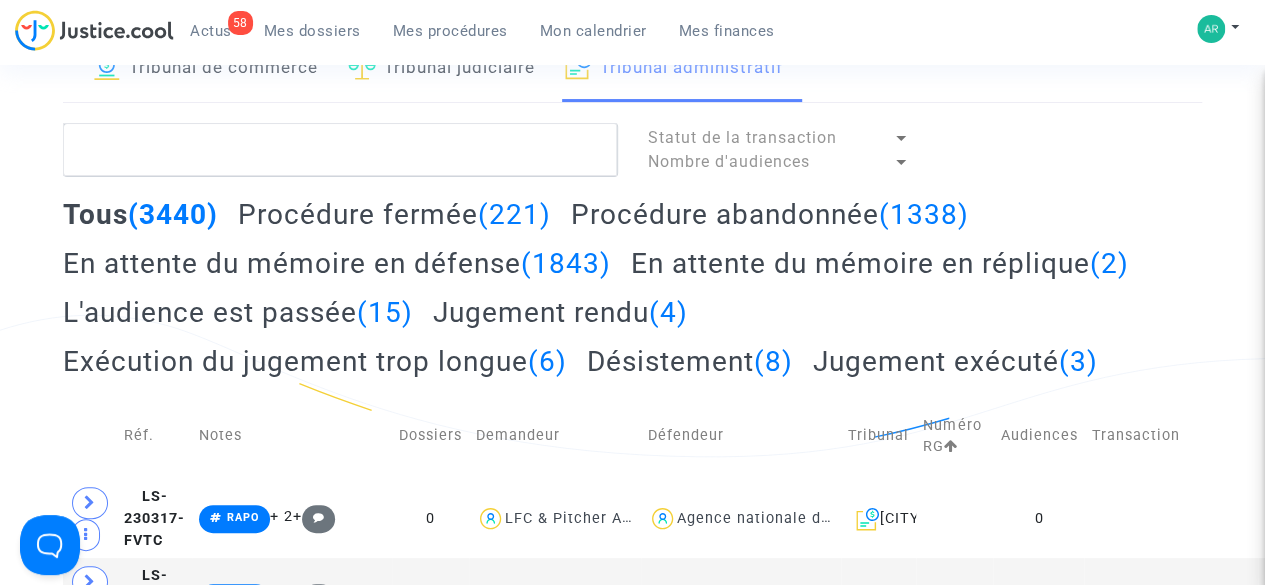 scroll, scrollTop: 133, scrollLeft: 0, axis: vertical 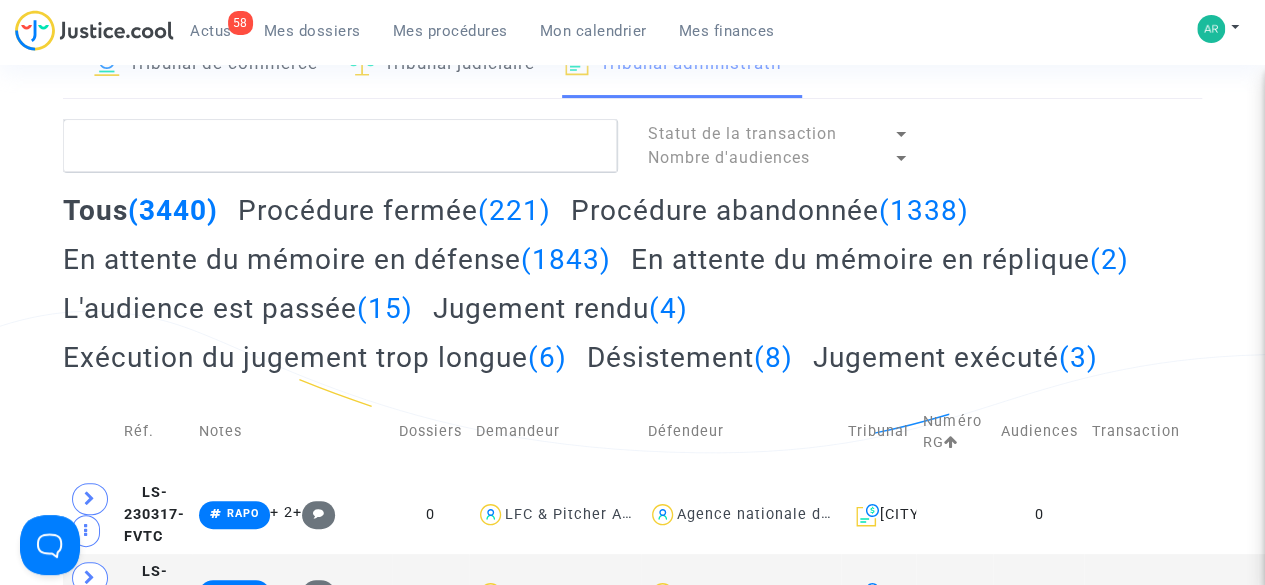 click on "L'audience est passée  (15)" 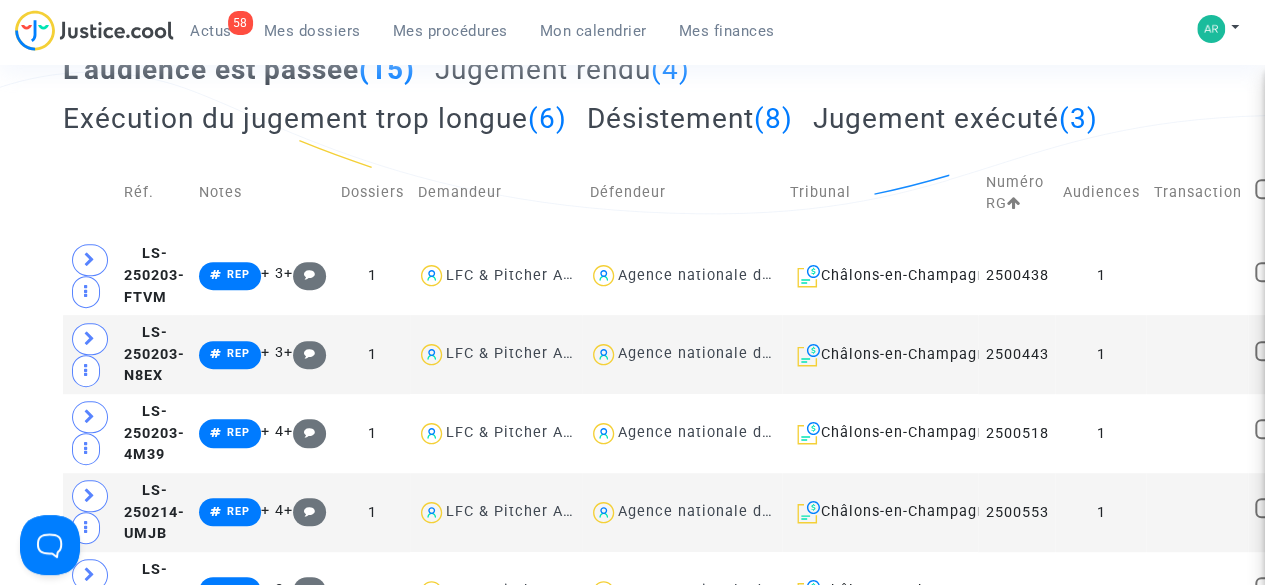 scroll, scrollTop: 371, scrollLeft: 0, axis: vertical 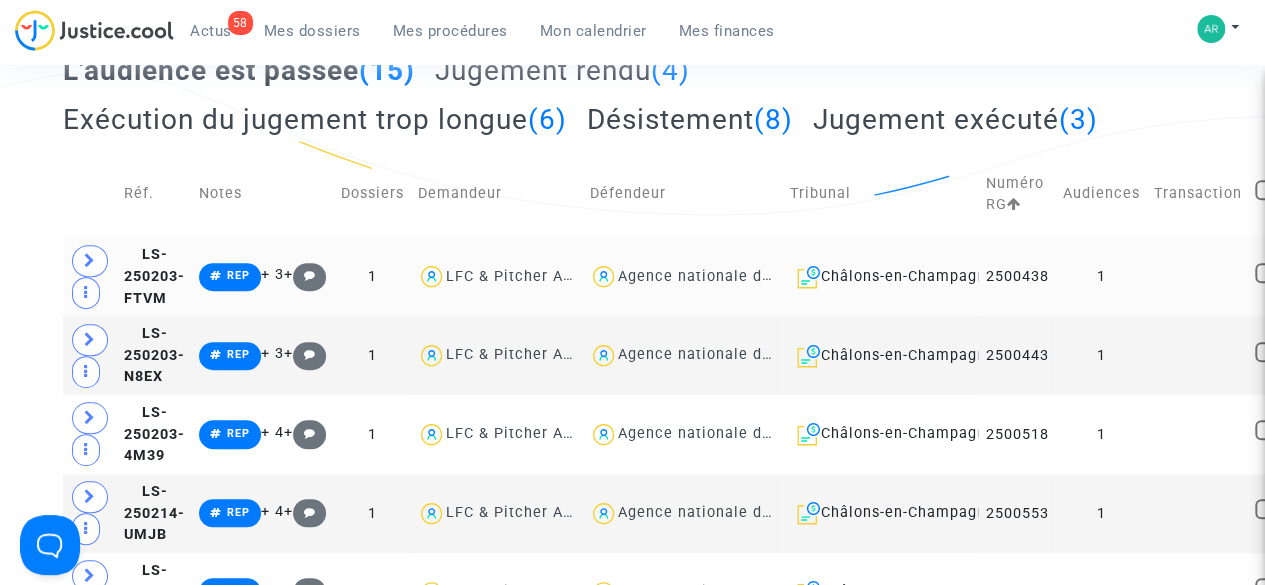 click on "LFC & Pitcher Avocat" 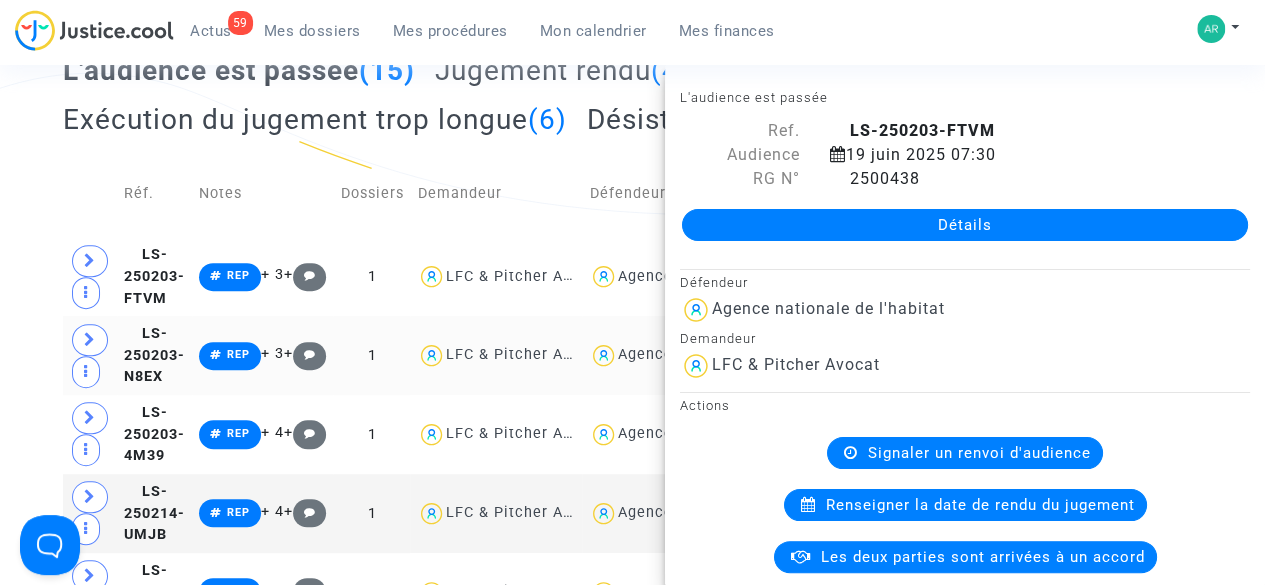 click on "1" 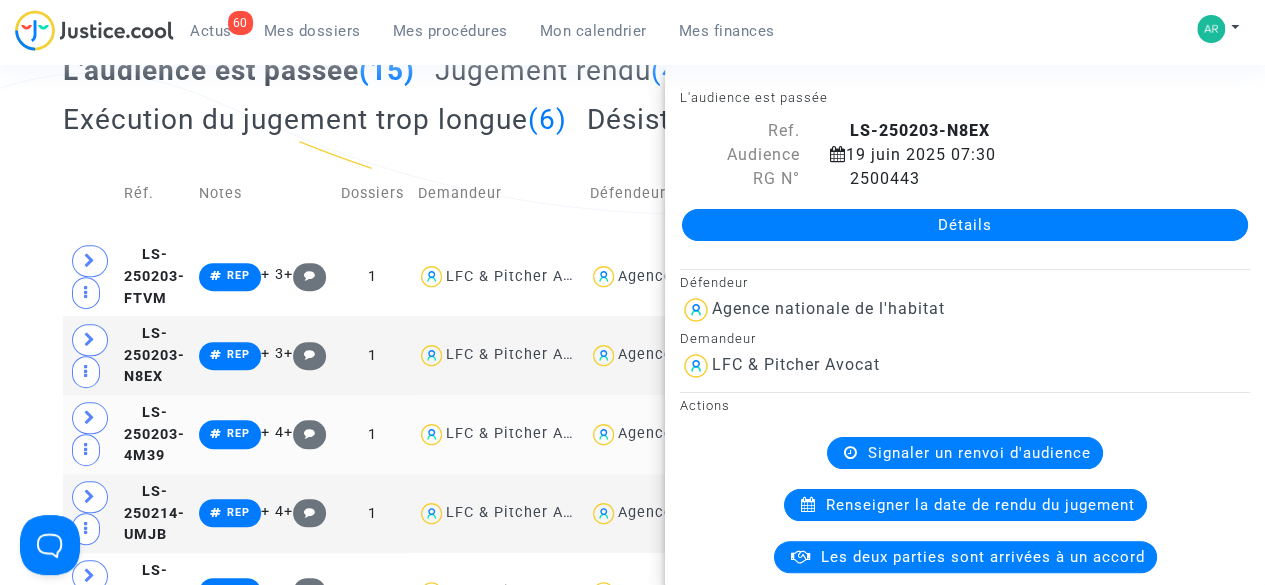click on "LFC & Pitcher Avocat" 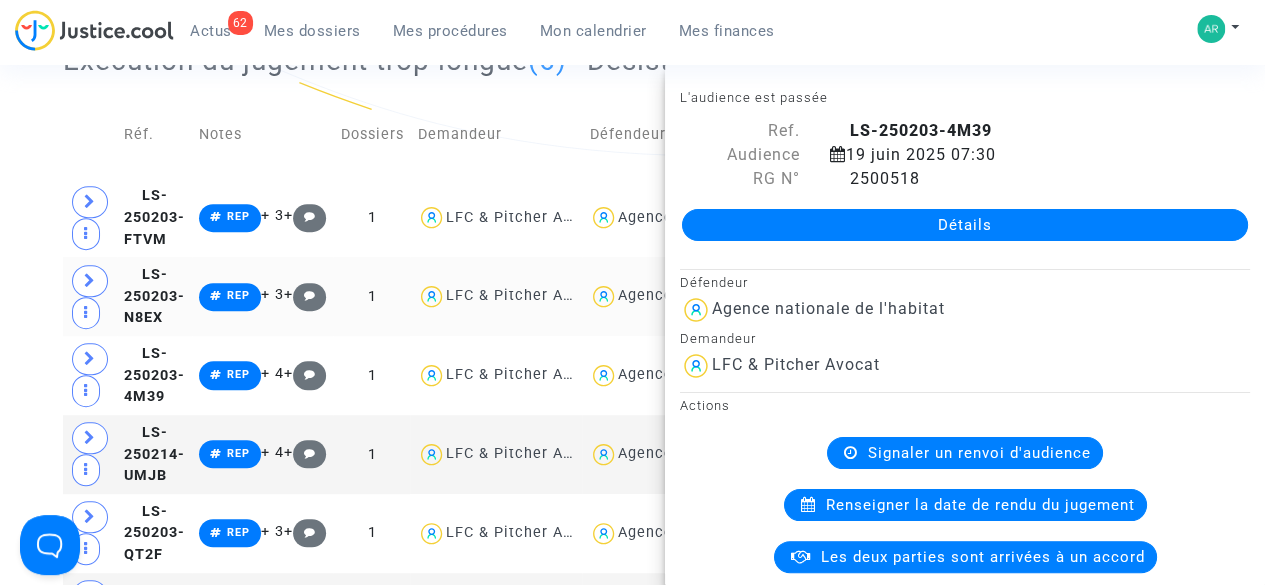 scroll, scrollTop: 451, scrollLeft: 0, axis: vertical 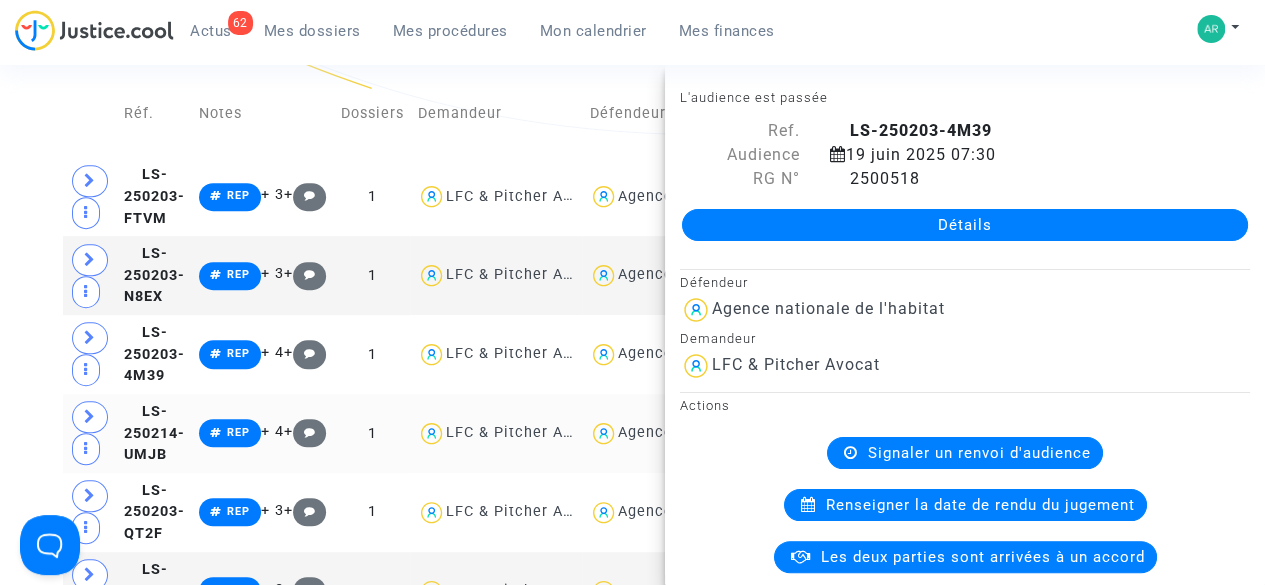 click on "1" 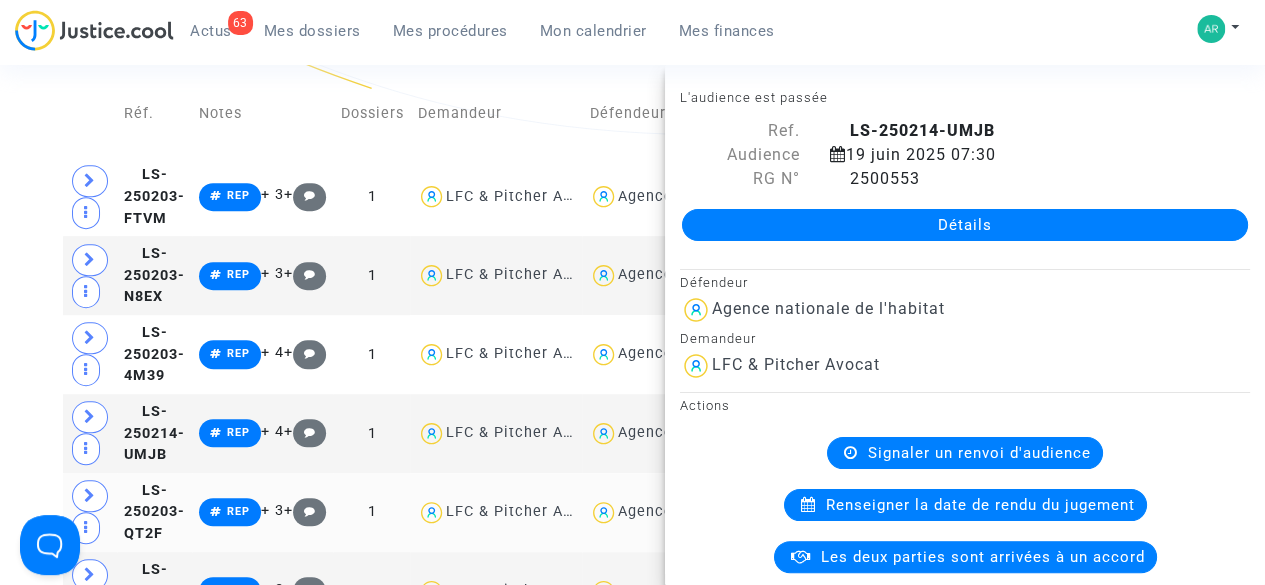 click on "1" 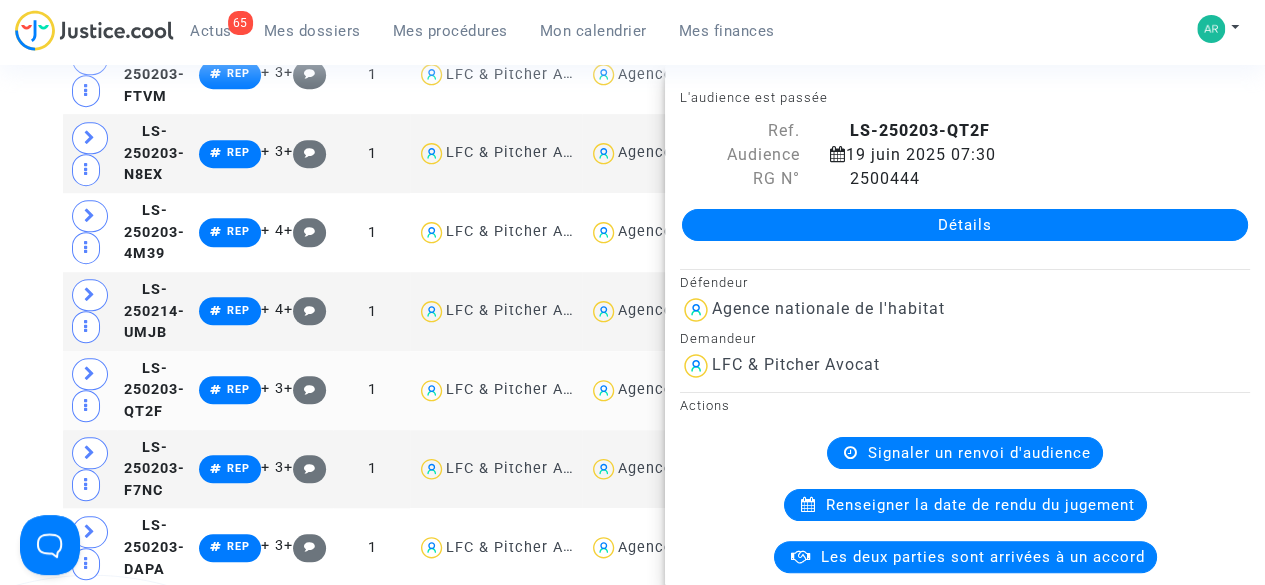 scroll, scrollTop: 577, scrollLeft: 0, axis: vertical 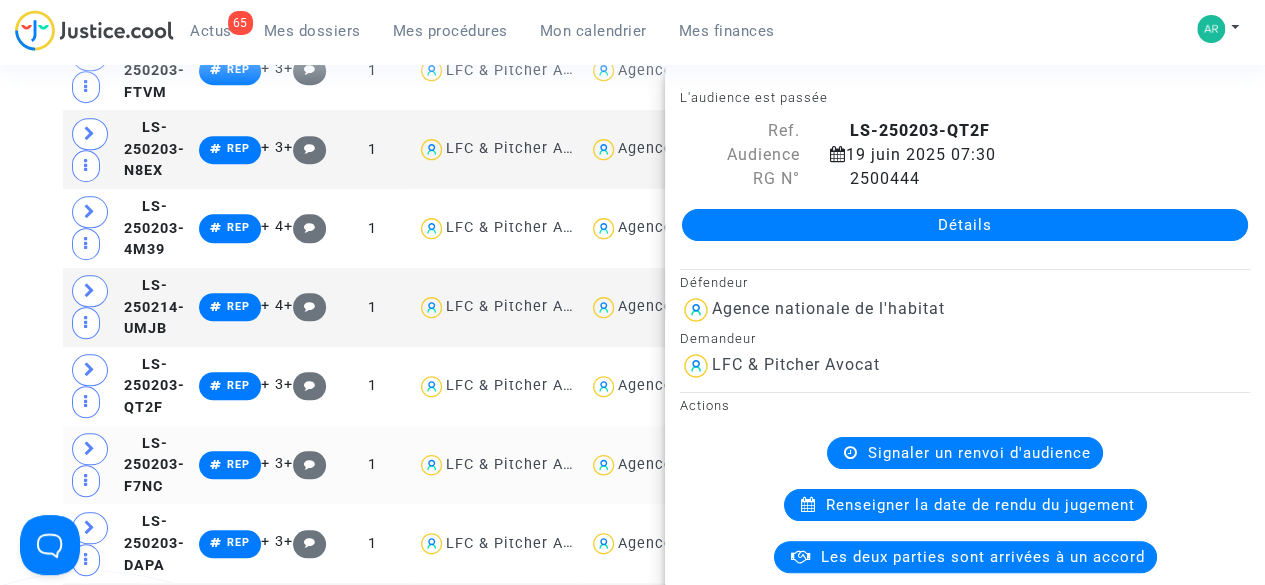 click 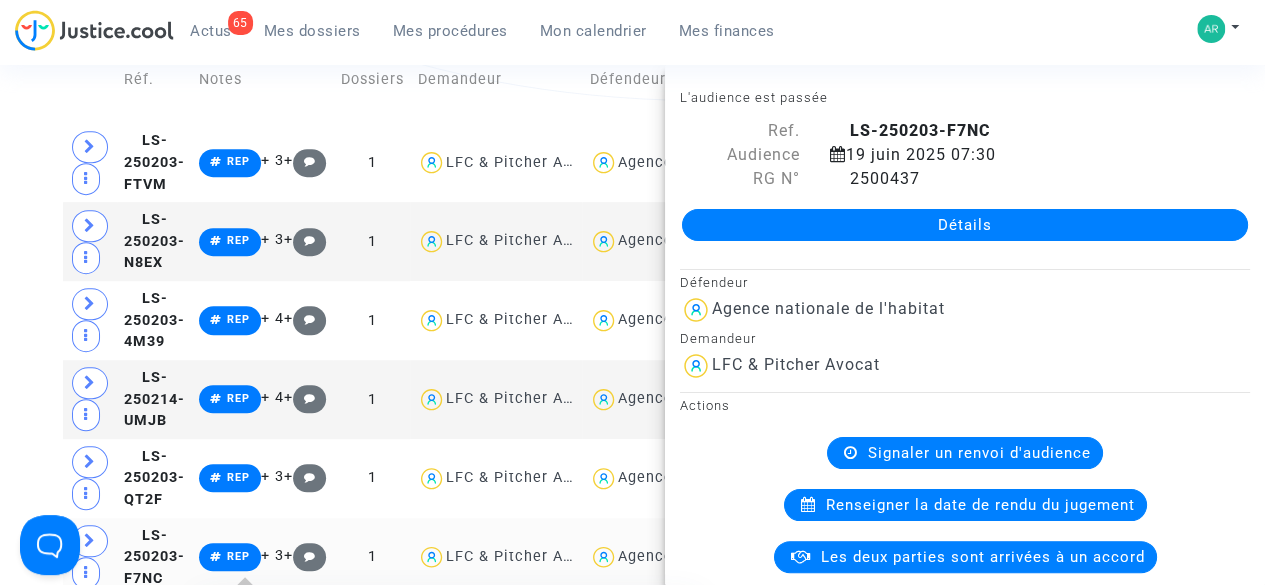 scroll, scrollTop: 545, scrollLeft: 0, axis: vertical 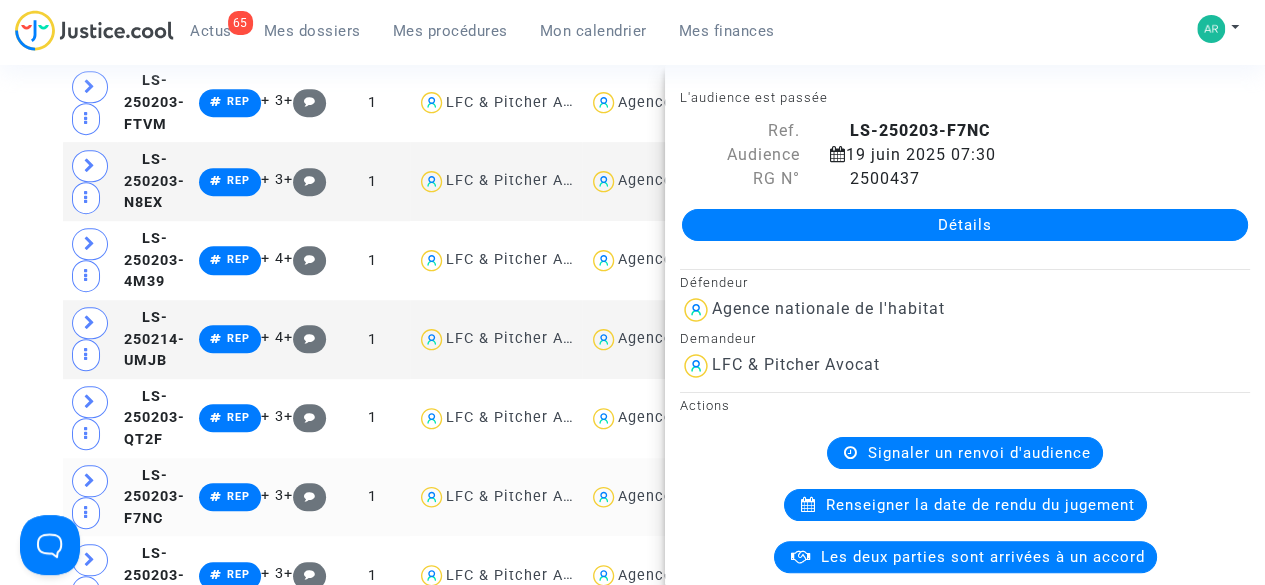 click 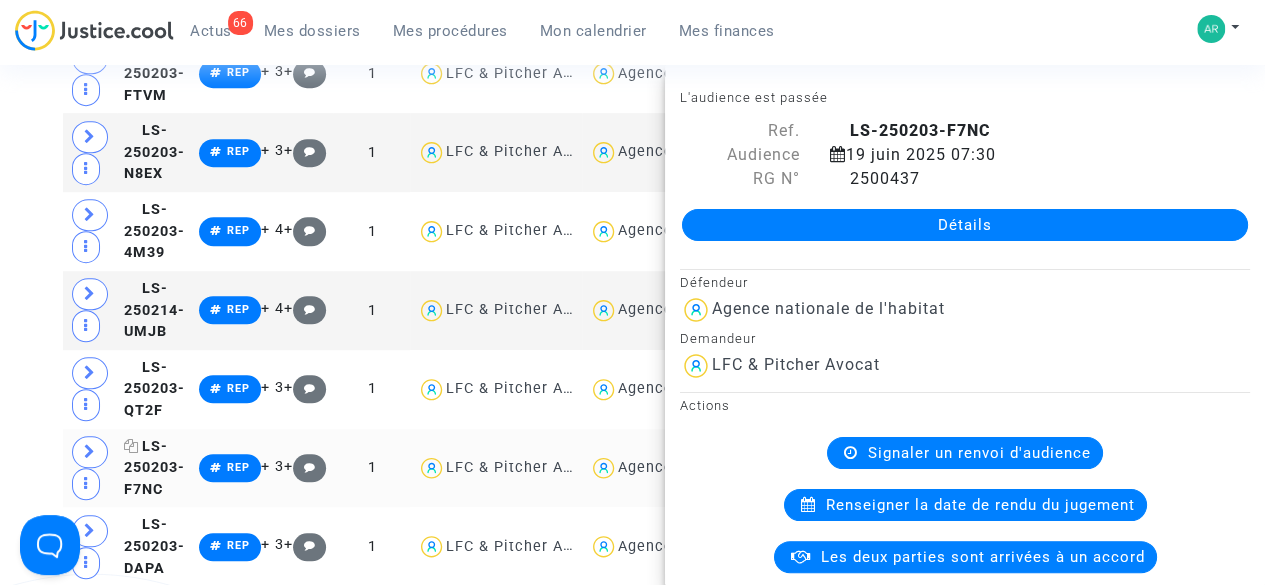 scroll, scrollTop: 575, scrollLeft: 0, axis: vertical 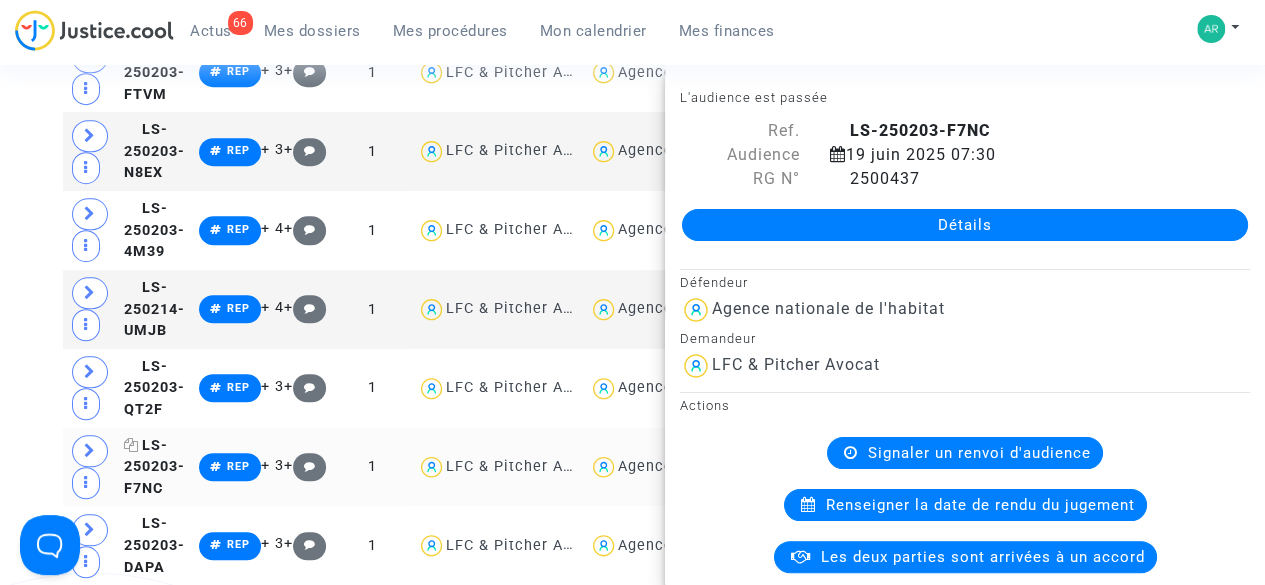 click on "LS-250203-DAPA" 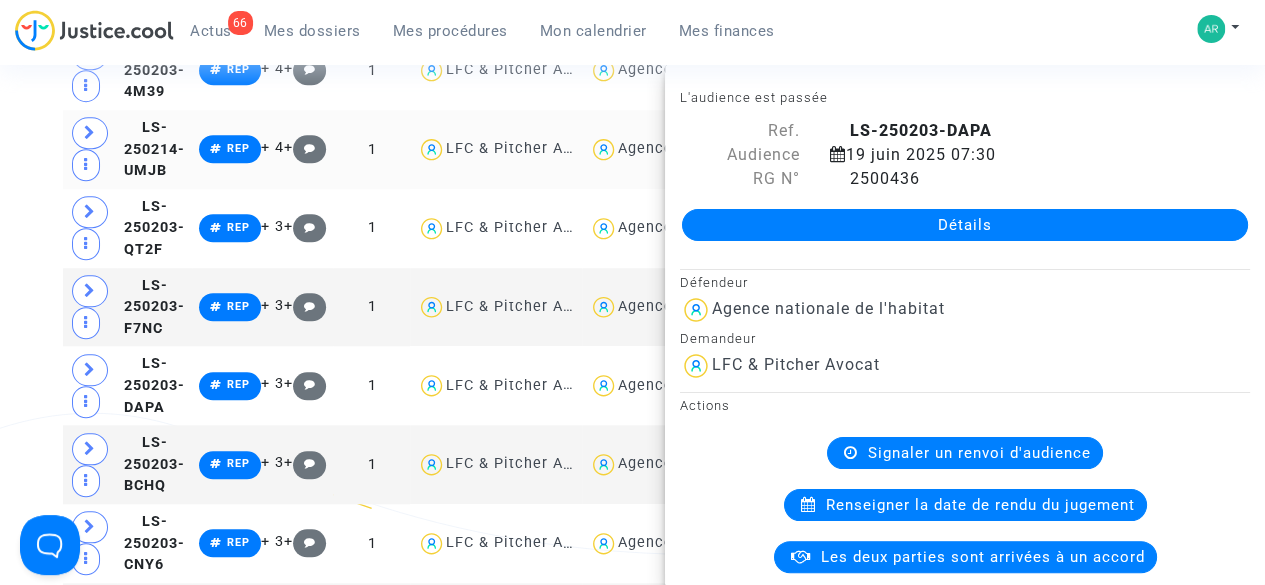 scroll, scrollTop: 736, scrollLeft: 0, axis: vertical 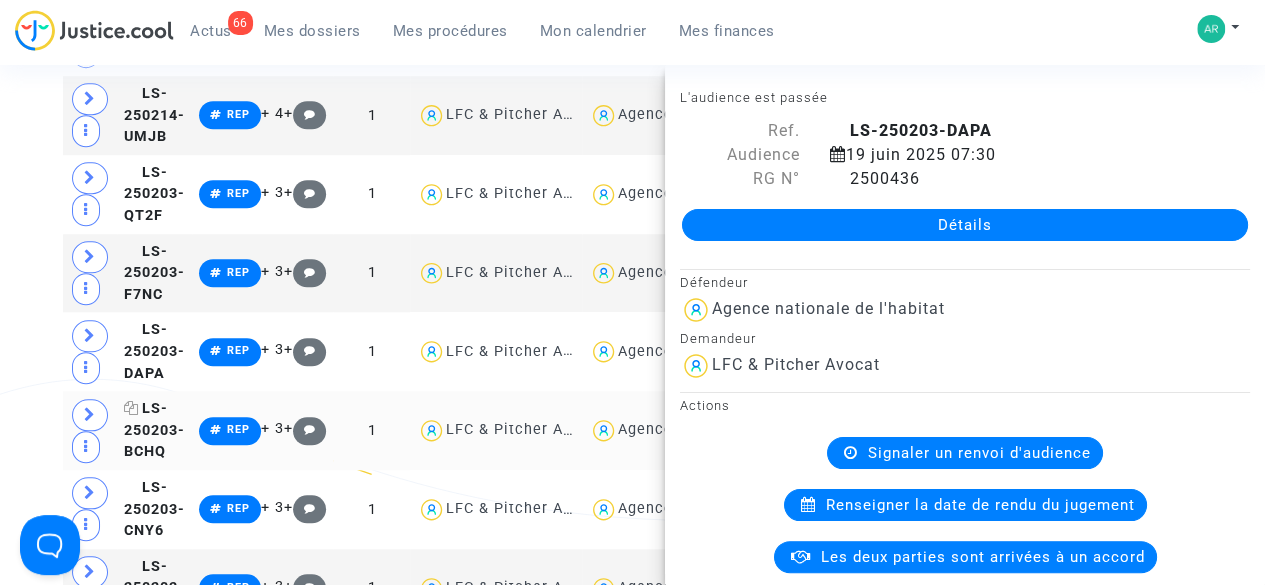 click on "LS-250203-BCHQ" 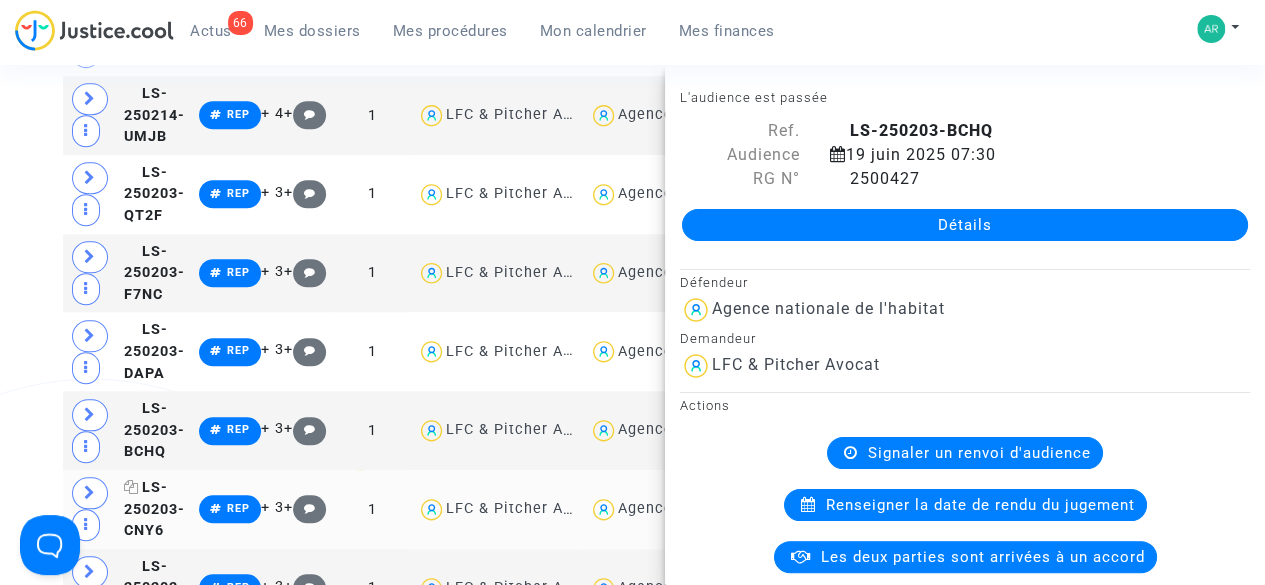 click on "LS-250203-CNY6" 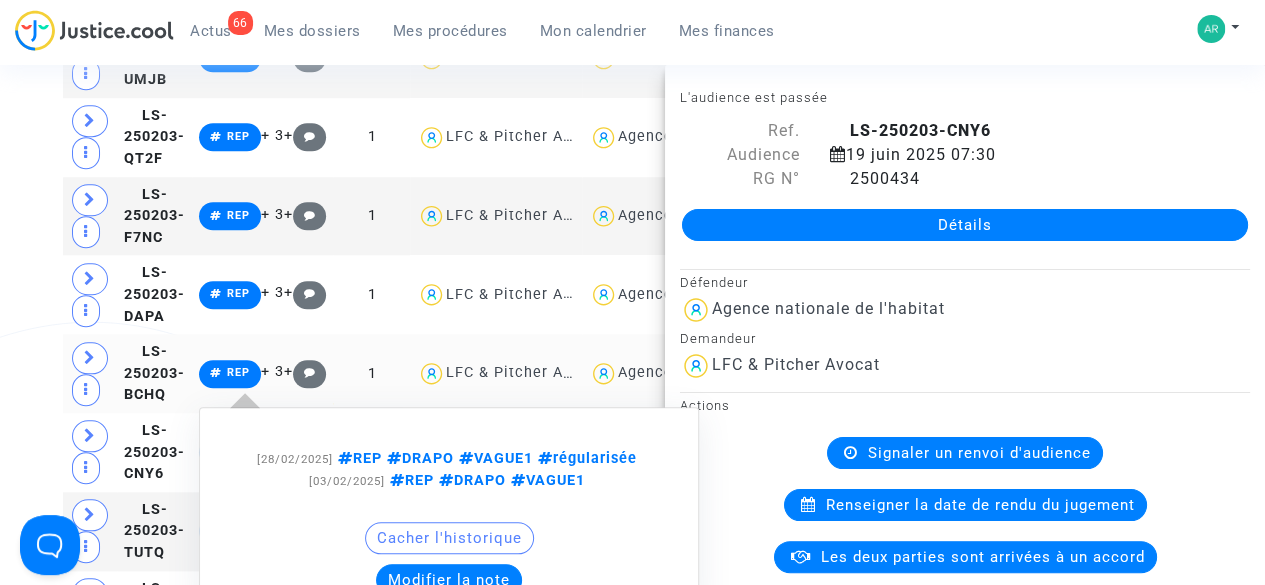 scroll, scrollTop: 827, scrollLeft: 0, axis: vertical 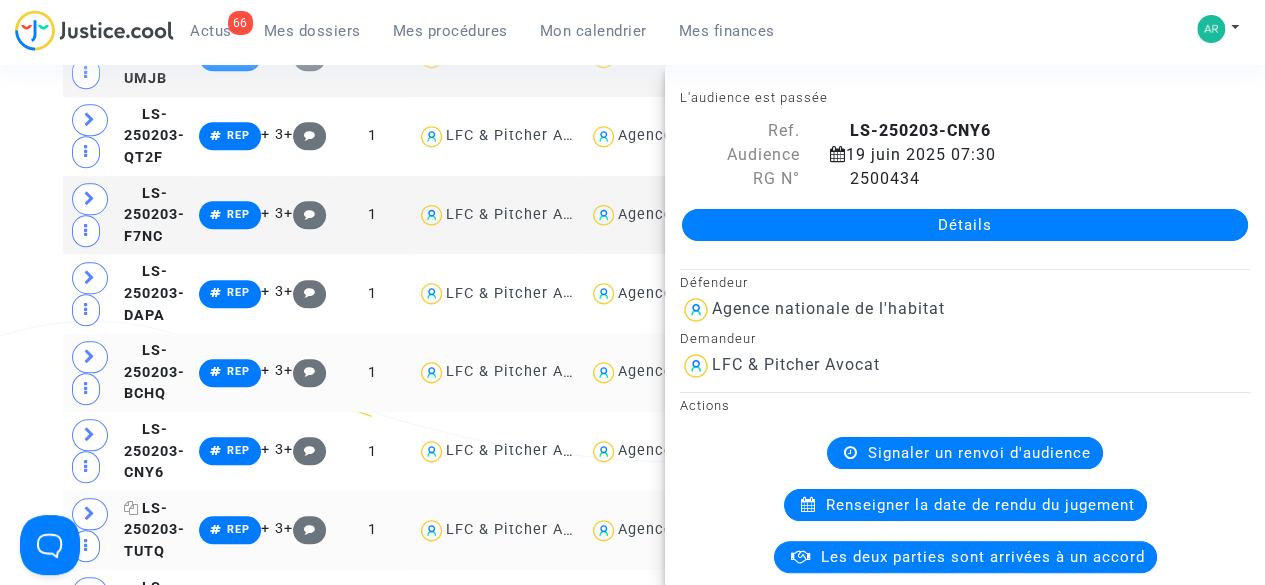 click on "LS-250203-TUTQ" 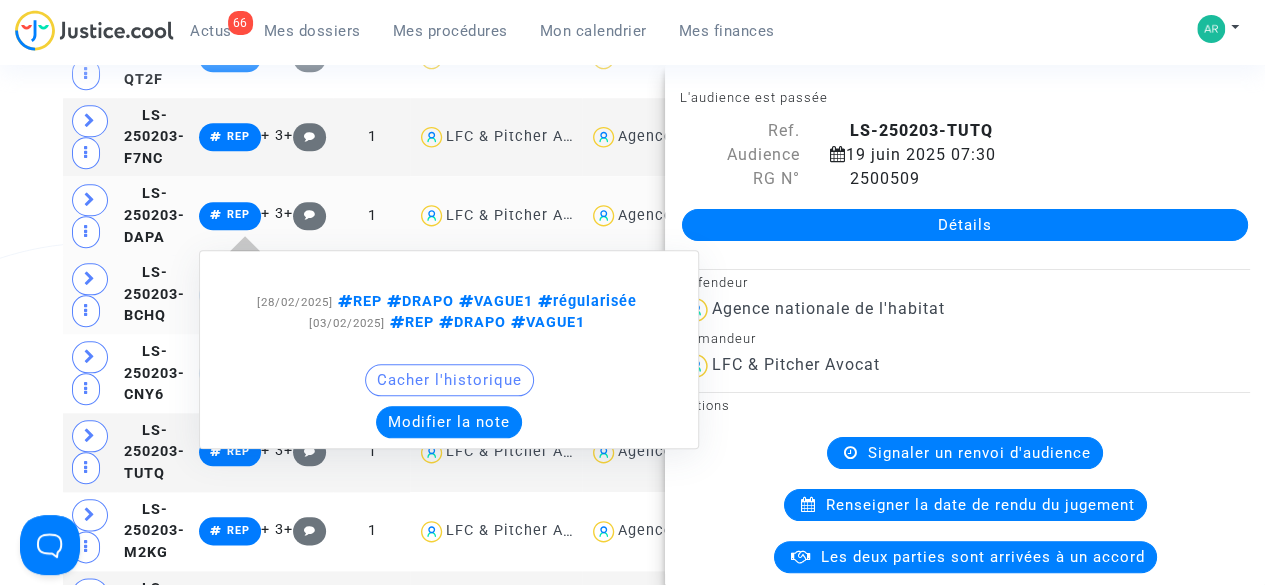 scroll, scrollTop: 917, scrollLeft: 0, axis: vertical 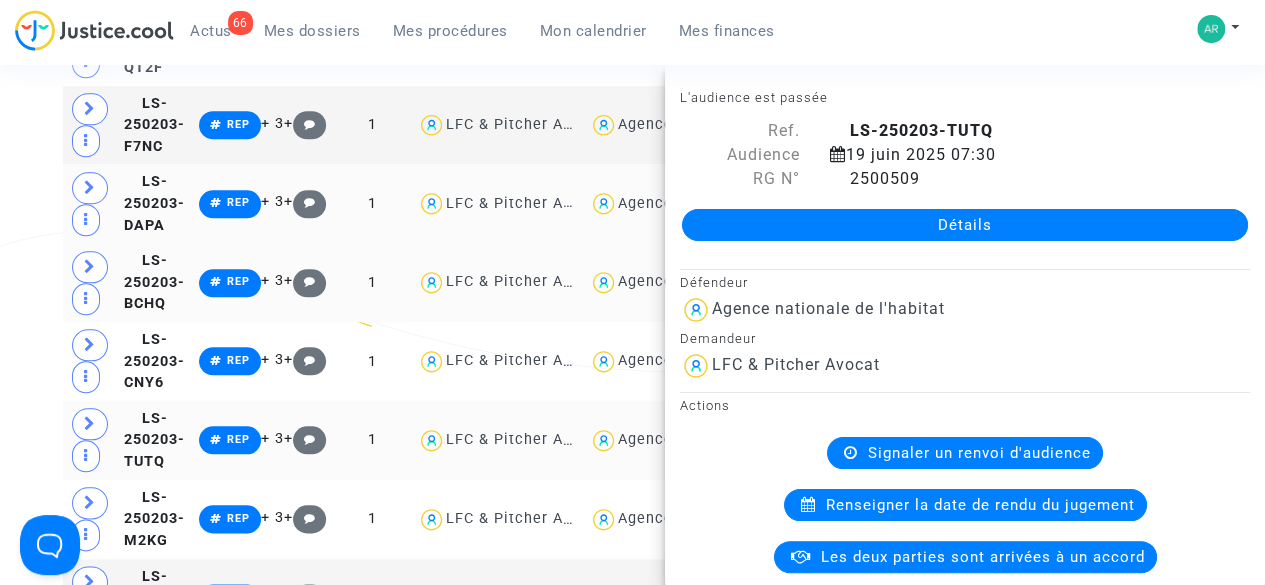 click on "LFC & Pitcher Avocat" 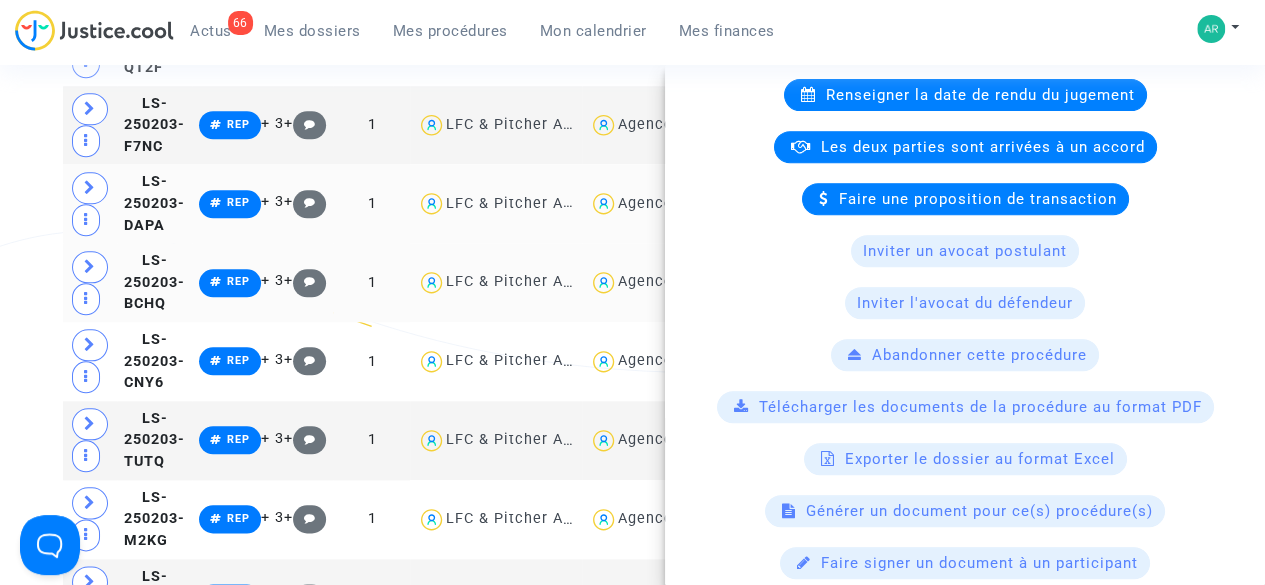 scroll, scrollTop: 529, scrollLeft: 0, axis: vertical 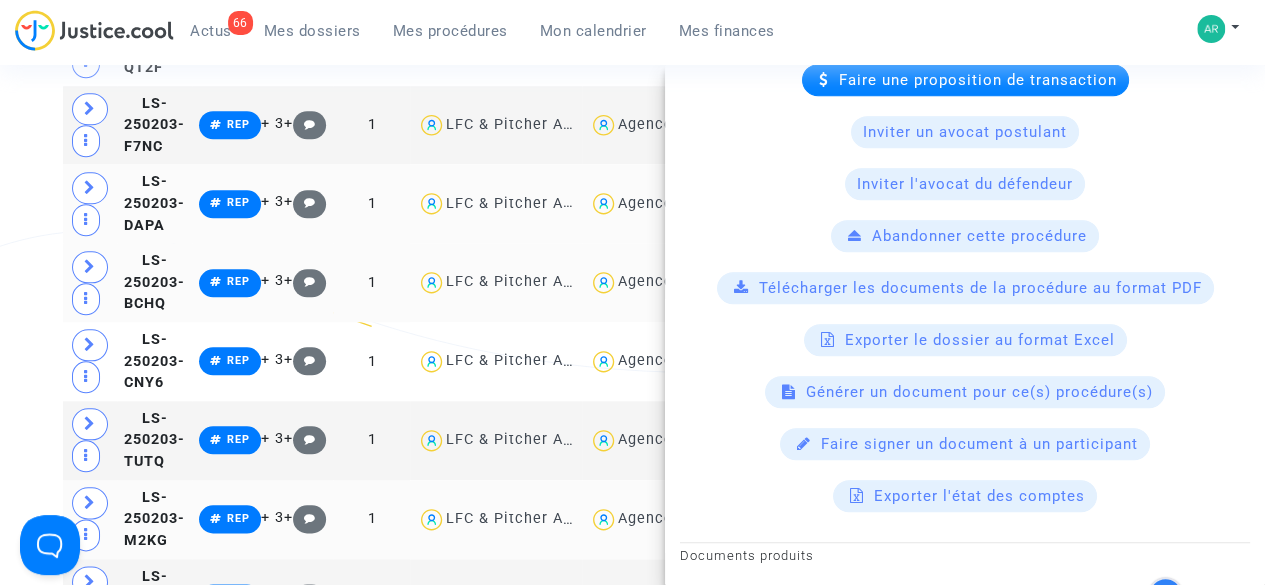 click 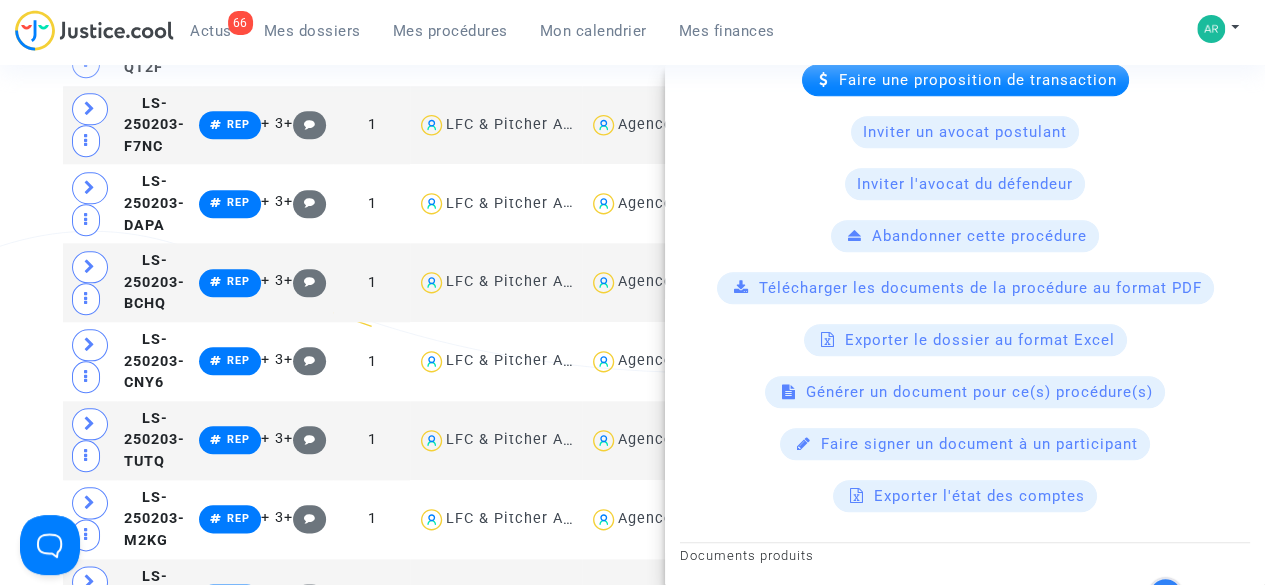click 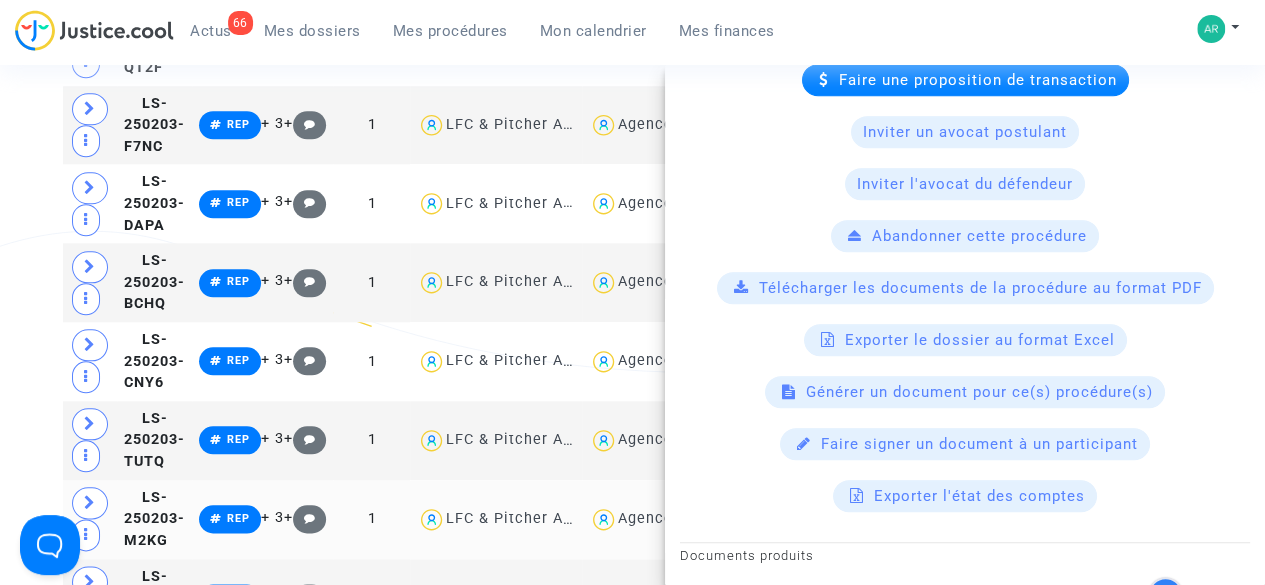 click on "1" 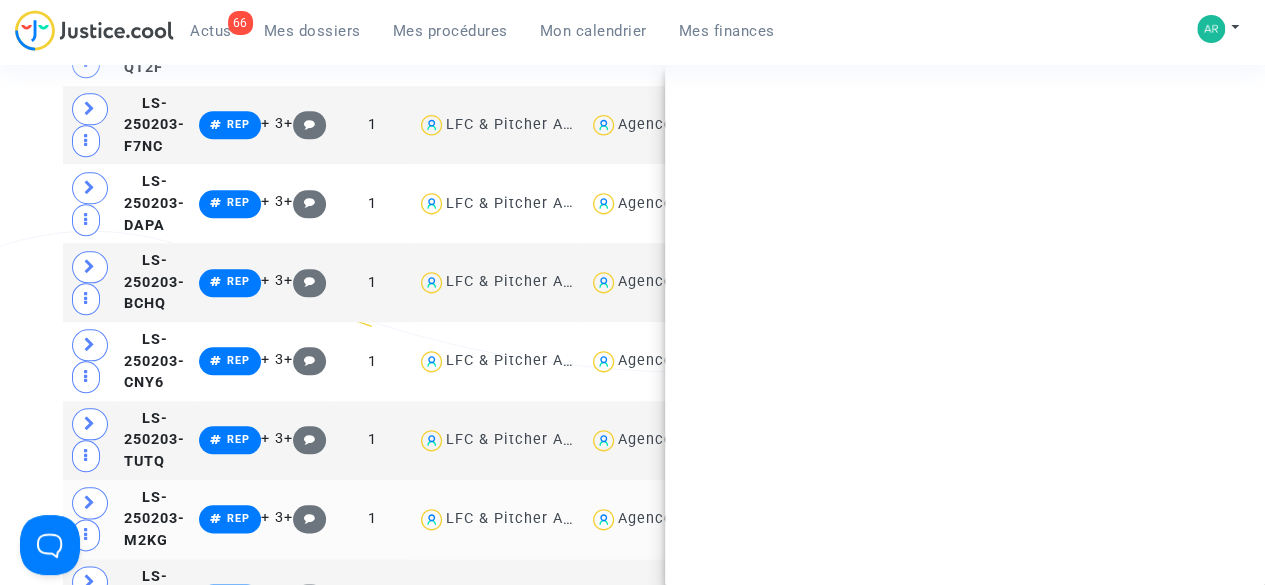 scroll, scrollTop: 0, scrollLeft: 0, axis: both 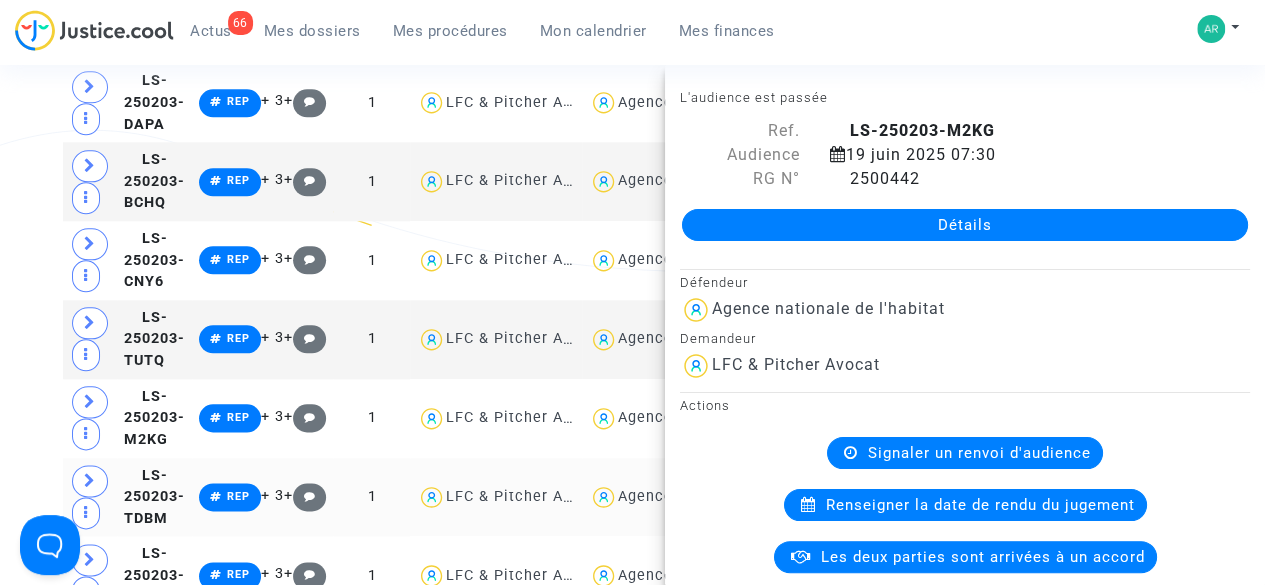 click on "LFC & Pitcher Avocat" 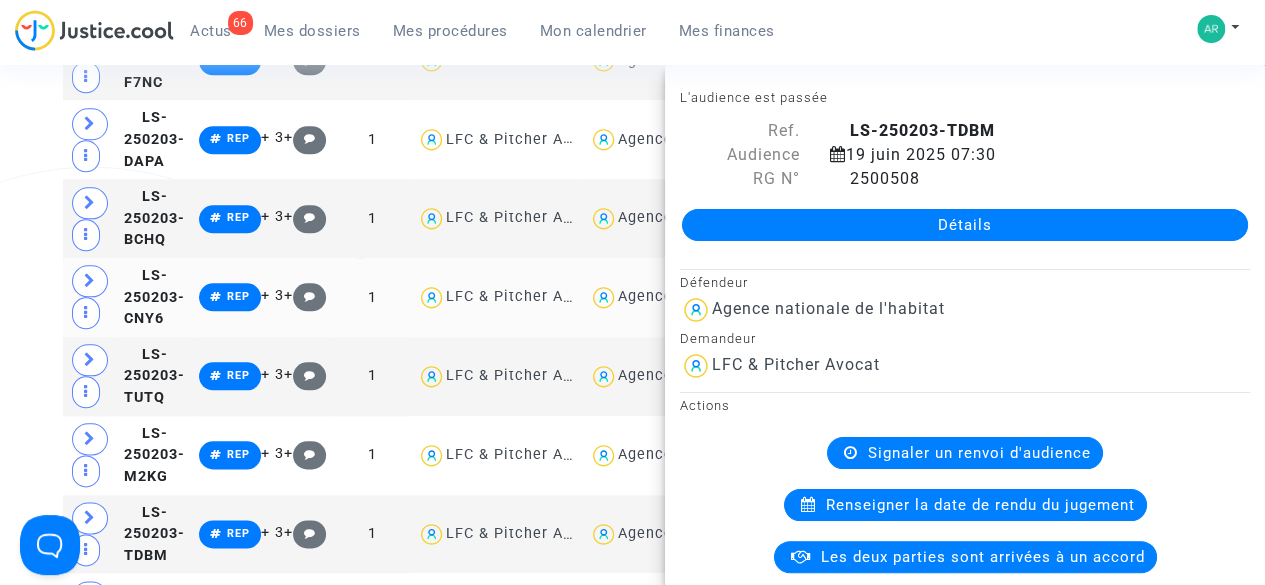 scroll, scrollTop: 980, scrollLeft: 0, axis: vertical 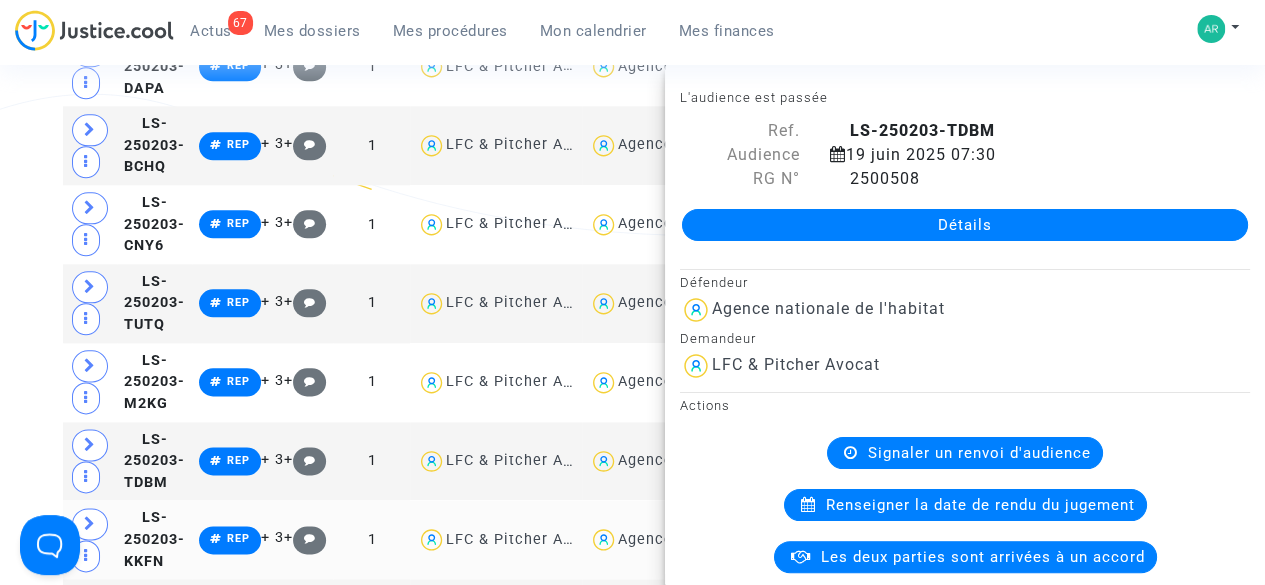 click 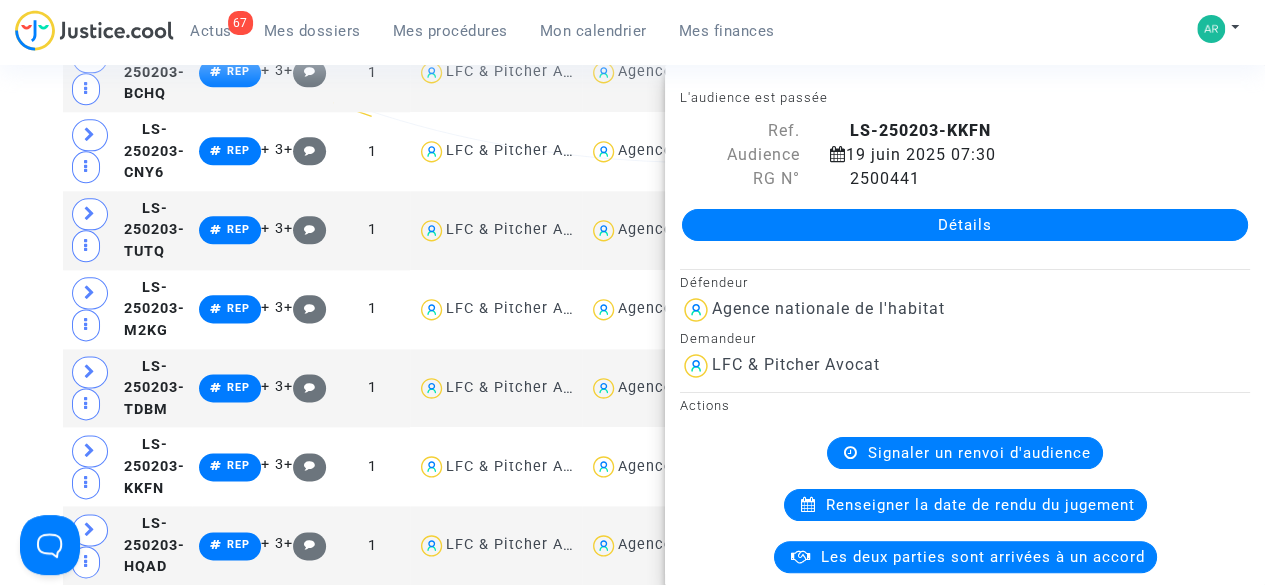 scroll, scrollTop: 1142, scrollLeft: 0, axis: vertical 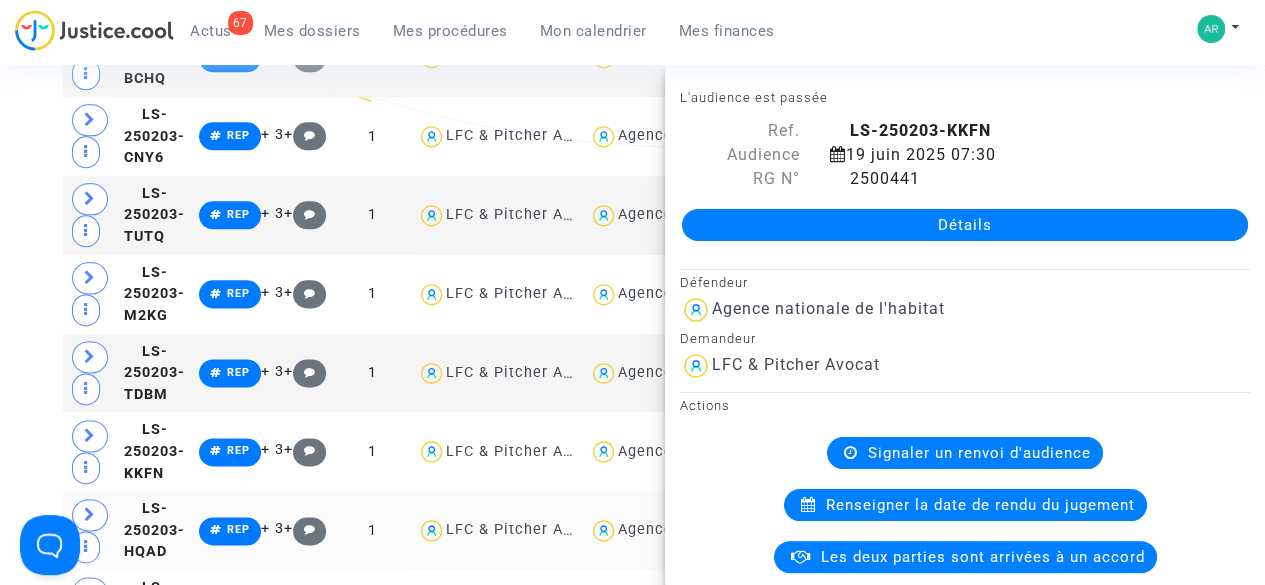 click on "LFC & Pitcher Avocat" 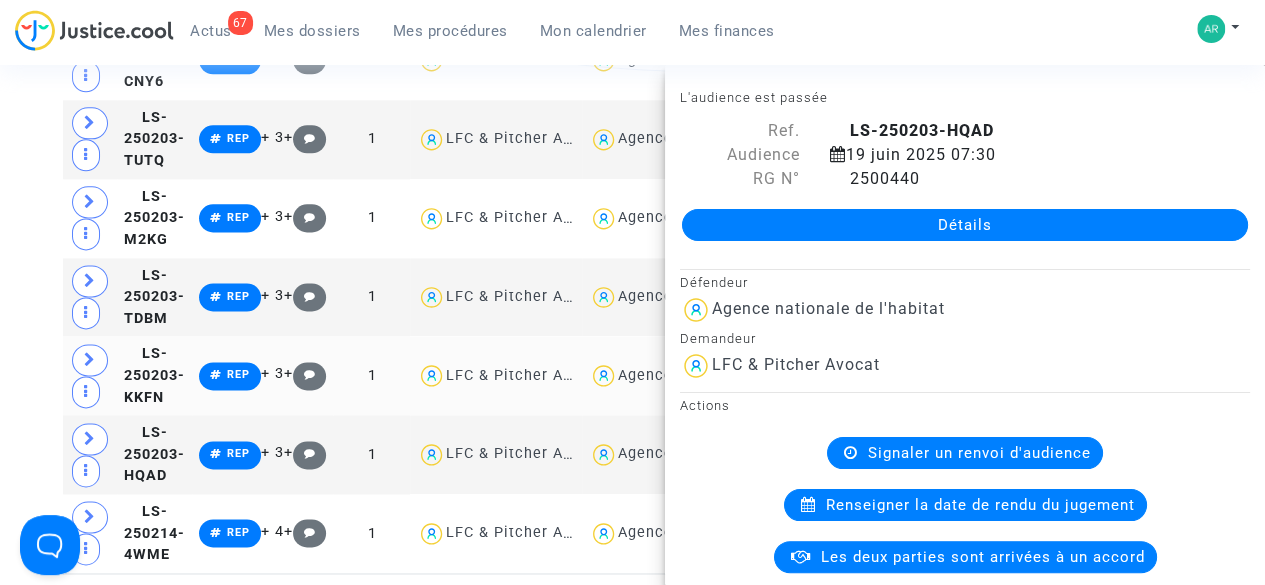 scroll, scrollTop: 1219, scrollLeft: 0, axis: vertical 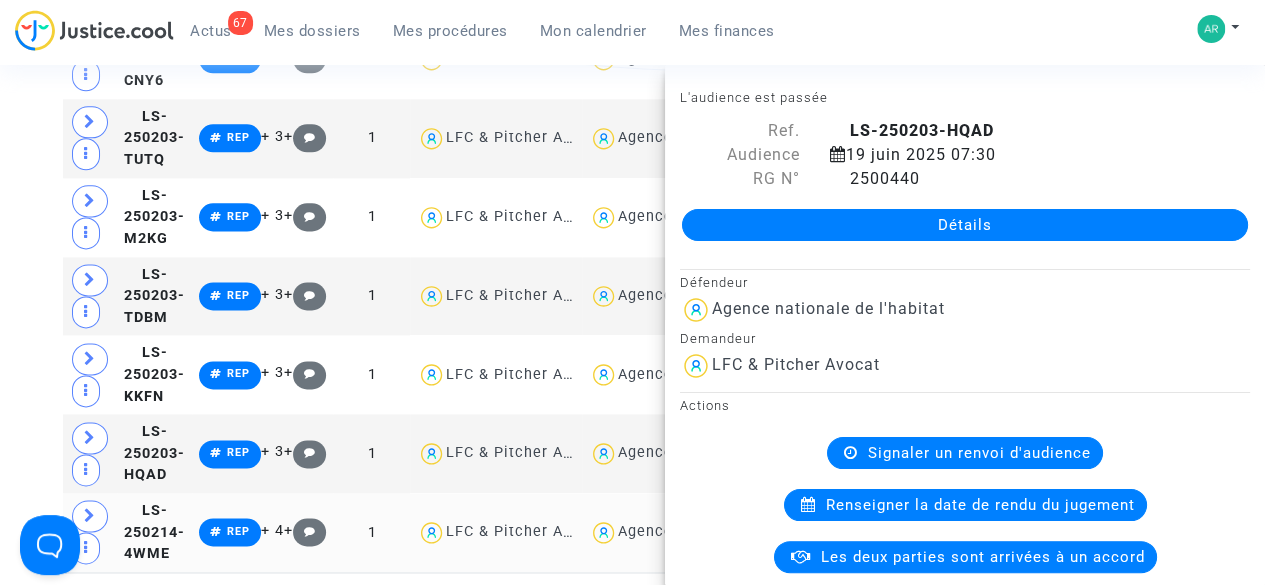click 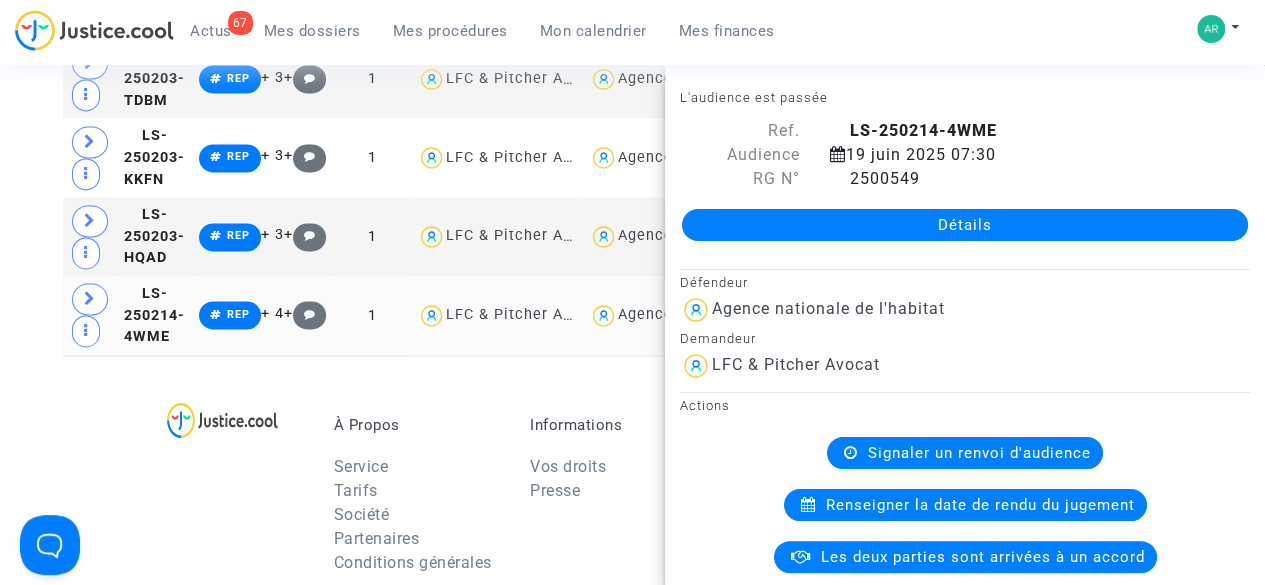 scroll, scrollTop: 1437, scrollLeft: 0, axis: vertical 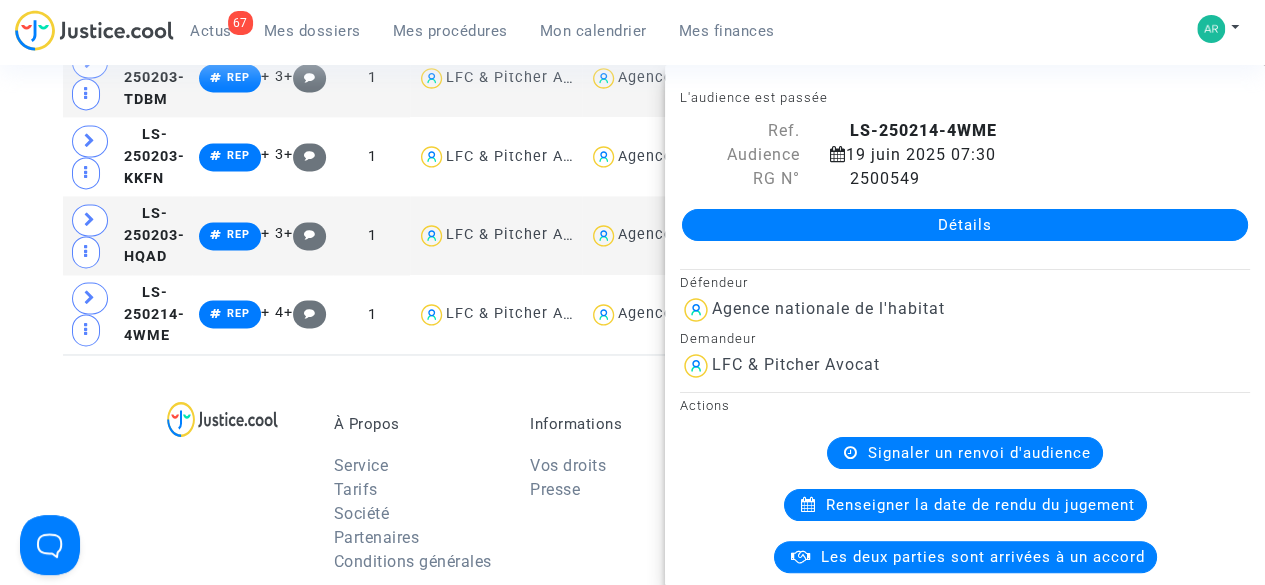 click on "À Propos  Service   Tarifs   Société   Partenaires   Conditions générales" at bounding box center (417, 499) 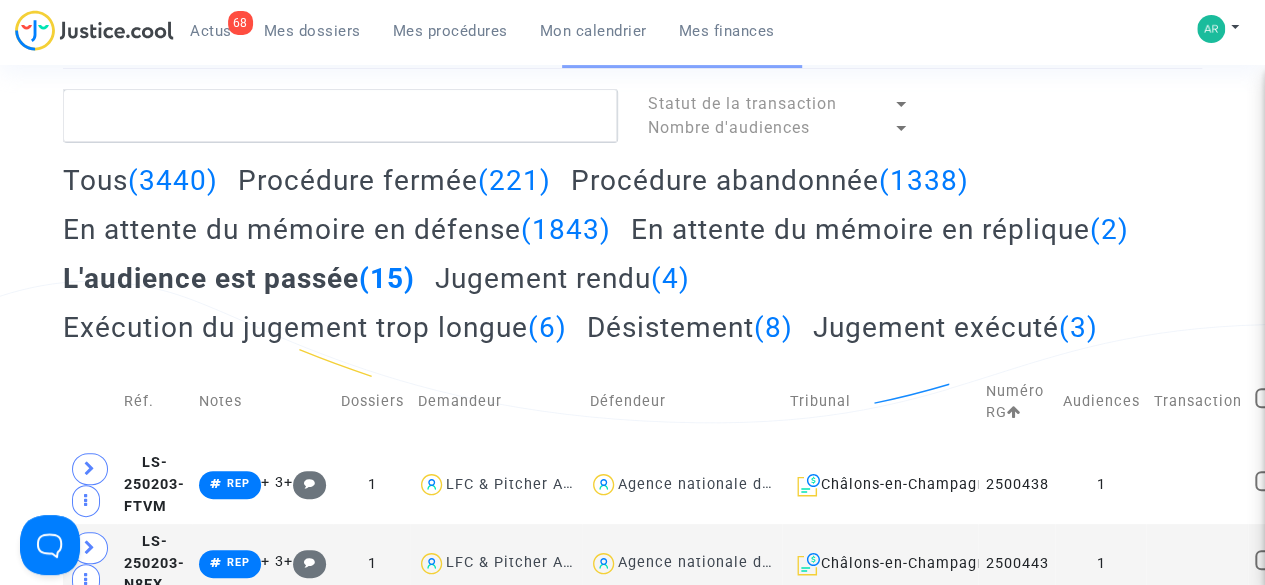 scroll, scrollTop: 0, scrollLeft: 0, axis: both 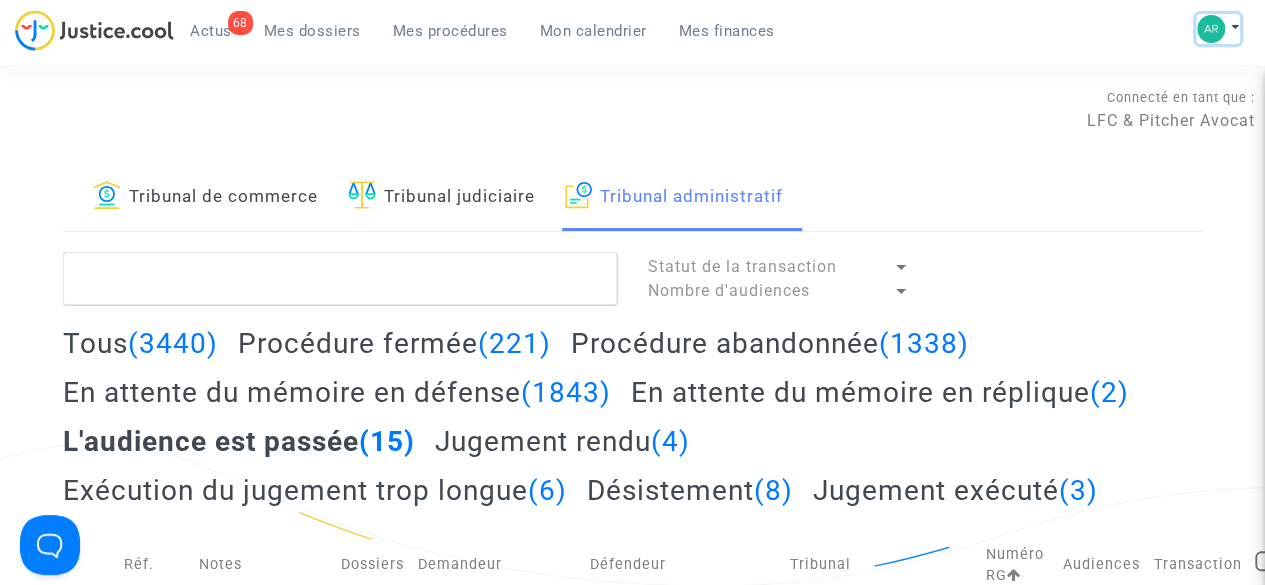click at bounding box center [1218, 29] 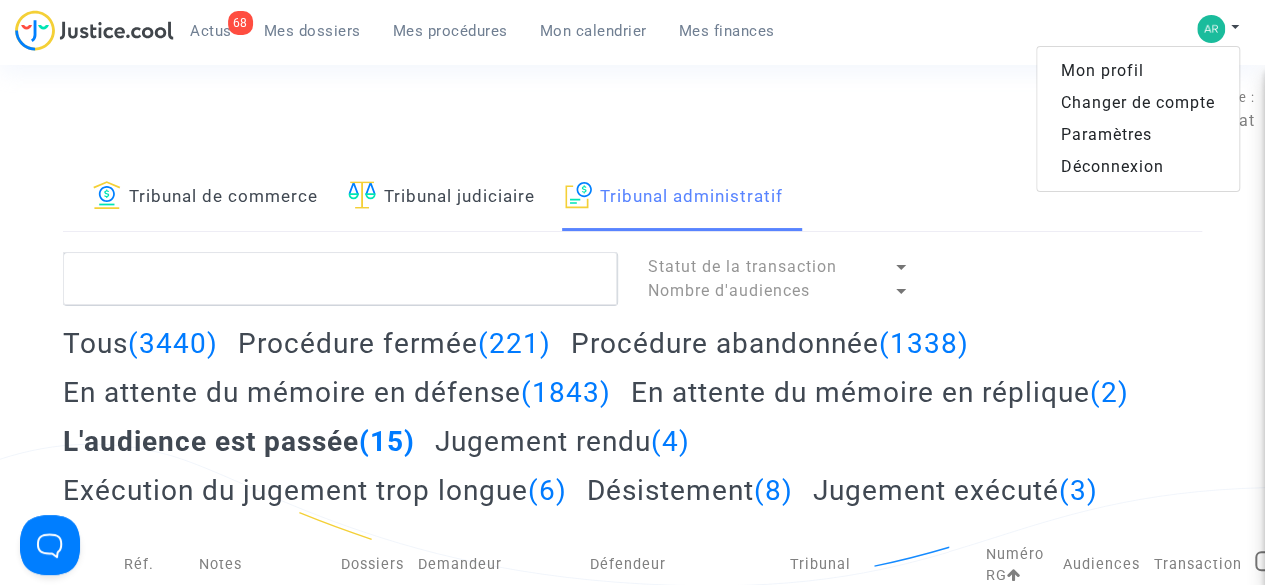 click on "Changer de compte" at bounding box center [1138, 103] 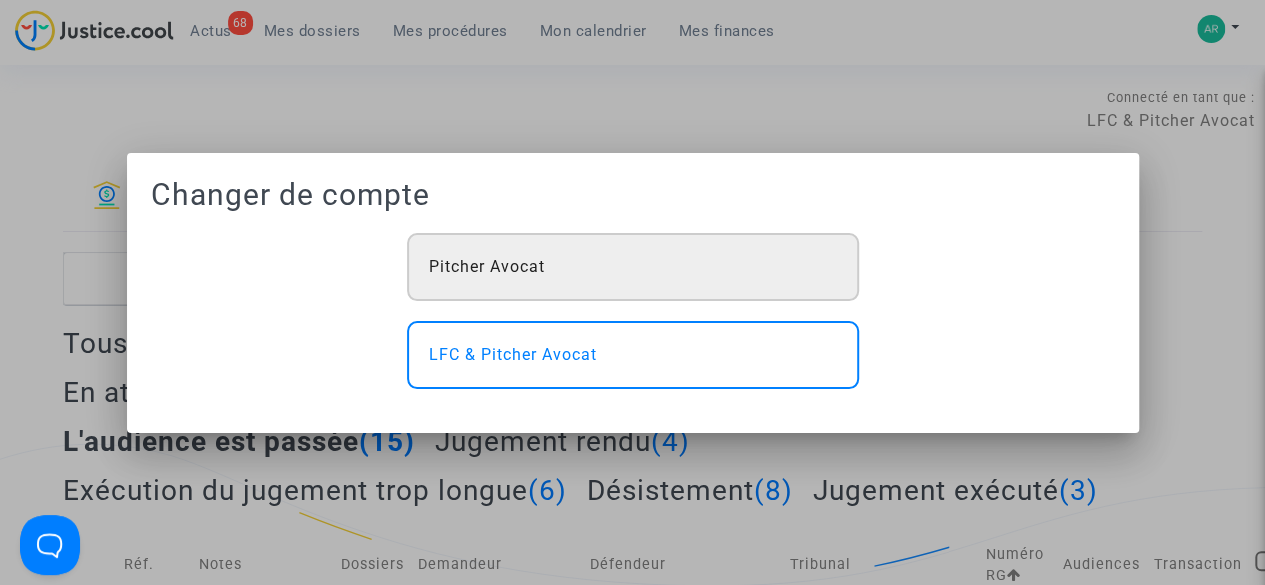 click on "Pitcher Avocat" at bounding box center (633, 267) 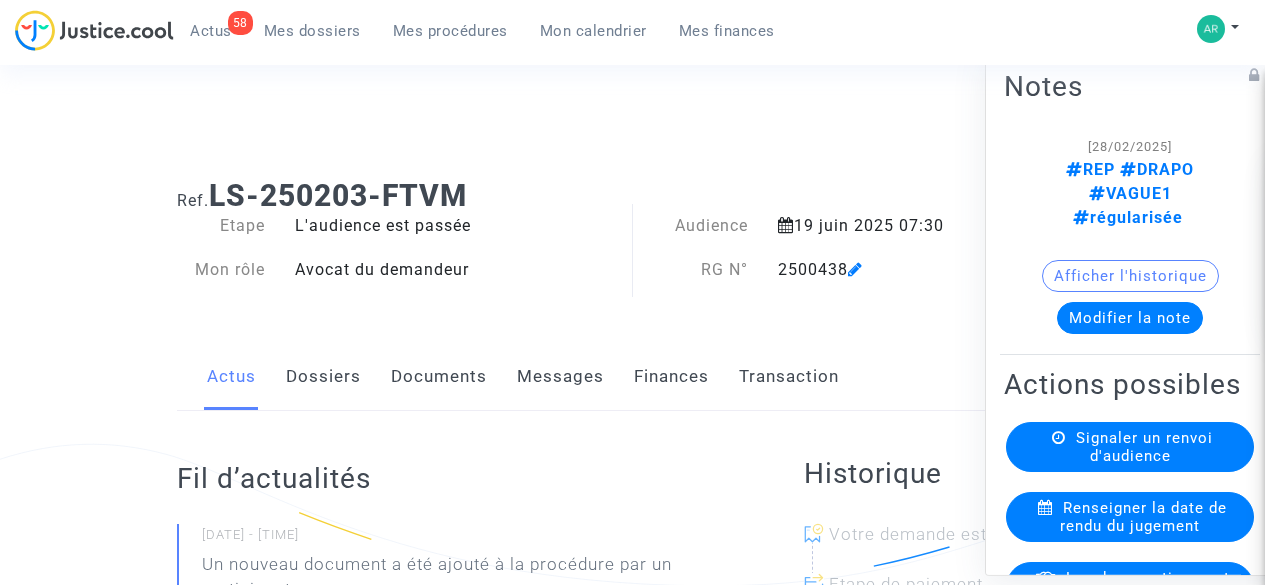 scroll, scrollTop: 23, scrollLeft: 0, axis: vertical 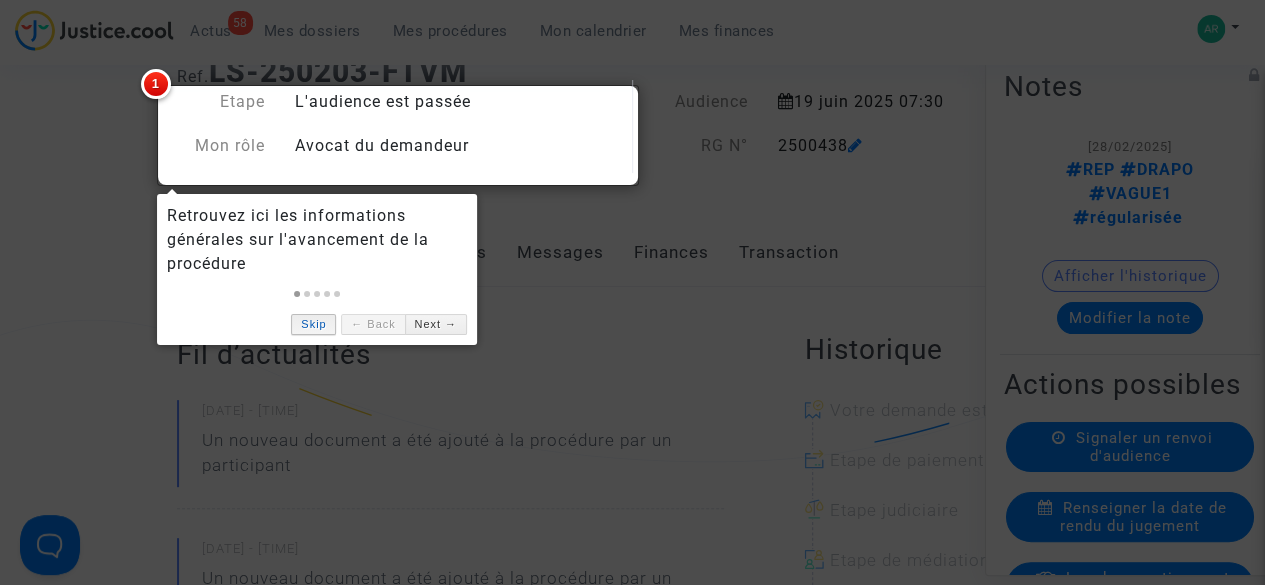 click on "Skip" at bounding box center (313, 324) 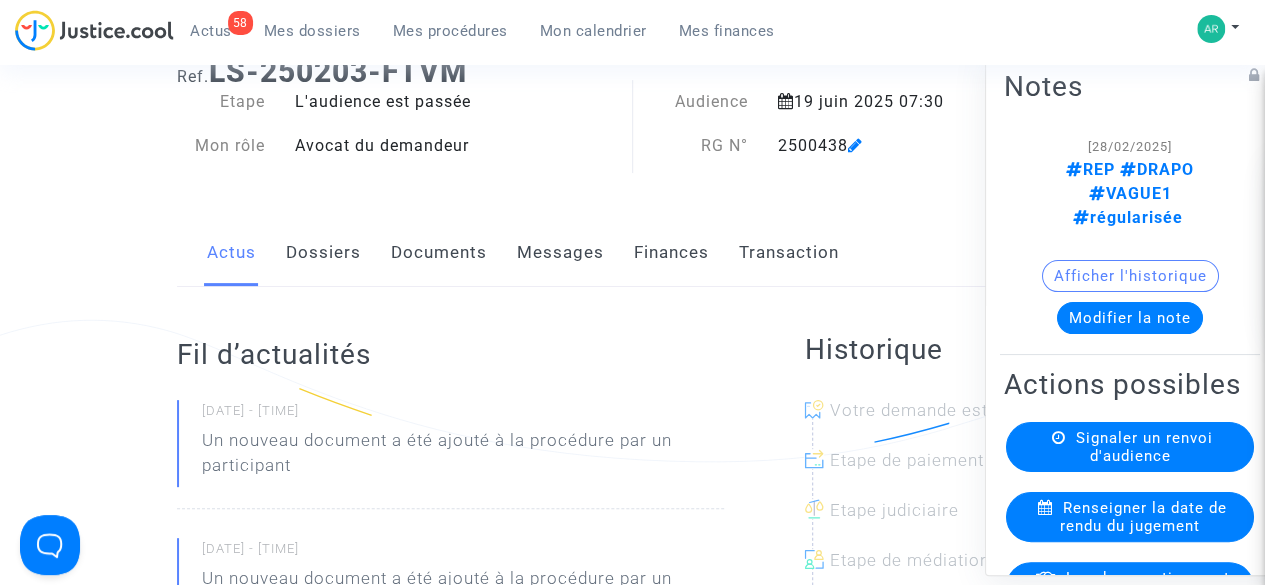 click on "Documents" 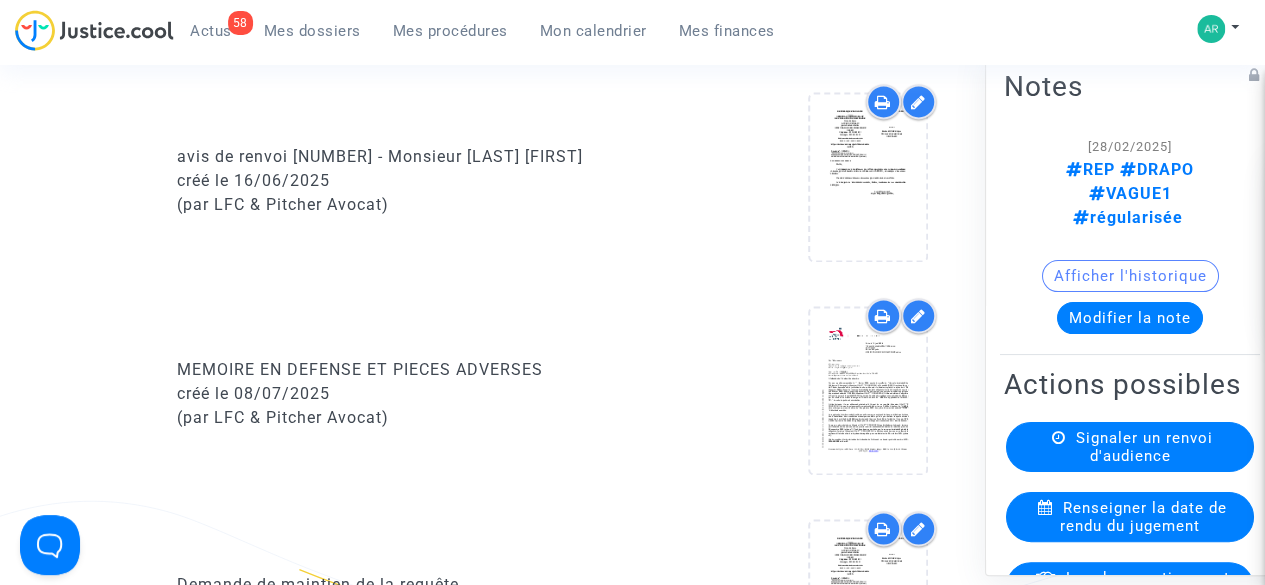 scroll, scrollTop: 1352, scrollLeft: 0, axis: vertical 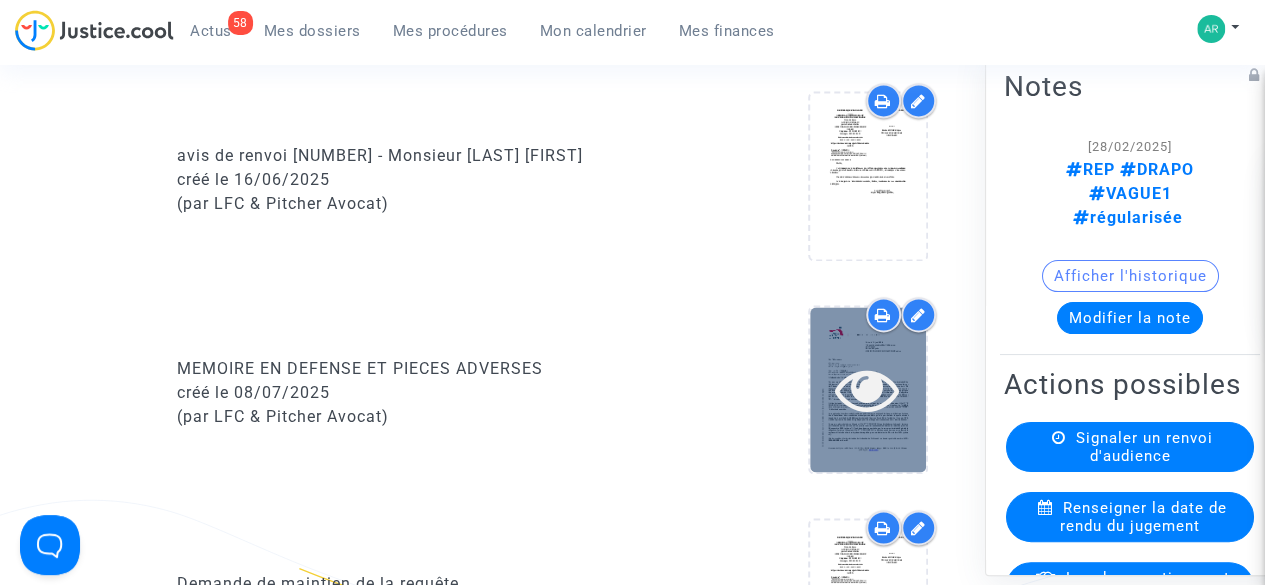 click at bounding box center (867, 389) 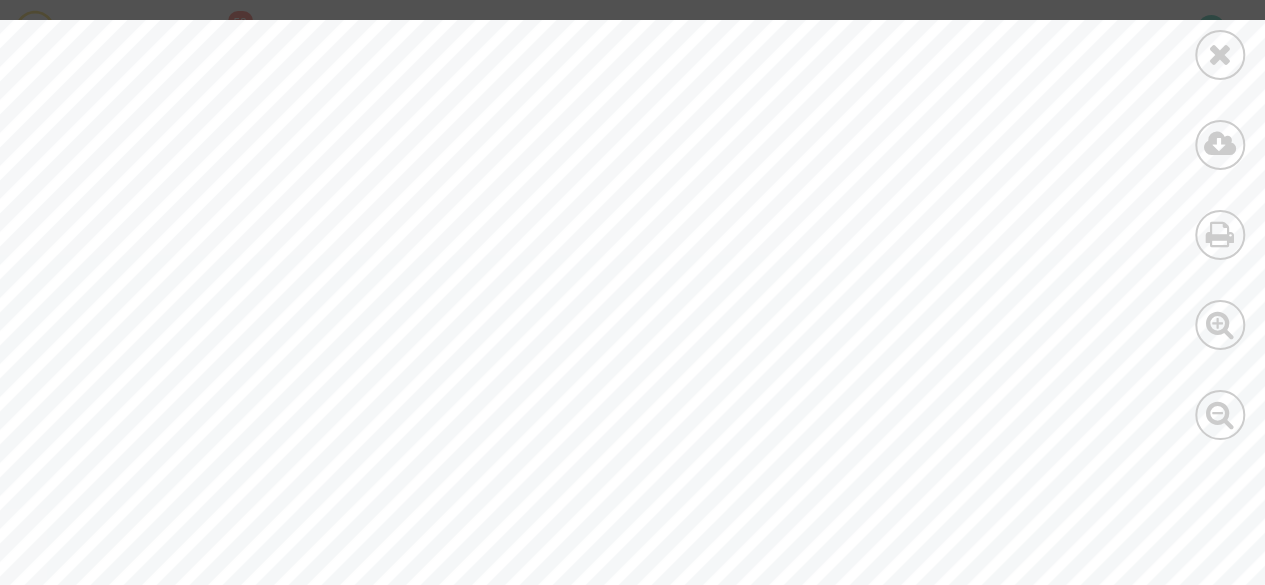 scroll, scrollTop: 84, scrollLeft: 0, axis: vertical 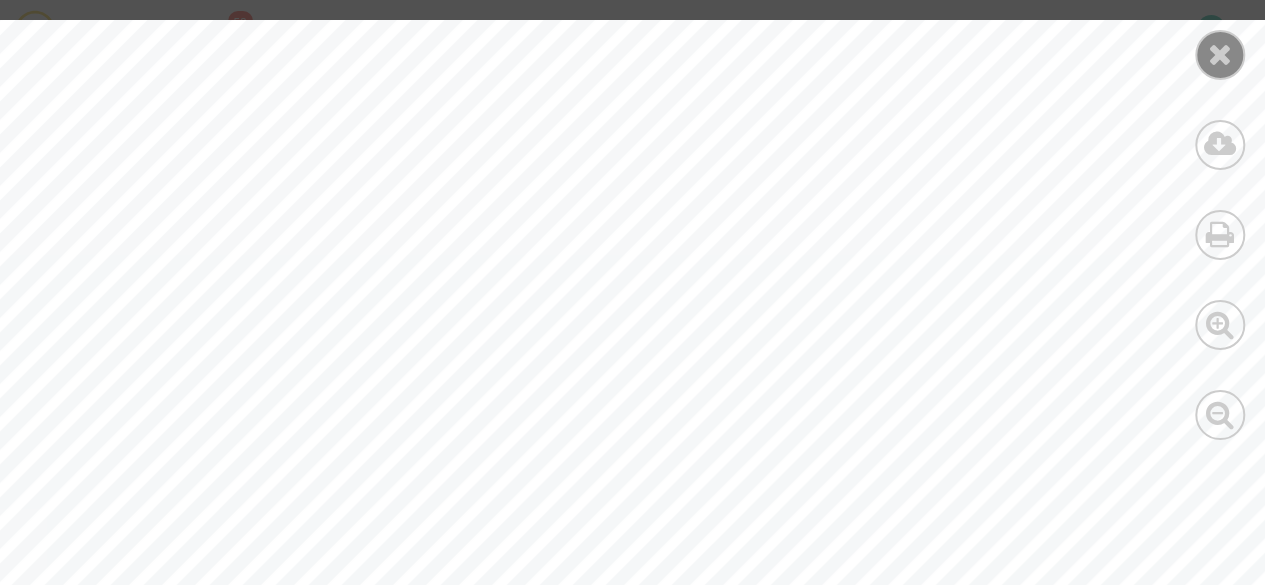 click at bounding box center (1220, 54) 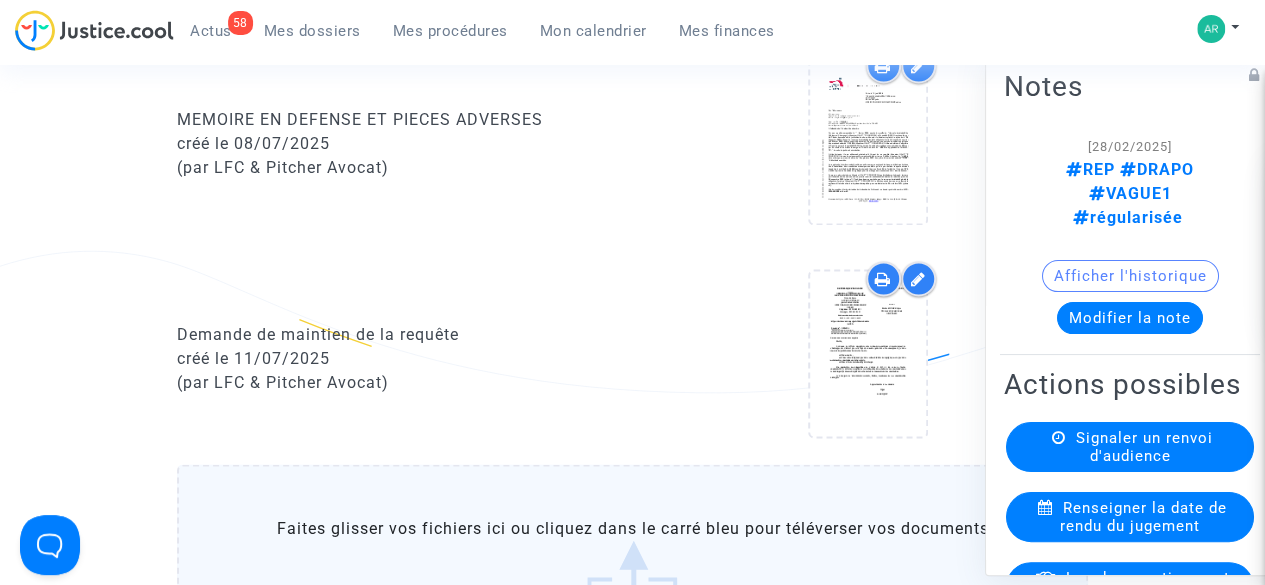 scroll, scrollTop: 1603, scrollLeft: 0, axis: vertical 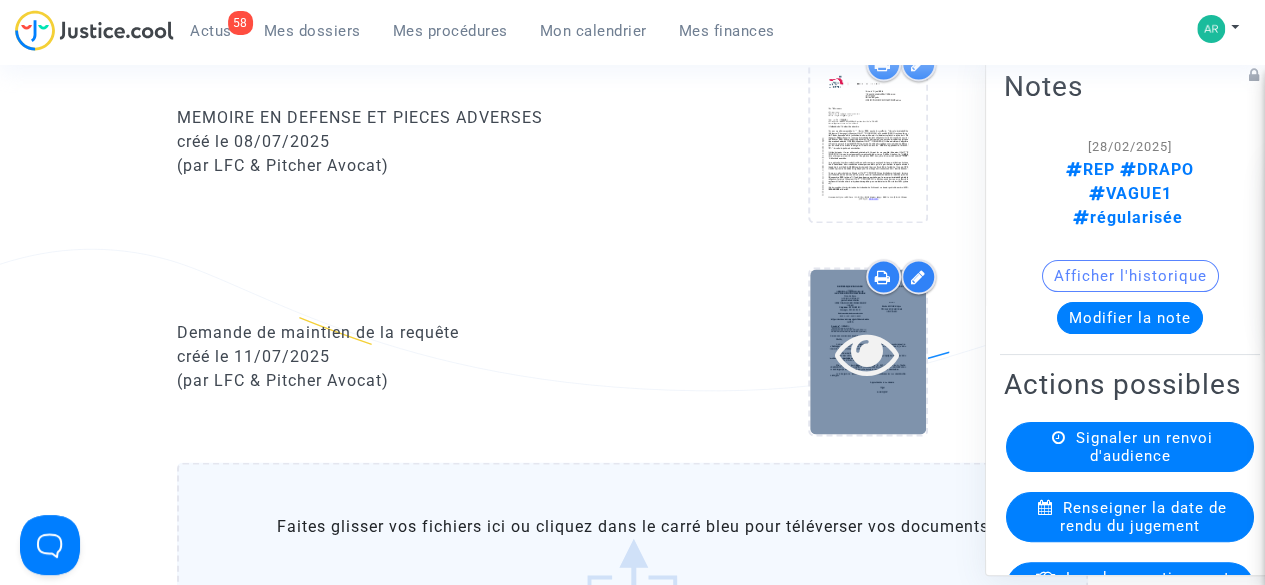 click at bounding box center [867, 352] 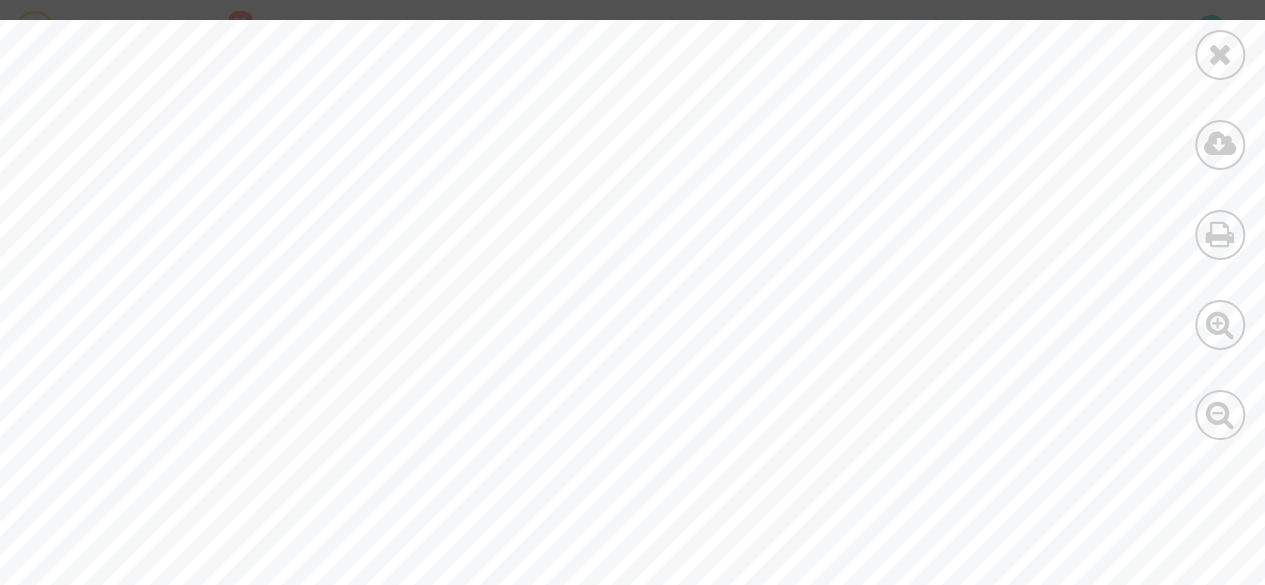 scroll, scrollTop: 178, scrollLeft: 0, axis: vertical 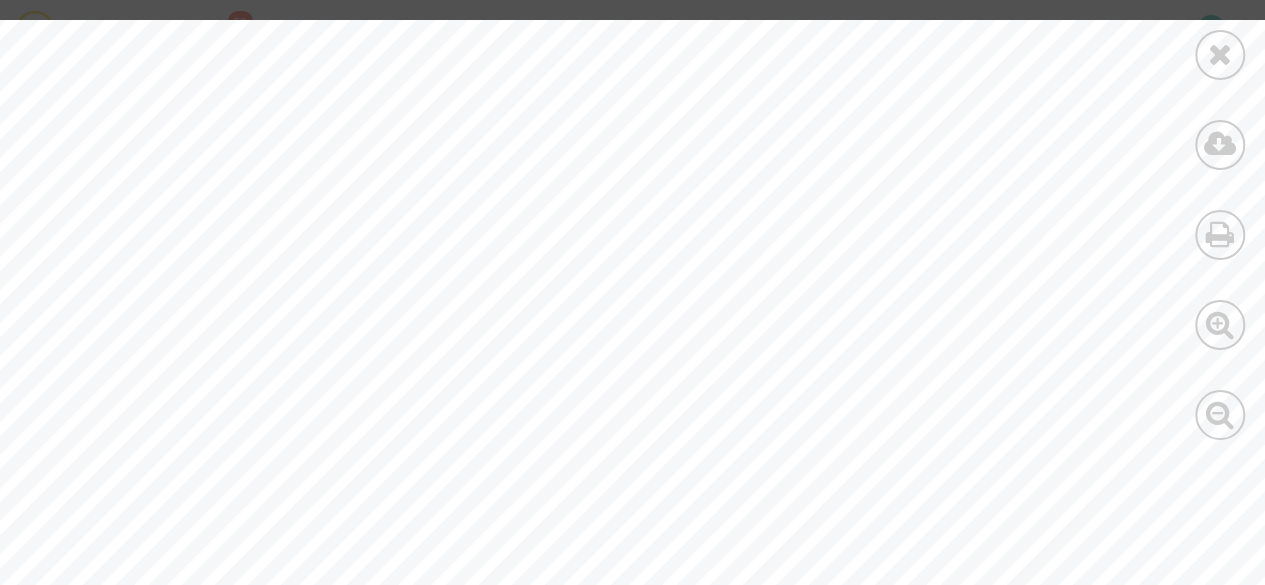 click on "REPUBLIQUE FRANCAISE ______ TRIBUNAL ADMINISTRATIF DE CHÂLONS-EN-CHAMPAGNE 25 rue du Lycée ACCES DU PUBLIC par le Palais de Justice 51036 CHALONS-EN-CHAMPAGNE  CEDEX Téléphone : 03 26 66 86 87 Télécopie : 03 26 21 01 87 Greffe ouvert du lundi au vendredi de 8h30 à 11h30 - 13h30 à 16h30 https://chalons-en-champagne.tribunal-adminis tratif.fr Dossier n° : 2500438-1 (à rappeler dans toutes correspondances) Monsieur DONOVAN HAVETTE ROUSSEAUX c/  AGENCE NATIONALE DE L'HABITAT (ANAH) Châlons-en-Champagne, le 08/07/2025 2500438-1  Maître PITCHER Joyce 201 rue du Fg Saint-Denis 75010 PARIS D EMANDE DE MAINTIEN DE LA REQUÊTE  Maître, L’examen  de  l’affaire  enregistrée  sous  le  numéro  mentionné  ci-dessus  permet  de  s’interroger  sur  l’intérêt  que  cette  requête  conserve  pour  vous.  En  conséquence,  je  vous  remercie de produire dans un délai de 1 mois : ·   soit un mémoire ; ·   soit  une  lettre  indiquant  que  vous  estimez  inutile  de  répliquer,  mais  que  vous" at bounding box center (674, 796) 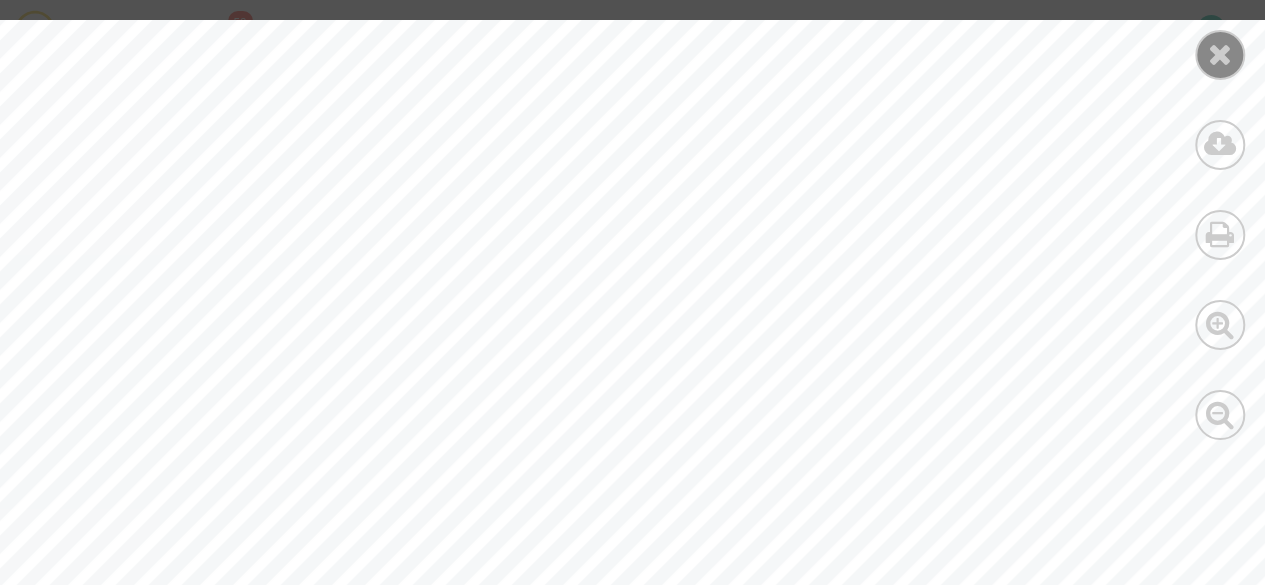 click at bounding box center [1220, 54] 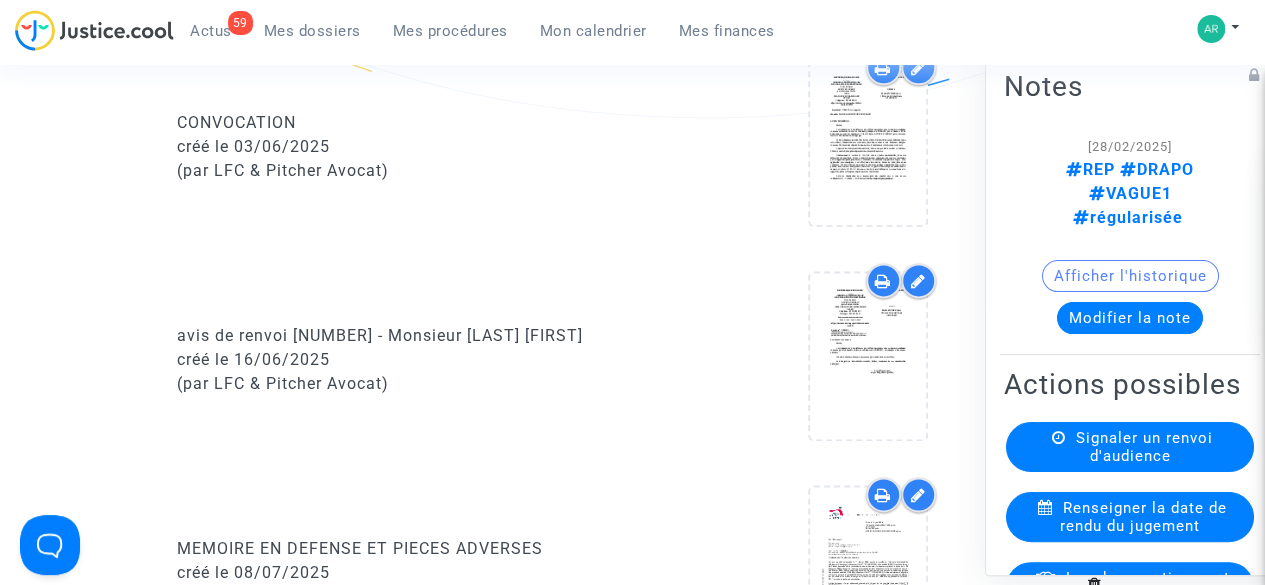 scroll, scrollTop: 1170, scrollLeft: 0, axis: vertical 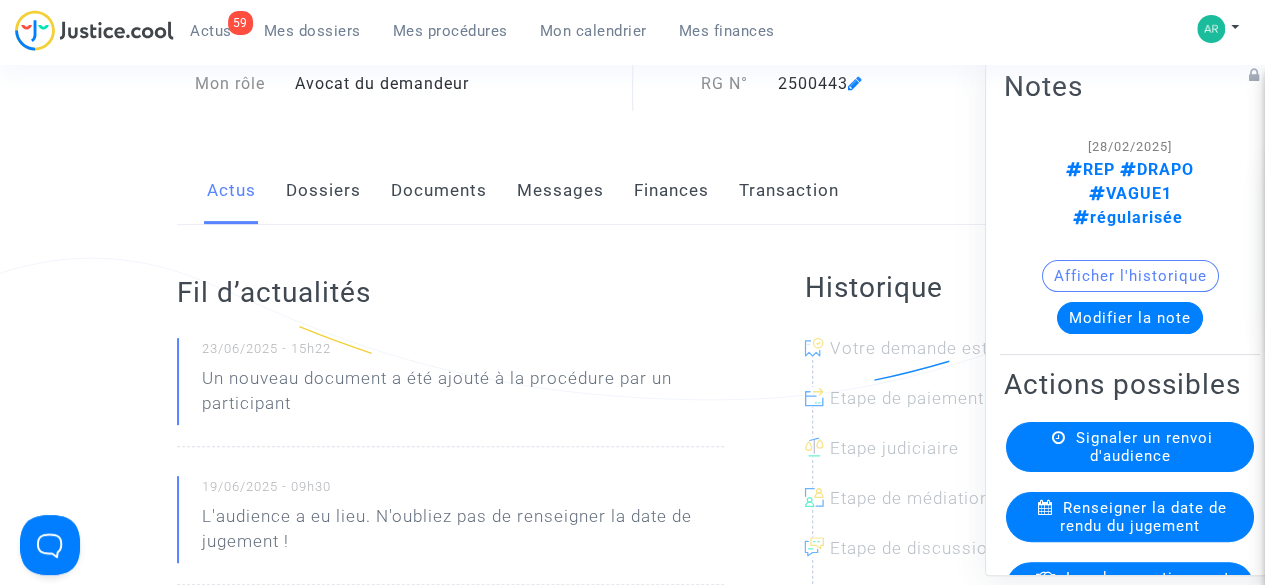 click on "Documents" 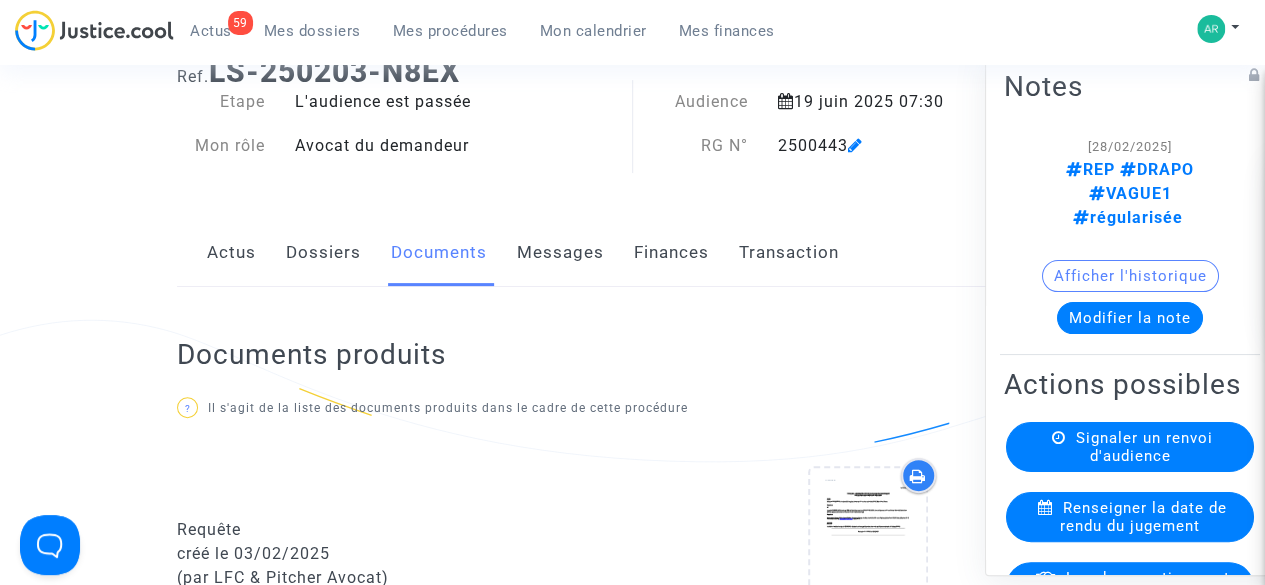 scroll, scrollTop: 106, scrollLeft: 0, axis: vertical 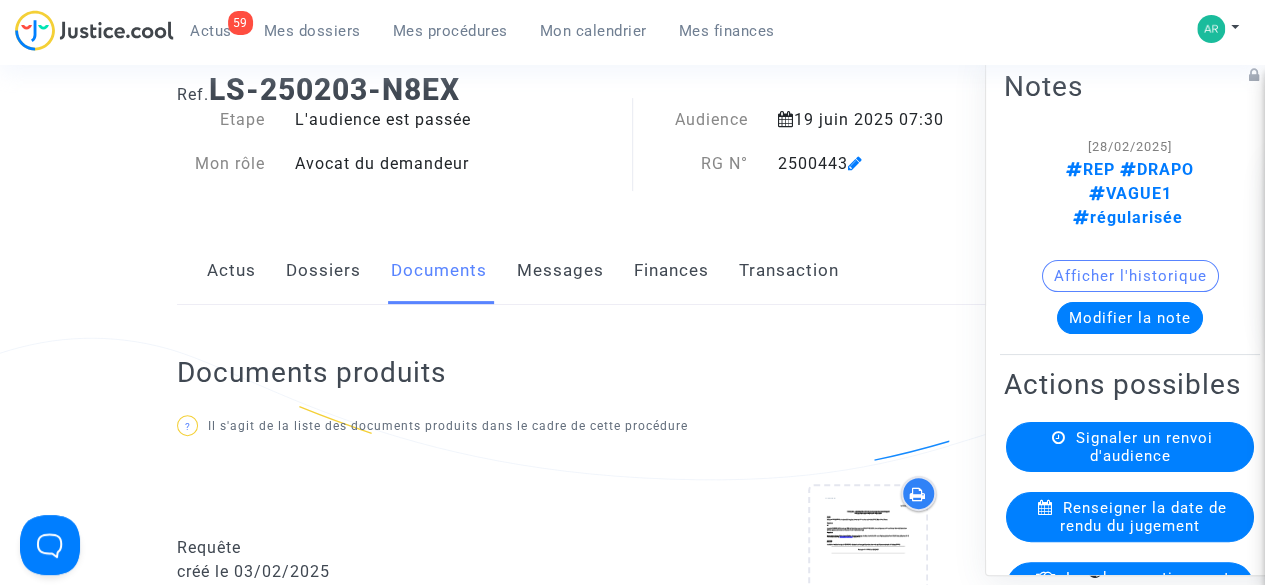 click on "Actus" 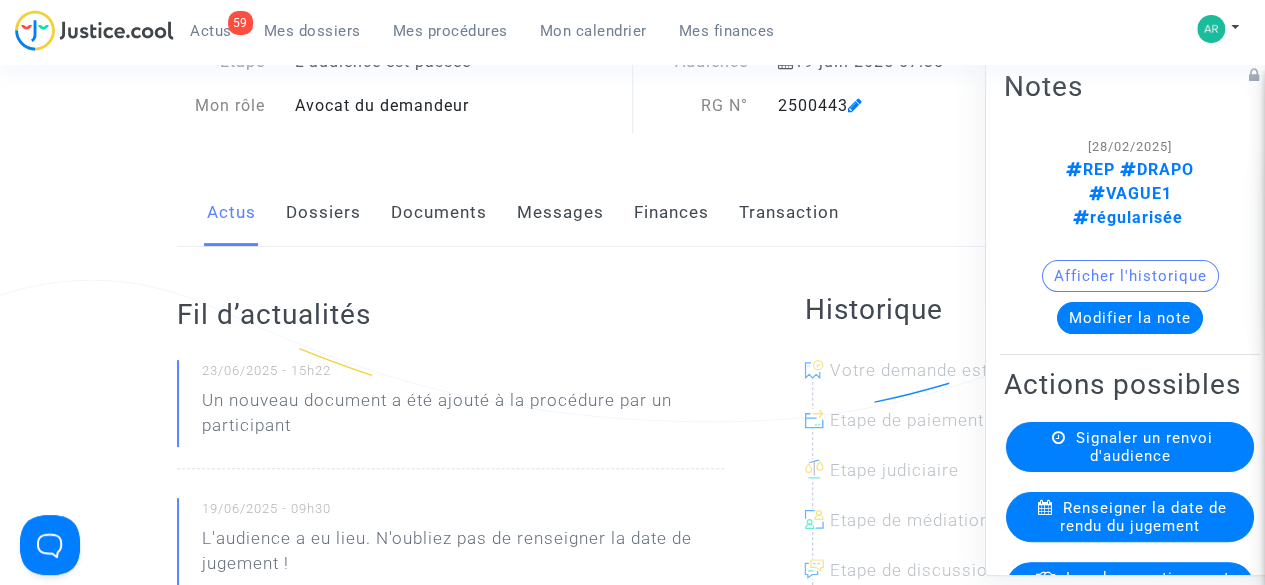 scroll, scrollTop: 165, scrollLeft: 0, axis: vertical 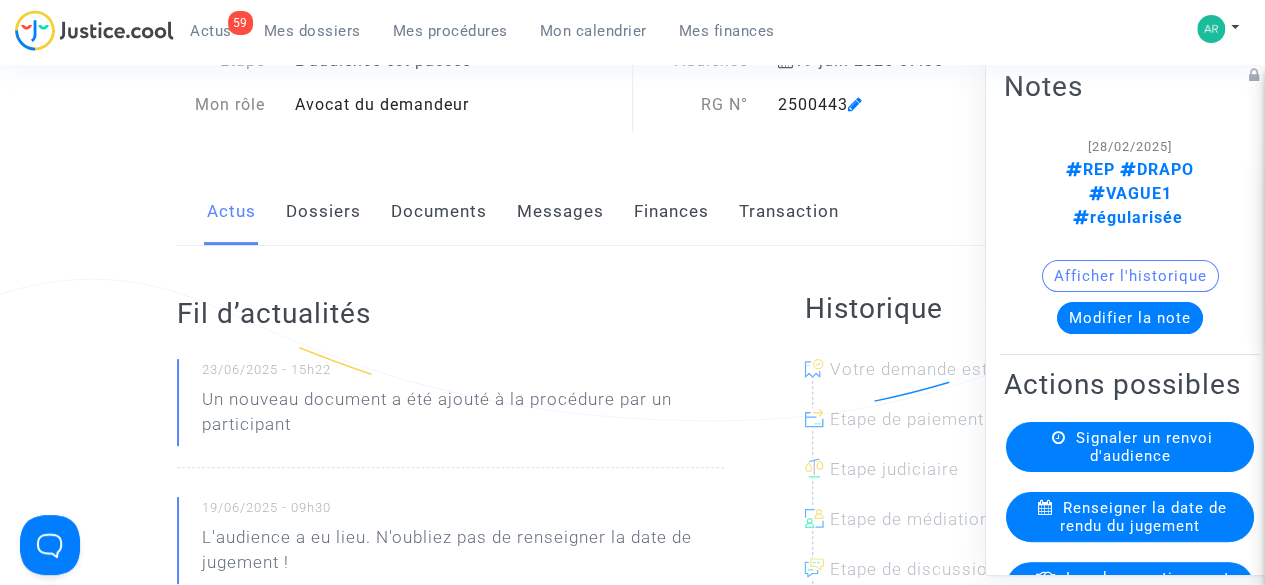 click on "Documents" 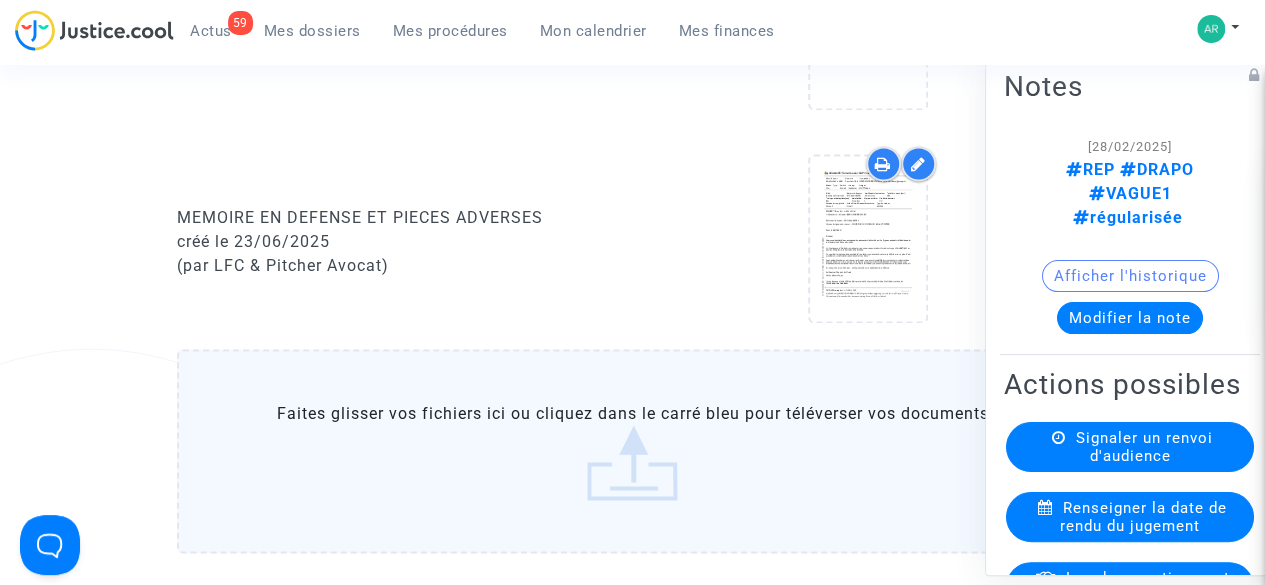 scroll, scrollTop: 1438, scrollLeft: 0, axis: vertical 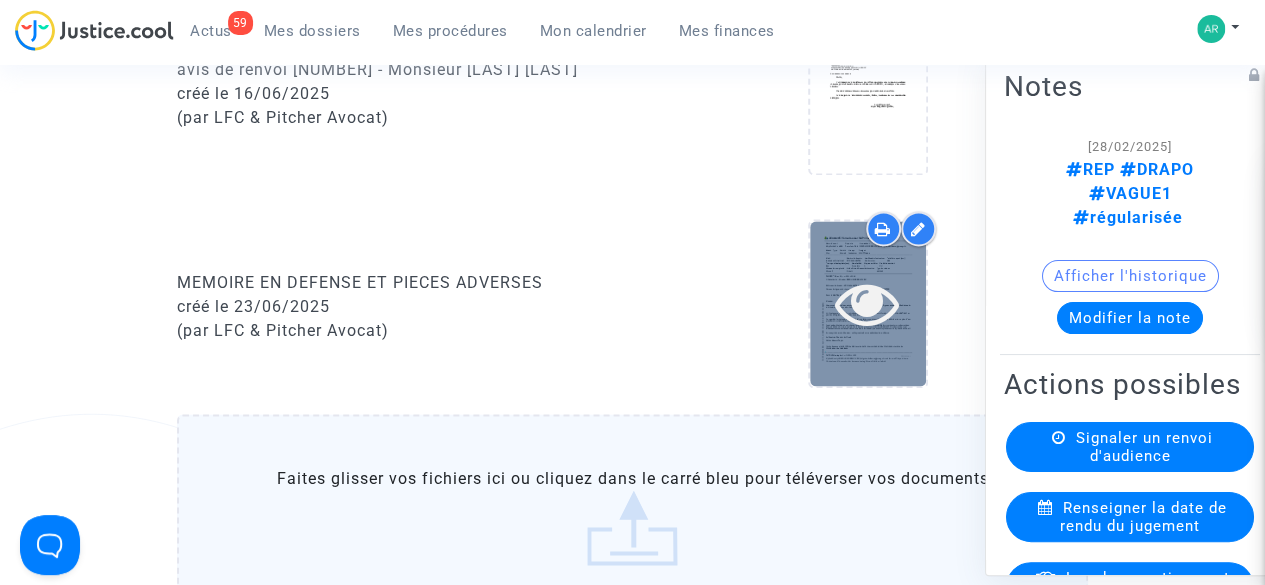 click at bounding box center (867, 303) 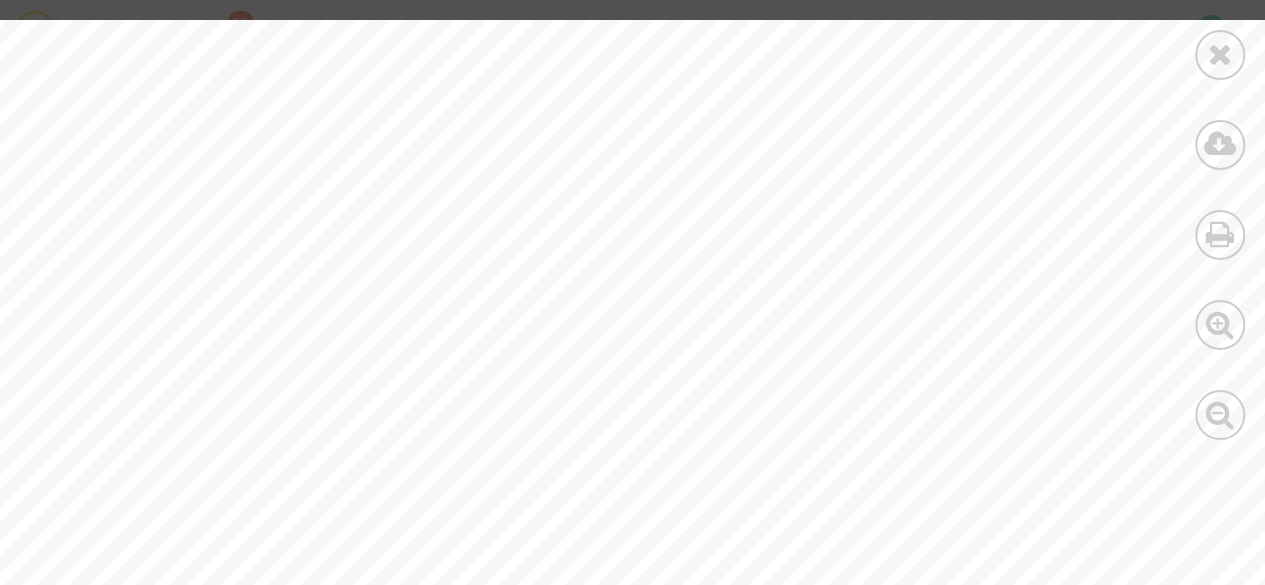 scroll, scrollTop: 855, scrollLeft: 0, axis: vertical 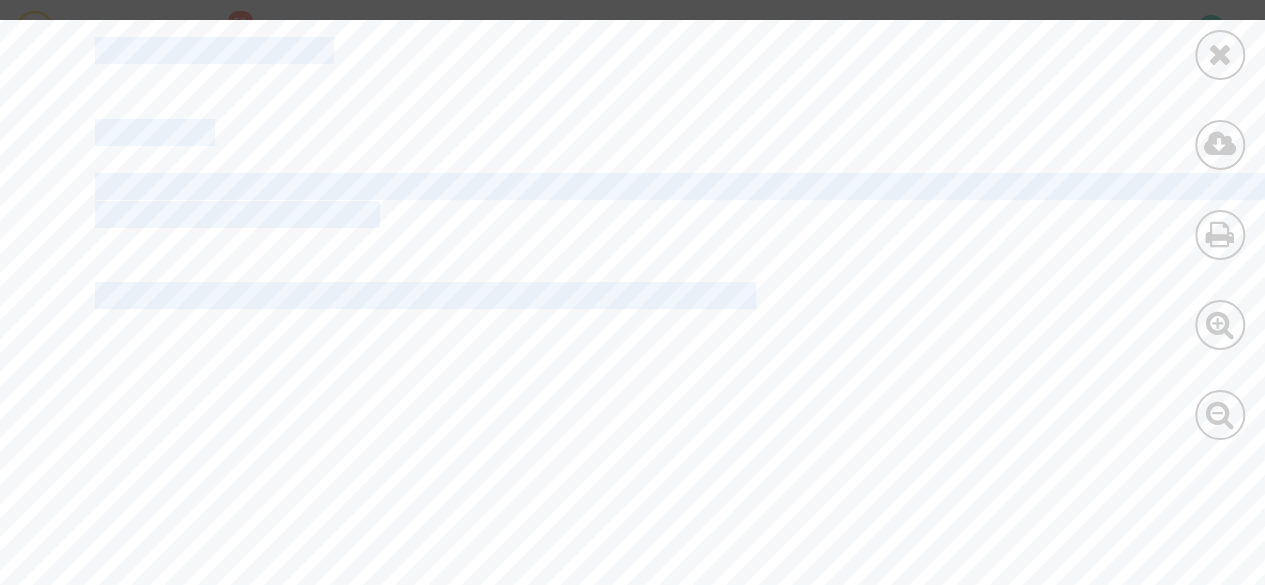 drag, startPoint x: 750, startPoint y: 294, endPoint x: 839, endPoint y: 324, distance: 93.92018 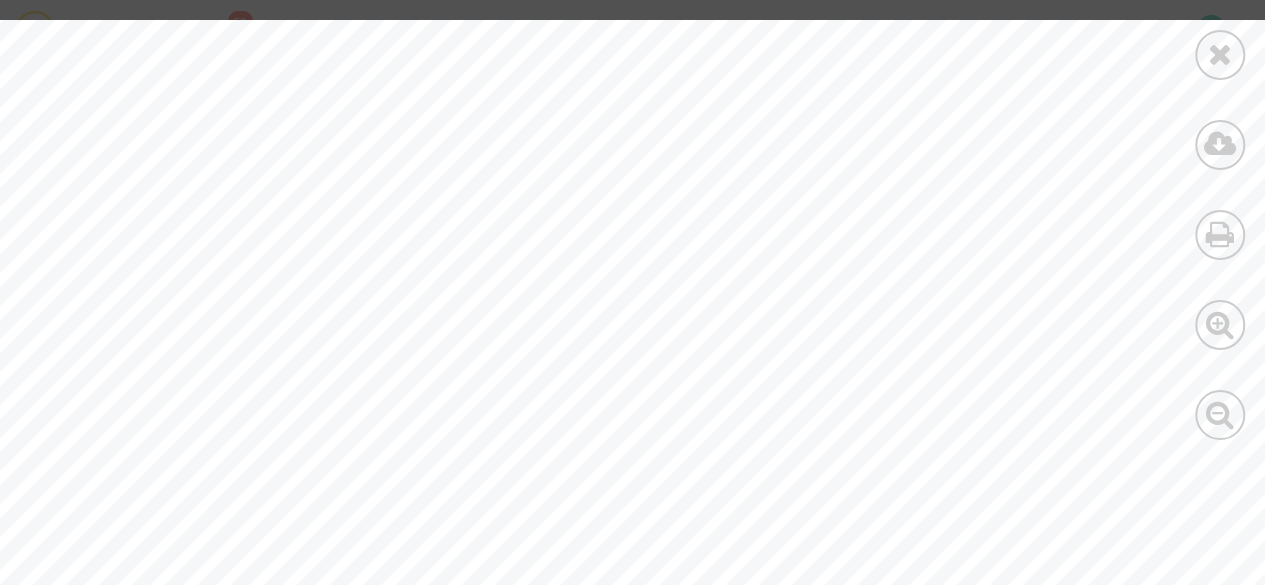 click on "Note interne #1338205 Votre dossier MaPrimeRenov' - Retrait Heure d’envoi 28 juillet 2021 à 09:48   Reçu via Formulaire Web   Demandeur BELGORINE BELKACEM <belgorine.belkacem@orange.fr> Statut Clos     Type - Priorité Normale   Groupe Instructeur   Assigné LILOT Tiziana Motif Instructeur::Retrait total   Numéro de dossier MPR-2020-352752    Qualification Instructeur Pas de retour Total time spent (sec) 696 Time spent last update (sec) 503 Canal utilisé Formulaire     Ne pas modifier A Profils du contact PO Niveaux de complexité Niveau 4 Solde/Retrait/Avance/Subvention Retrait Type de relance 30J/60J WILBERT Fleur 28 juillet 2021 à 09:48 A l’attention de : Monsieur BELGORINE BELKACEM Référence du dossier : MPR-2020-352752 Adresse du logement à rénover : 14 RUE DES COCCINELLES,  52100 ST DIZIER Paris, le 28/07/2021 Monsieur,  Vous avez bénéficié d’une autorisation de subvention MaPrimeRénov’ de l’Agence nationale de l’habitat, suite à la décision du 24 décembre 2020." at bounding box center [674, 119] 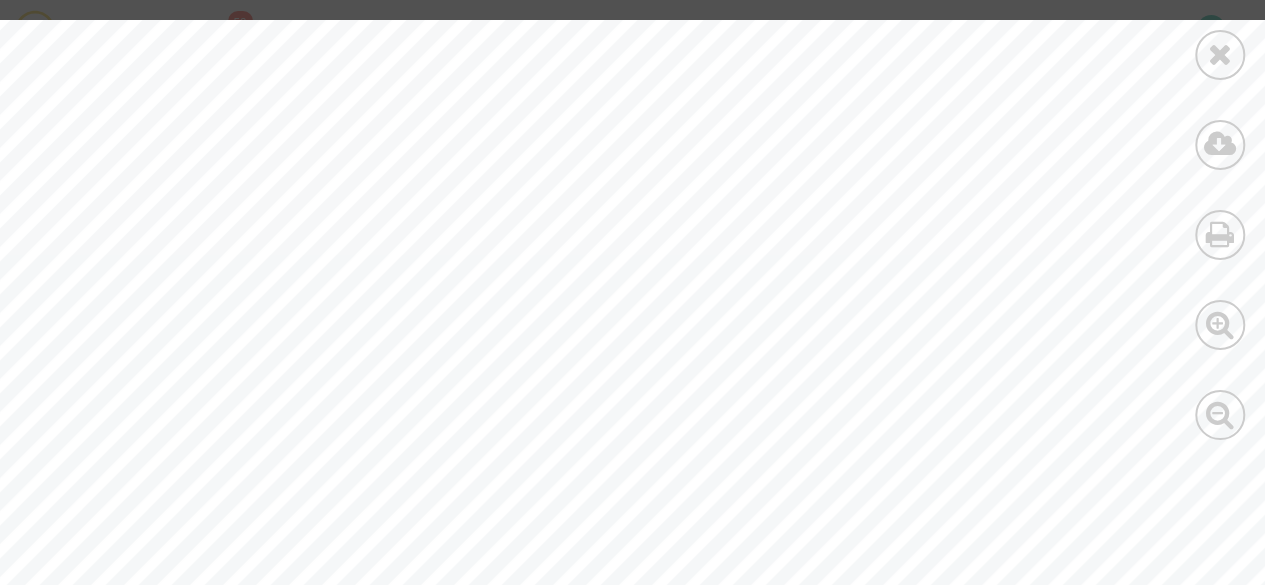 scroll, scrollTop: 5826, scrollLeft: 16, axis: both 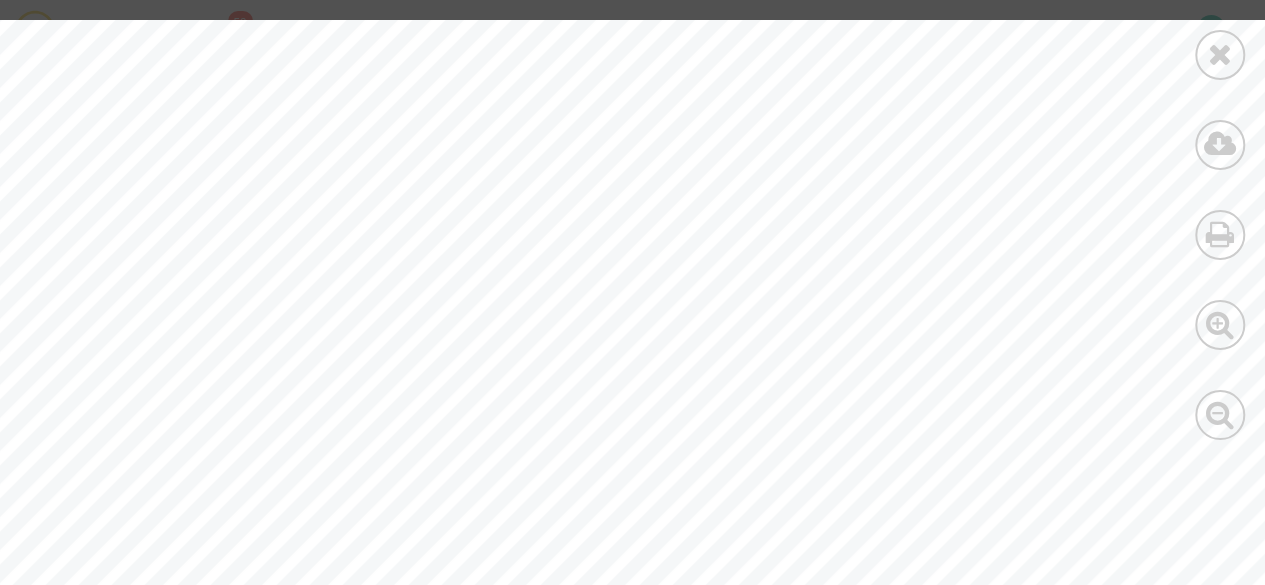 click on "compte de l’État, va traiter votre" at bounding box center [1038, 245] 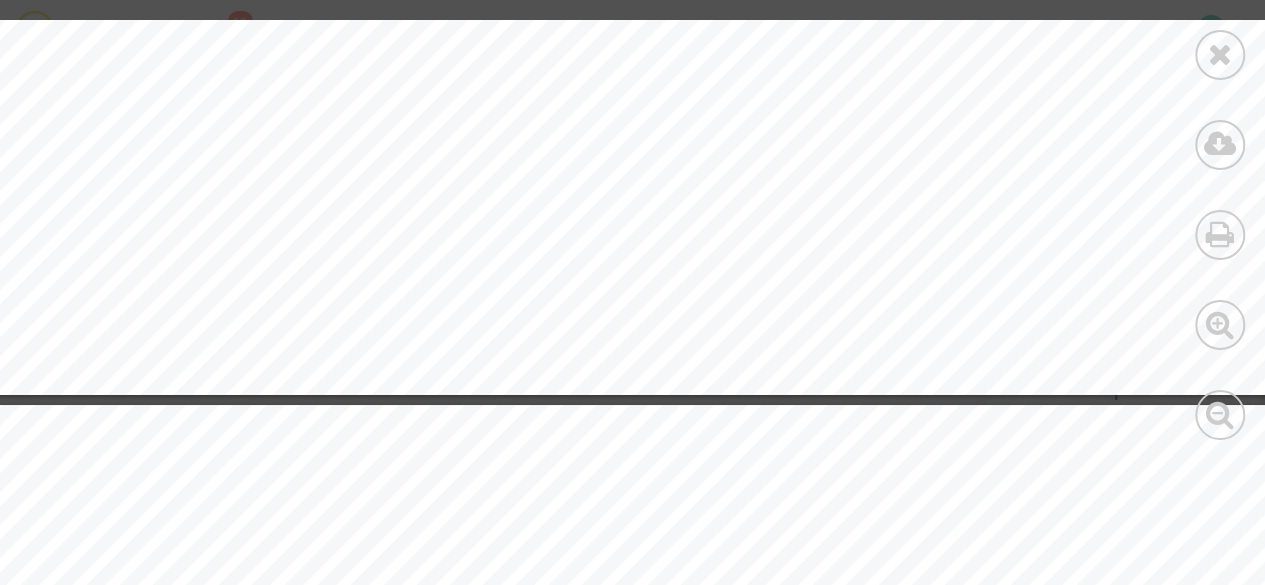 scroll, scrollTop: 13323, scrollLeft: 31, axis: both 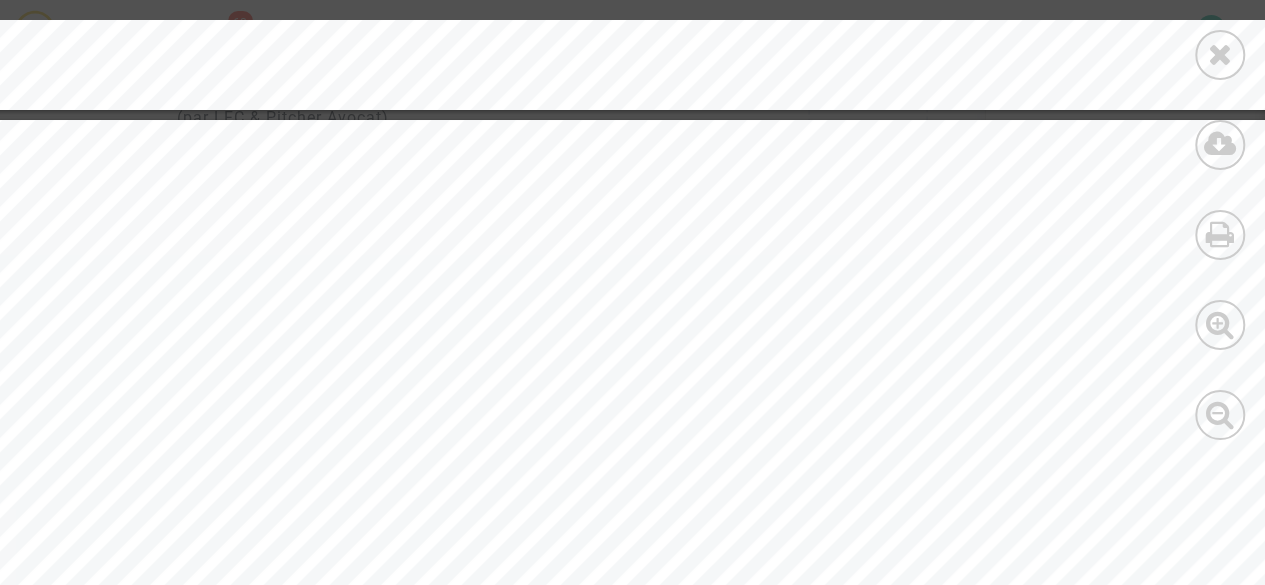 drag, startPoint x: 631, startPoint y: 387, endPoint x: 111, endPoint y: 354, distance: 521.0461 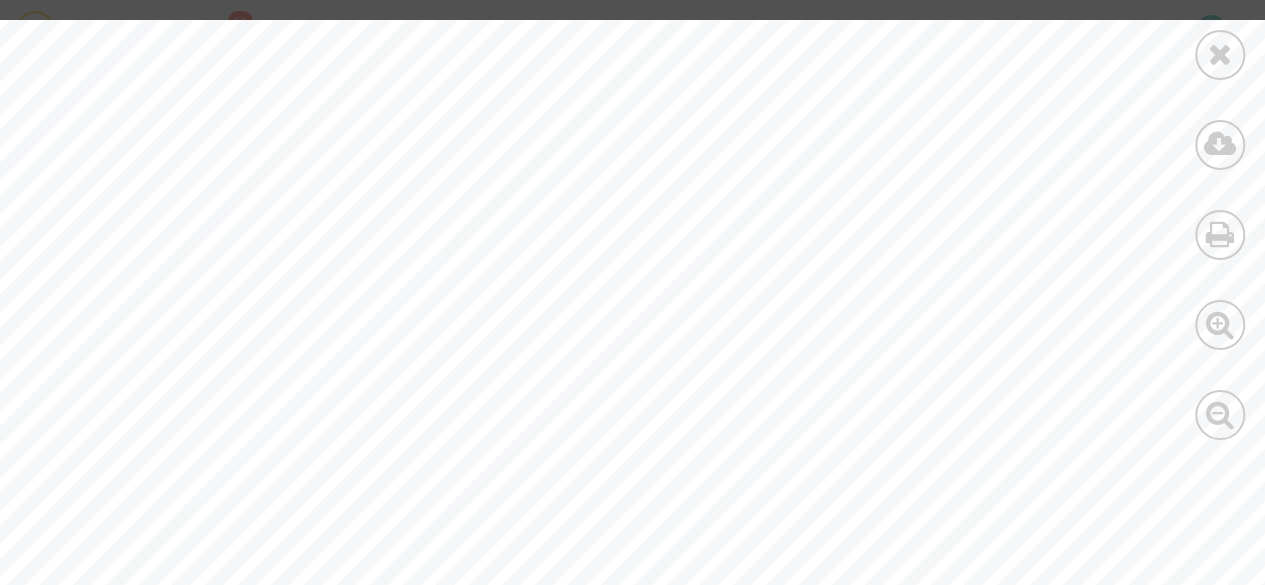 scroll, scrollTop: 13648, scrollLeft: 36, axis: both 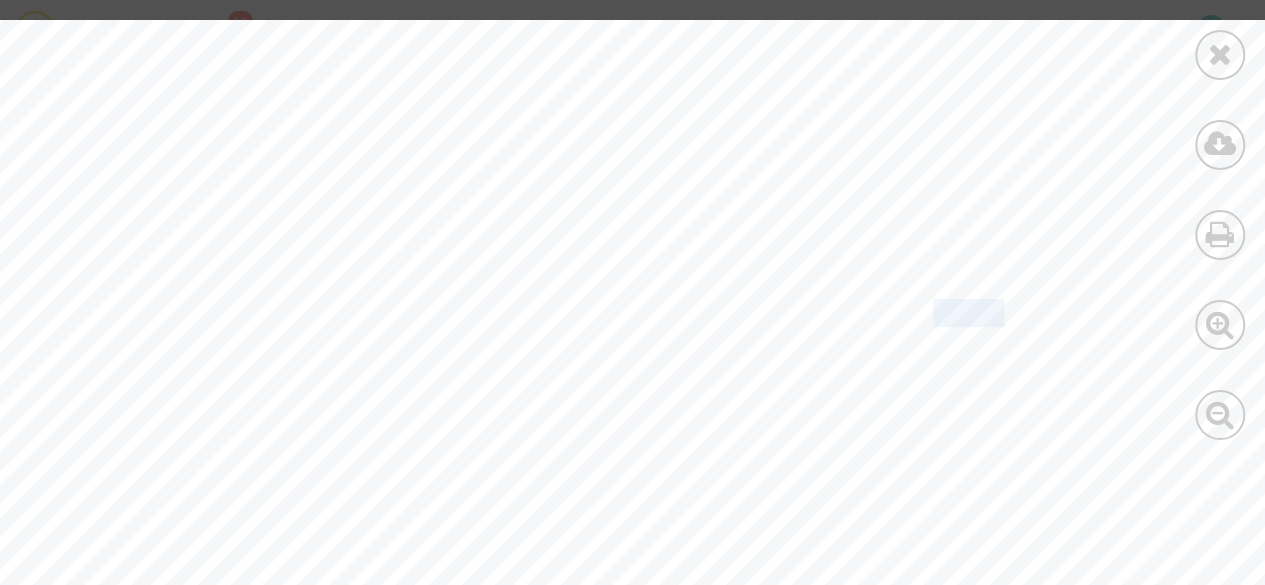 drag, startPoint x: 939, startPoint y: 317, endPoint x: 1004, endPoint y: 317, distance: 65 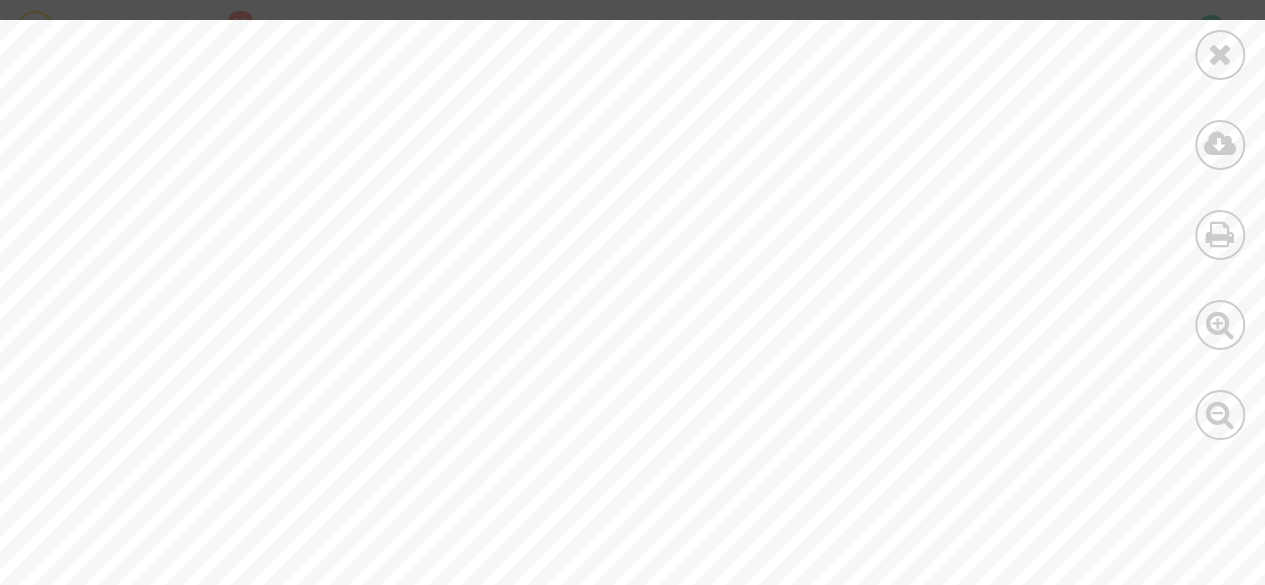 click on "Par requête n°2500443 enregistrée le 11 février 2025 auprès du greffe du tribunal administratif  de Châlons-en-Champagne, Monsieur BELGORINE et la société DRAPO représentés par Me  Pitcher demandent à la juridiction de céans d’annuler ladite décision implicite de rejet née le   25 décembre 2024 ; à titre principal d’enjoindre à l’Anah de lui verser la prime de transition  énergétique  initialement  attribuée  le  16  octobre  2021  d’un  montant  de  1 200  € ;  à  titre  subsidiaire  d’enjoindre  à  l’Anah  de  verser  à  la  société  DRAPO  la  prime  de  transition  énergétique  initialement  attribuée,  sous  astreinte  de  50€  par  jour  de  retard ;  de  mettre  la  charge de l’Anah la somme de 1 500 € en application de l’article L.761-1 du code de justice  administrative ; A titre liminaire, il convient de préciser le contexte dans lequel s'inscrit le présent litige.  par le même conseil que celui ayant introduit la présente instance. . I. ) )." at bounding box center [638, 749] 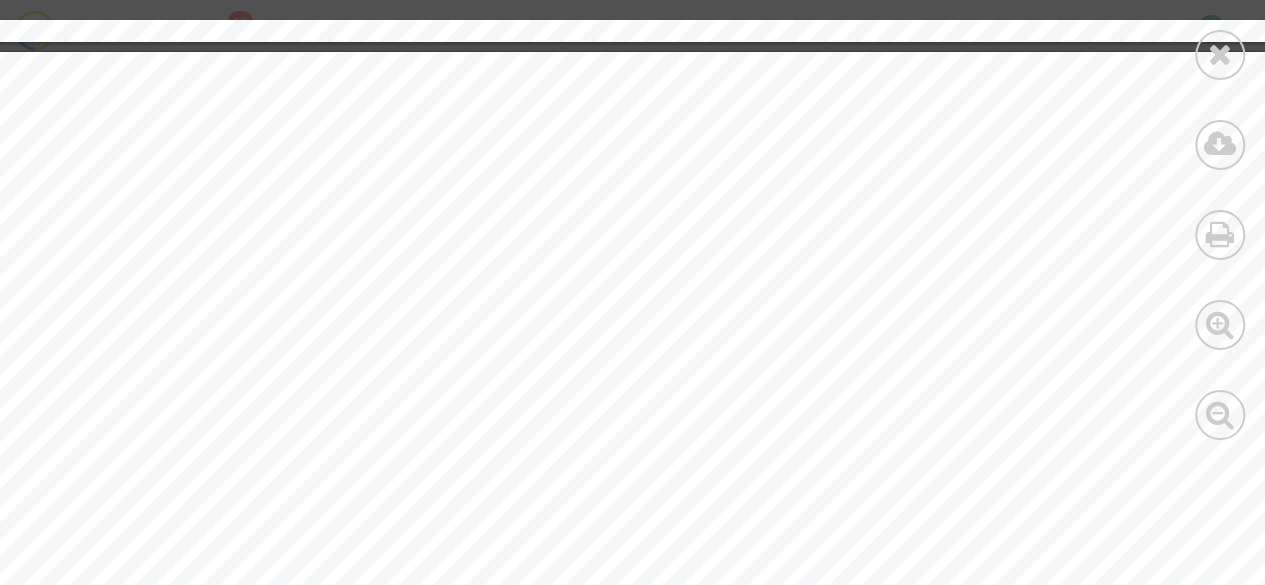 scroll, scrollTop: 7637, scrollLeft: 88, axis: both 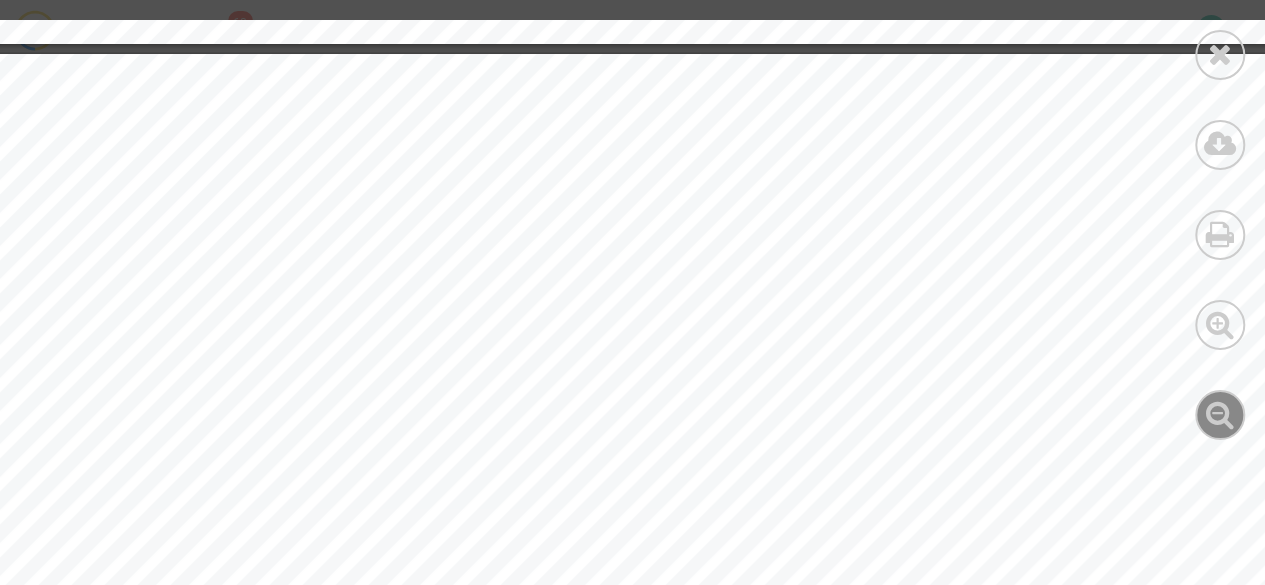 click at bounding box center (1220, 414) 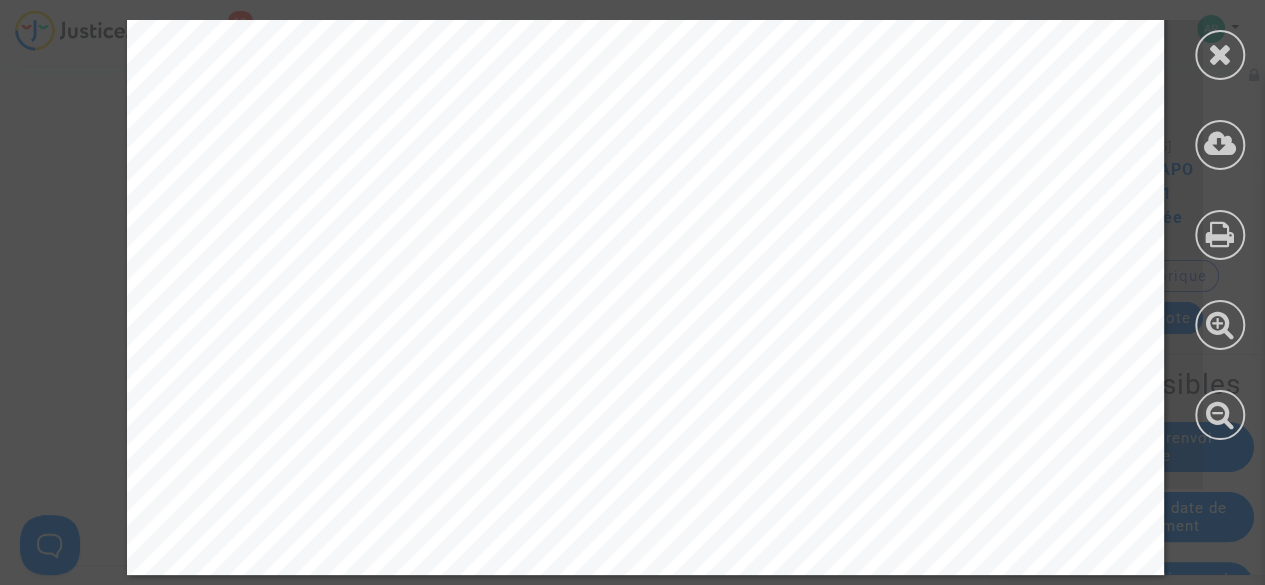 scroll, scrollTop: 48219, scrollLeft: 0, axis: vertical 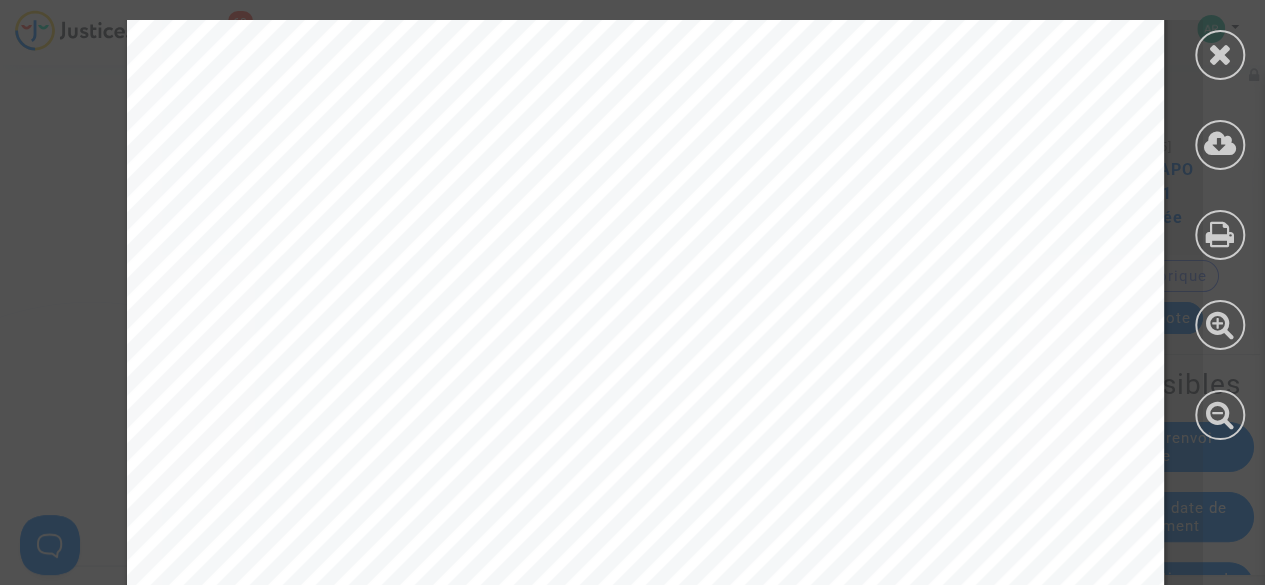 drag, startPoint x: 552, startPoint y: 310, endPoint x: 212, endPoint y: 323, distance: 340.24844 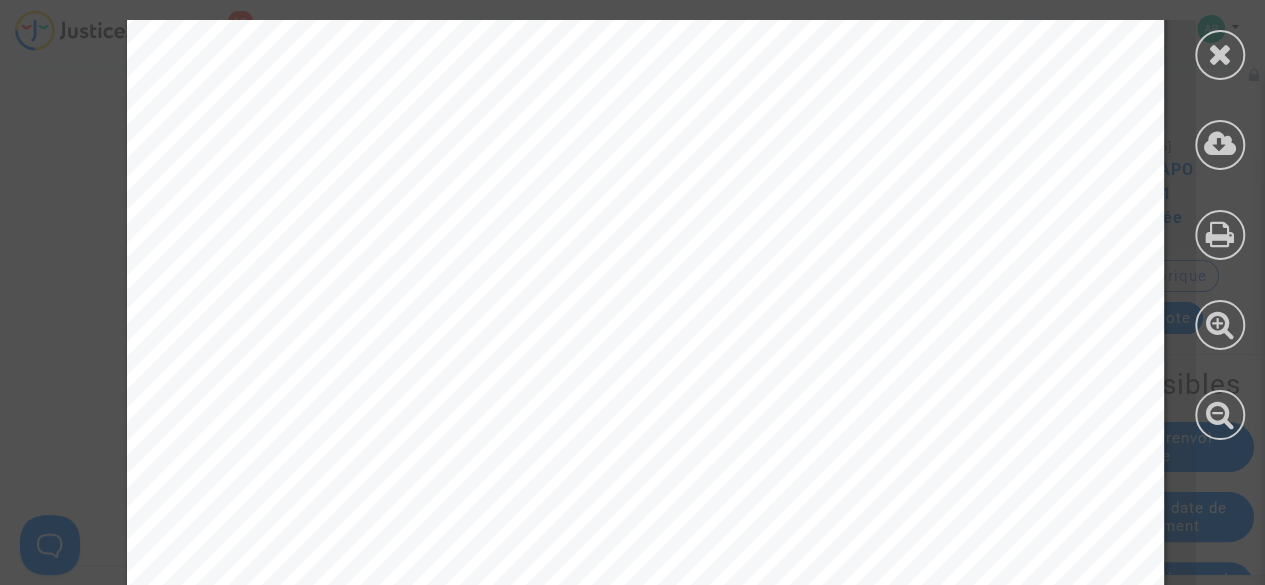 scroll, scrollTop: 12132, scrollLeft: 0, axis: vertical 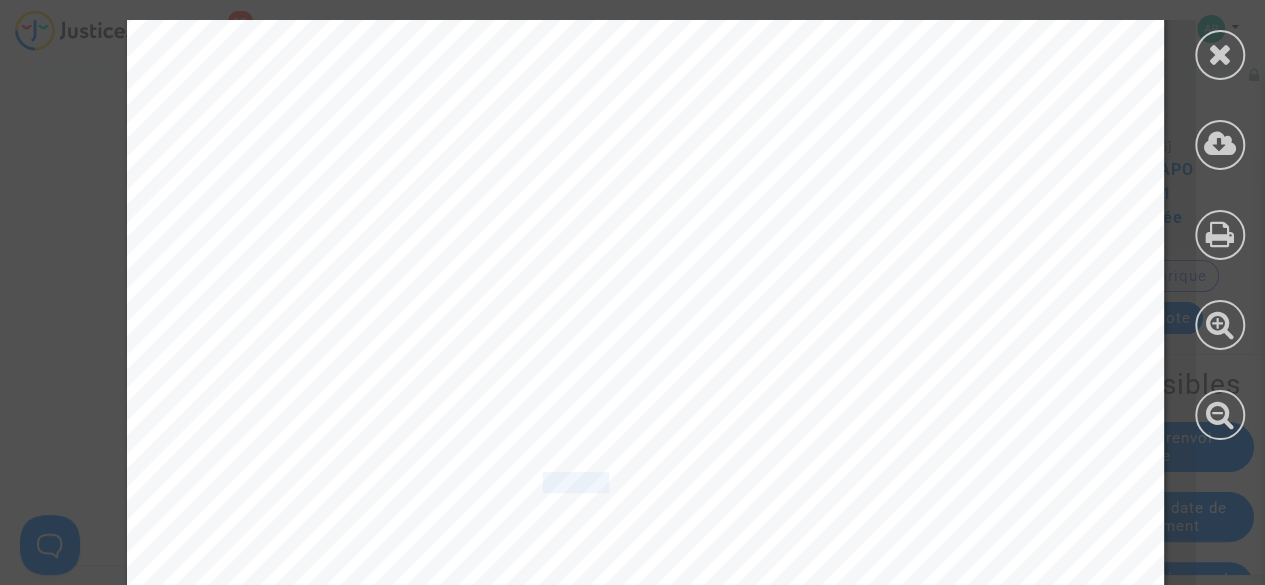 drag, startPoint x: 526, startPoint y: 483, endPoint x: 590, endPoint y: 492, distance: 64.629715 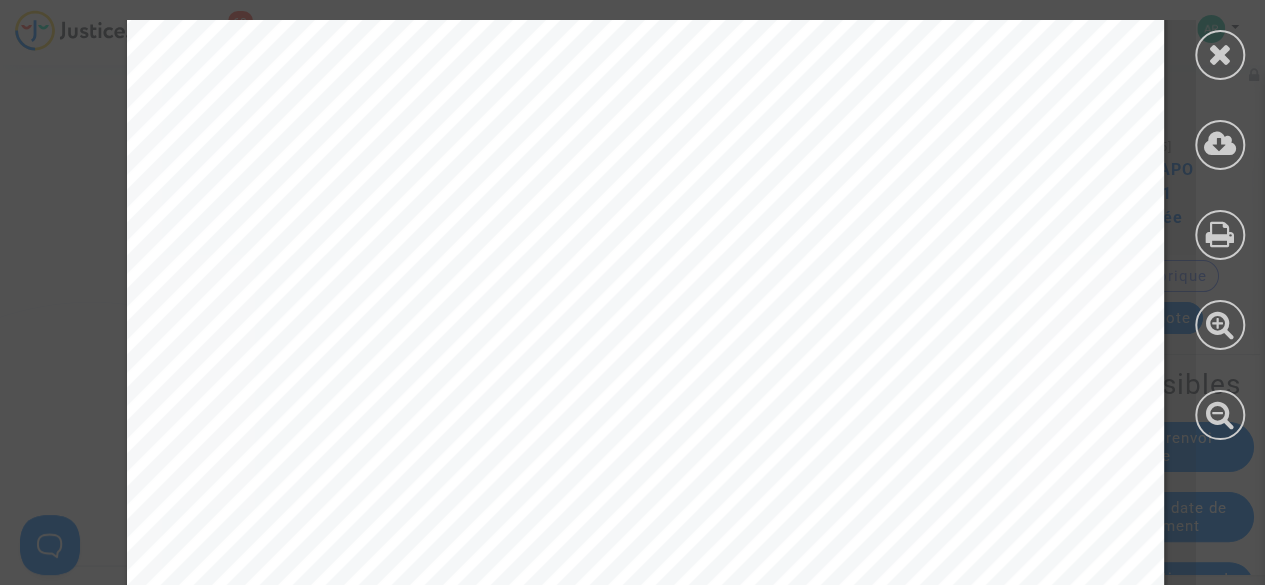 click on "Le 6 septembre 2024, la société DRAPO a déposé une requête indemnitaire enregistrée sous" at bounding box center (694, 500) 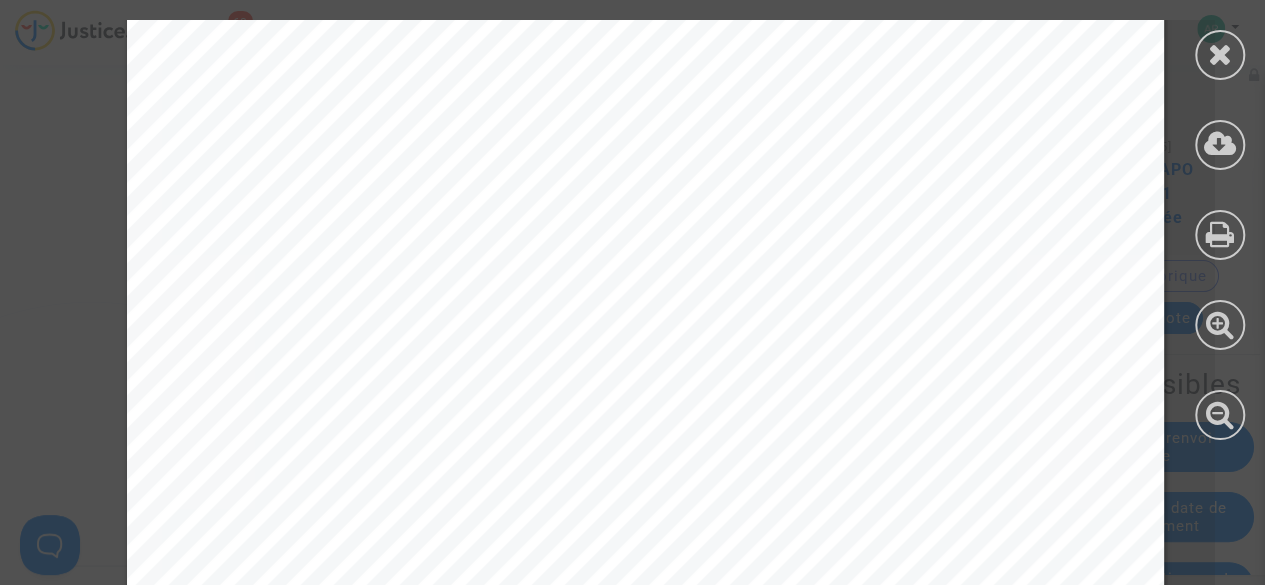 scroll, scrollTop: 13550, scrollLeft: 0, axis: vertical 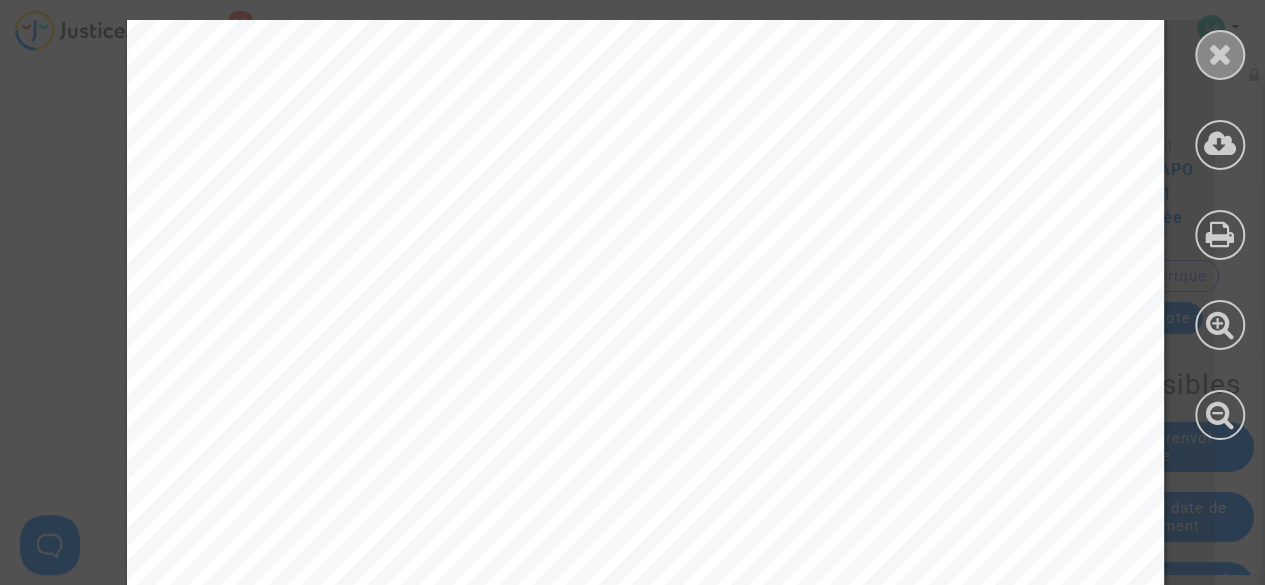 click at bounding box center [1220, 54] 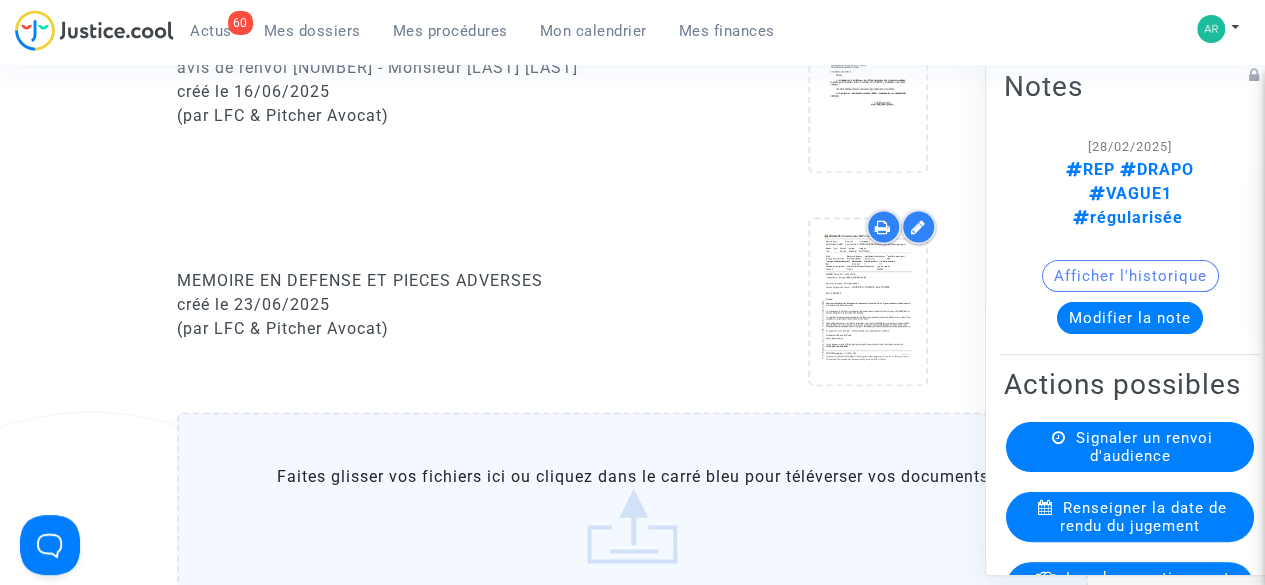 scroll, scrollTop: 1434, scrollLeft: 0, axis: vertical 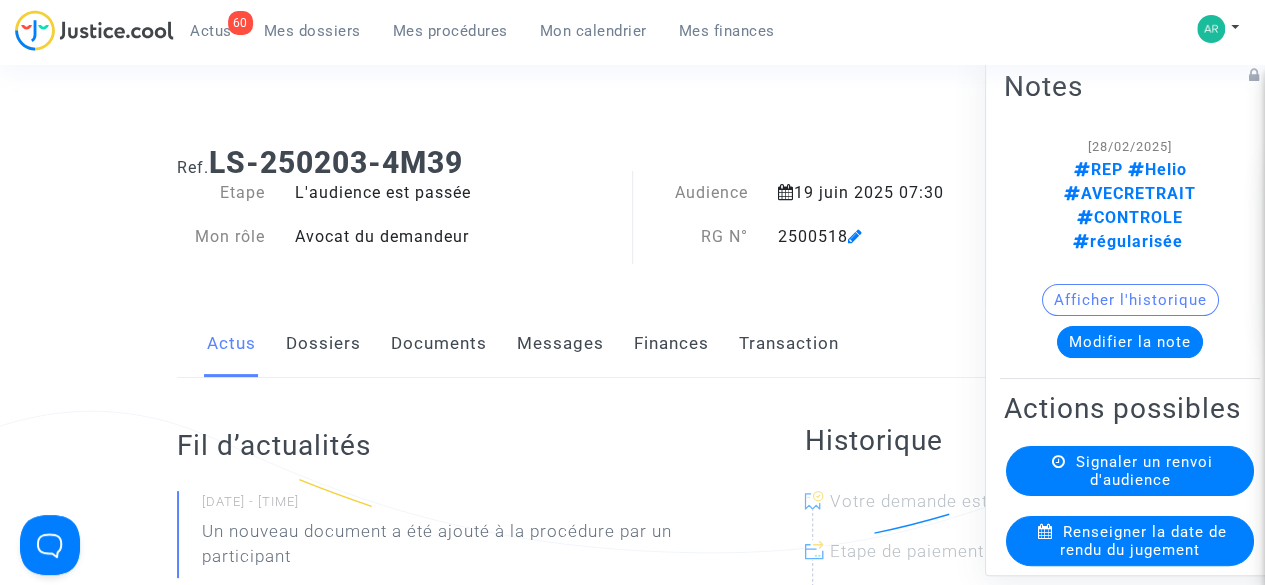 click on "Documents" 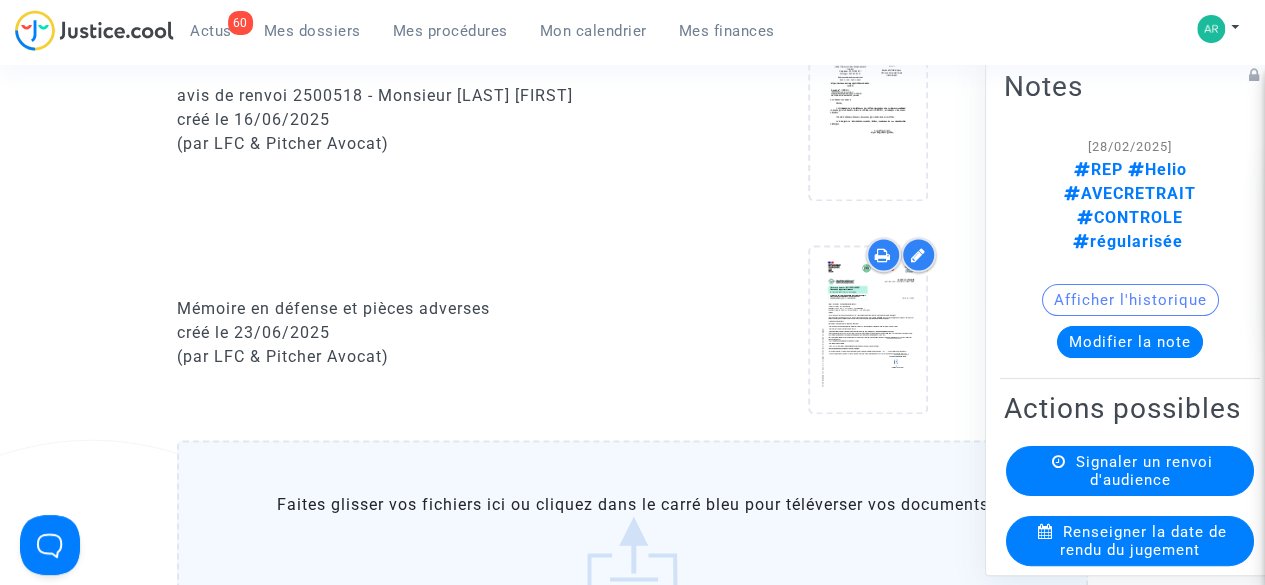 scroll, scrollTop: 1414, scrollLeft: 0, axis: vertical 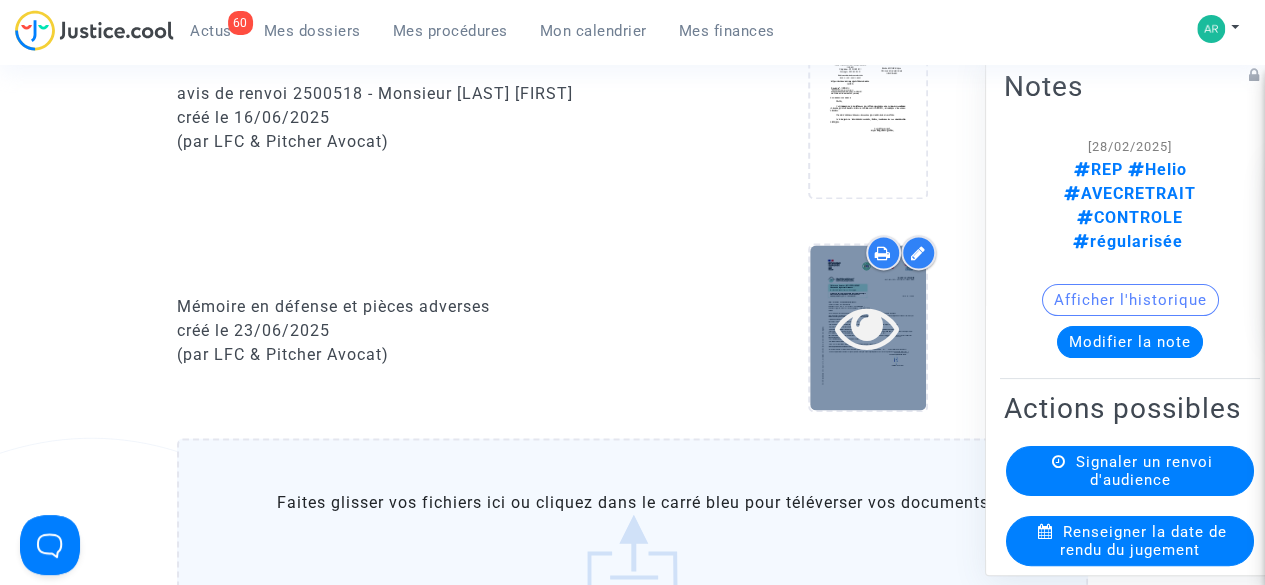click at bounding box center [867, 327] 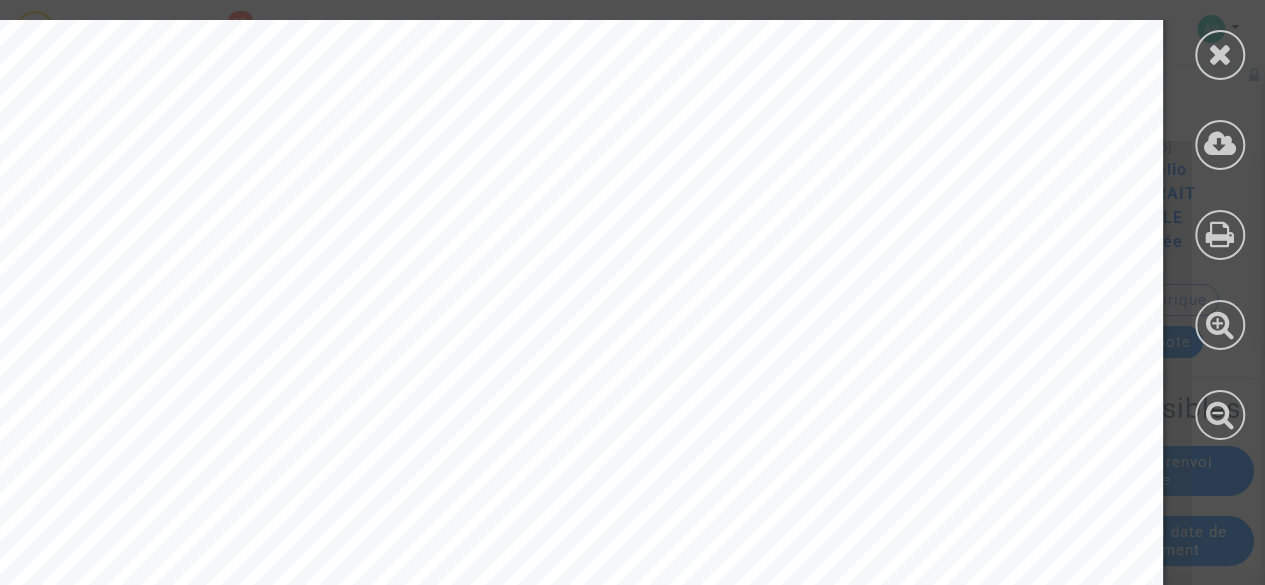 scroll, scrollTop: 184, scrollLeft: 186, axis: both 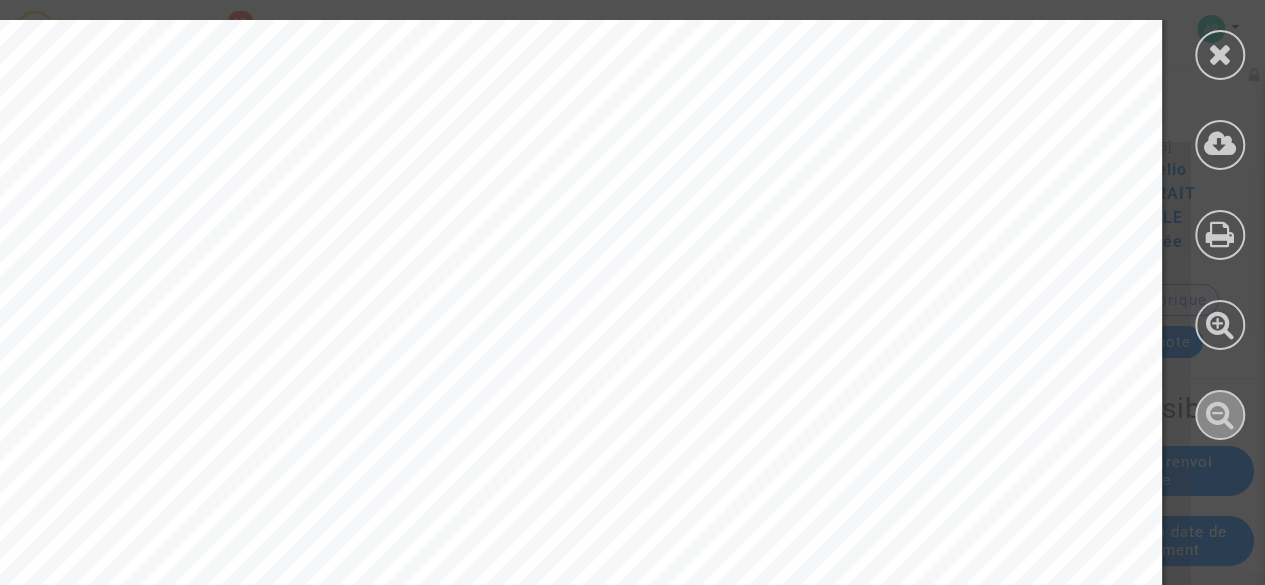 click at bounding box center [1220, 414] 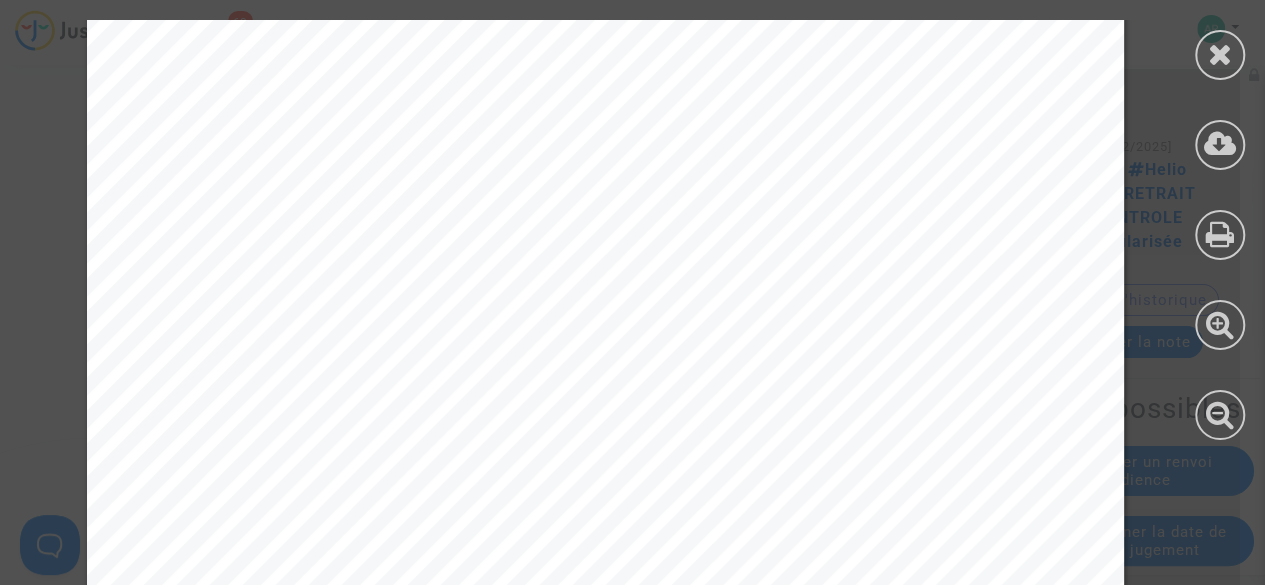 scroll, scrollTop: 3154, scrollLeft: 43, axis: both 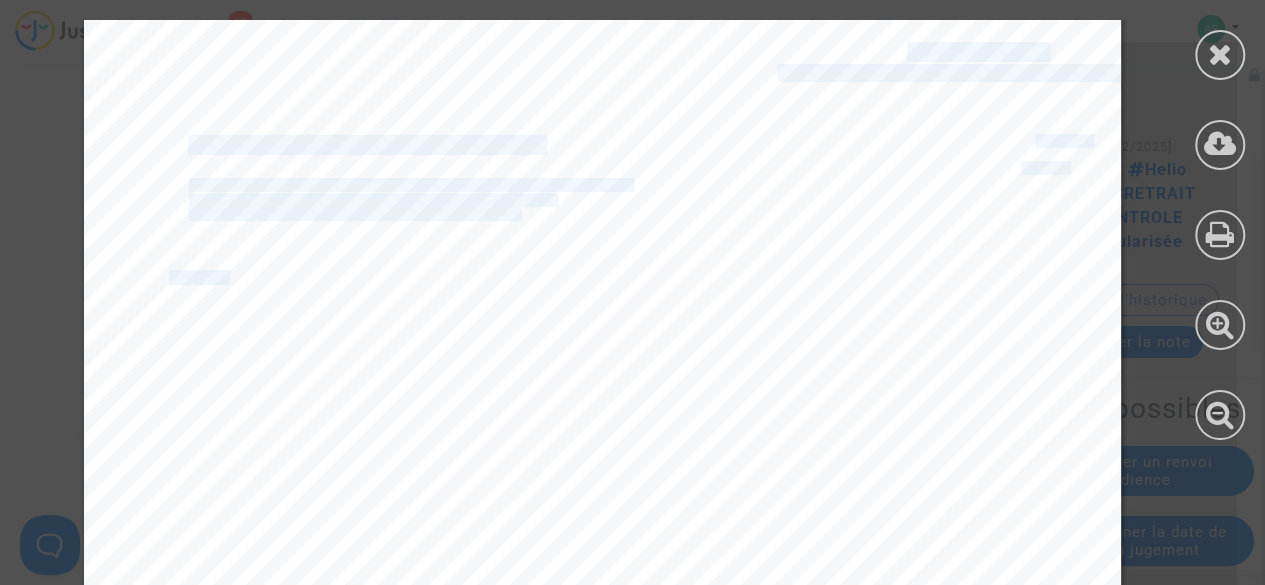 drag, startPoint x: 206, startPoint y: 276, endPoint x: 353, endPoint y: 287, distance: 147.411 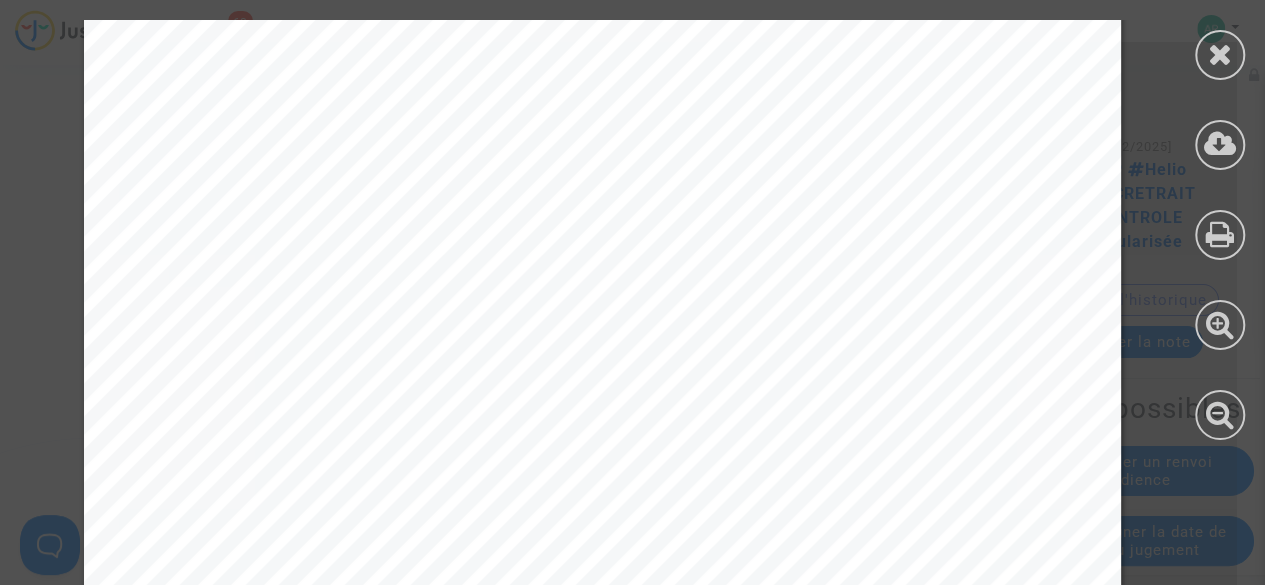 click on "VIRGINIE HAQUELLE  54 RUE DU GILLIARD 10330 CHAVANGES Référence dossier :MPR-2023-982687 Affaire suivie par le Service des aides et de la relation usagers Nous contacter par téléphone ou courriel à partir de www.maprimerenov.gouv.fr – « besoin d’aide » Paris, le  05/04/2024 Objet :   Versement du solde de prime  MaPrimeRénov’ Référence dossier : MPR-2023-982687 Adresse de contact : 54 RUE DU GILLIARD 10330 CHAVANGES Madame, Nous vous informons qu'un montant de 6 500,00 €, va être versé sur votre compte bancaire ou celui de votre mandataire de perception des fonds 1 . Selon le projet de travaux que vous avez renseigné, votre reste à charge après ce versement serait de 4 226,00 €. Ce montant ne tient pas compte de la réalisation de travaux non éligibles à MaPrimeRénov'. Si vous percevez cette prime en tant que propriétaire bailleur, nous vous rappelons que vous avez pris des engagements vis-à-vis de la location de votre logement. prime. La Directrice Générale de l’Anah 1" at bounding box center (602, 556) 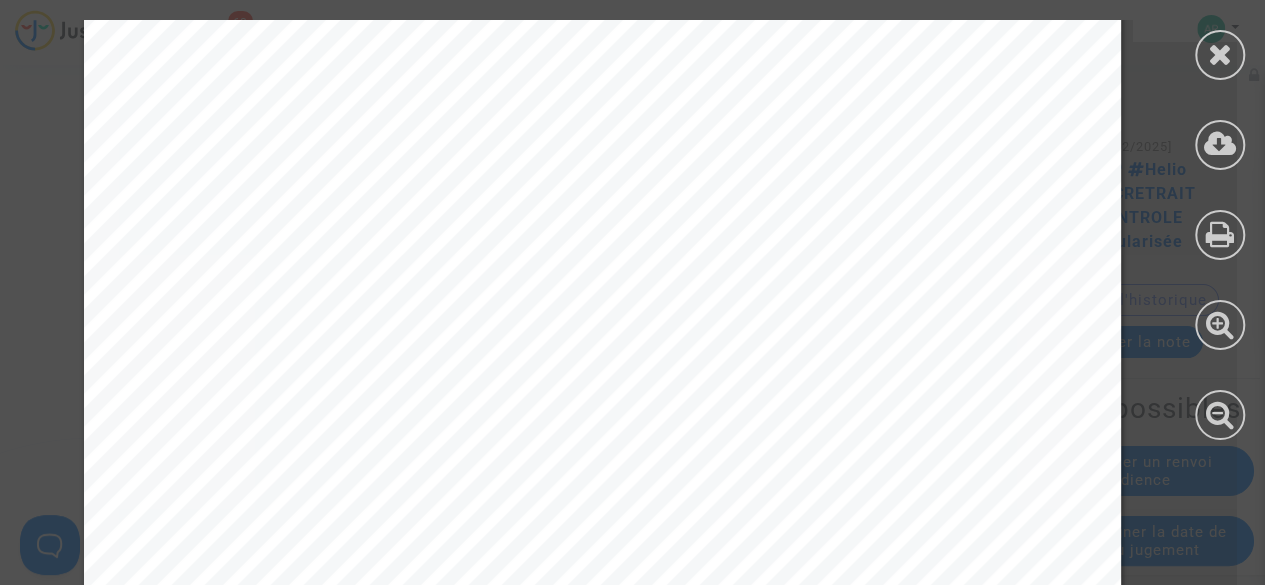 scroll, scrollTop: 3231, scrollLeft: 43, axis: both 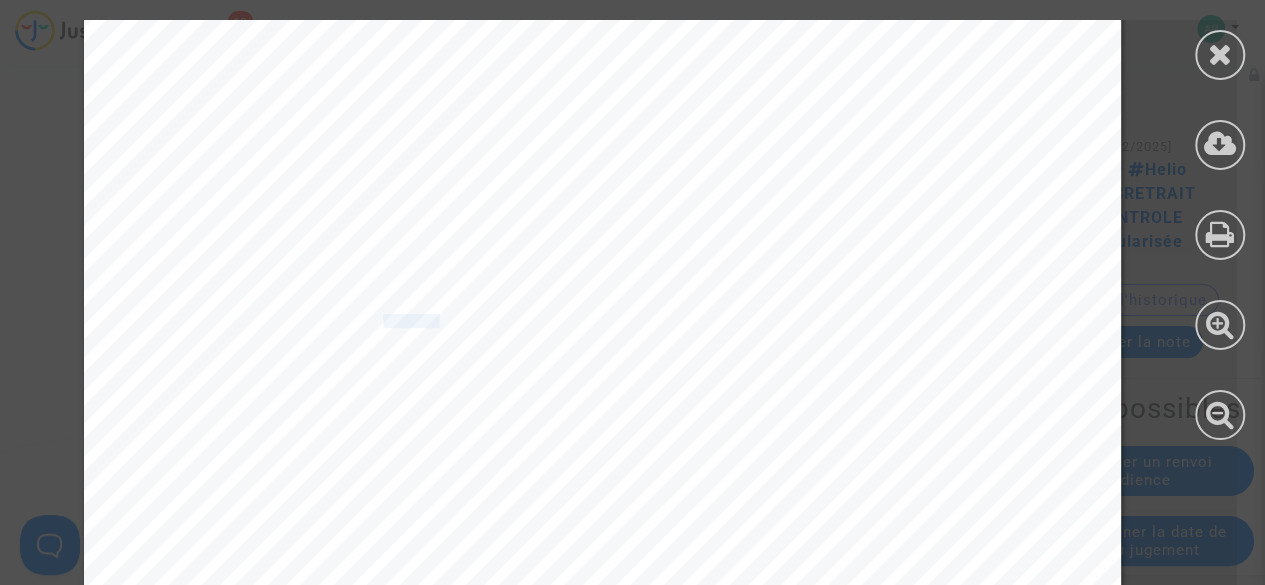 drag, startPoint x: 364, startPoint y: 321, endPoint x: 420, endPoint y: 321, distance: 56 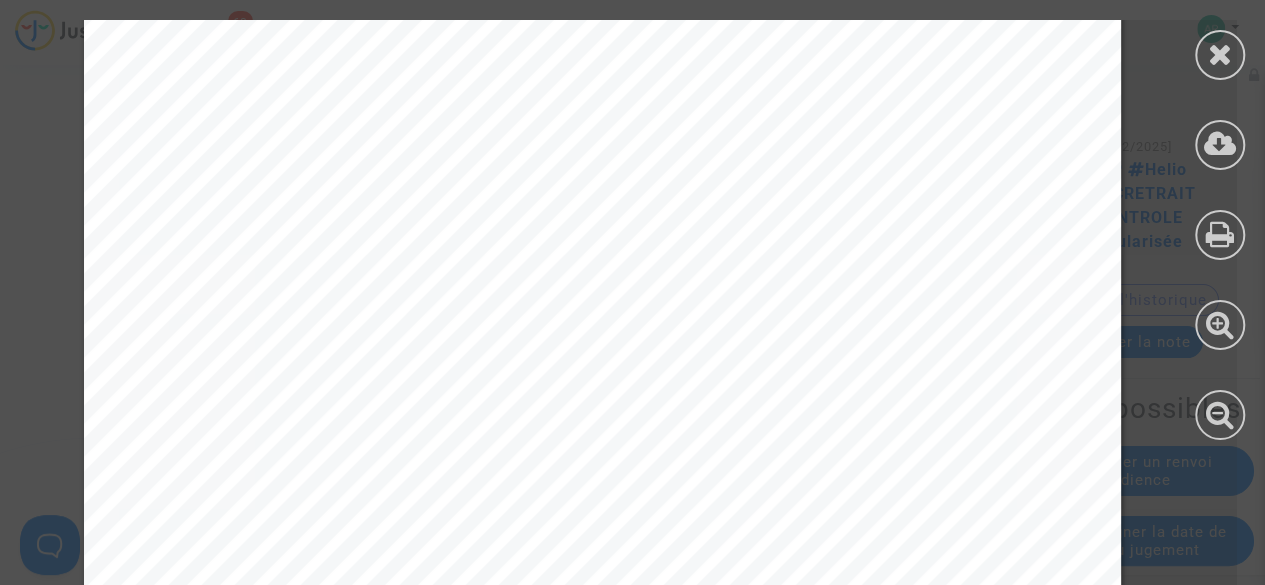 click on "Si vous percevez cette prime en tant que propriétaire bailleur, nous vous rappelons que vous avez pris des engagements vis-à-vis de la location de votre logement." at bounding box center [686, 387] 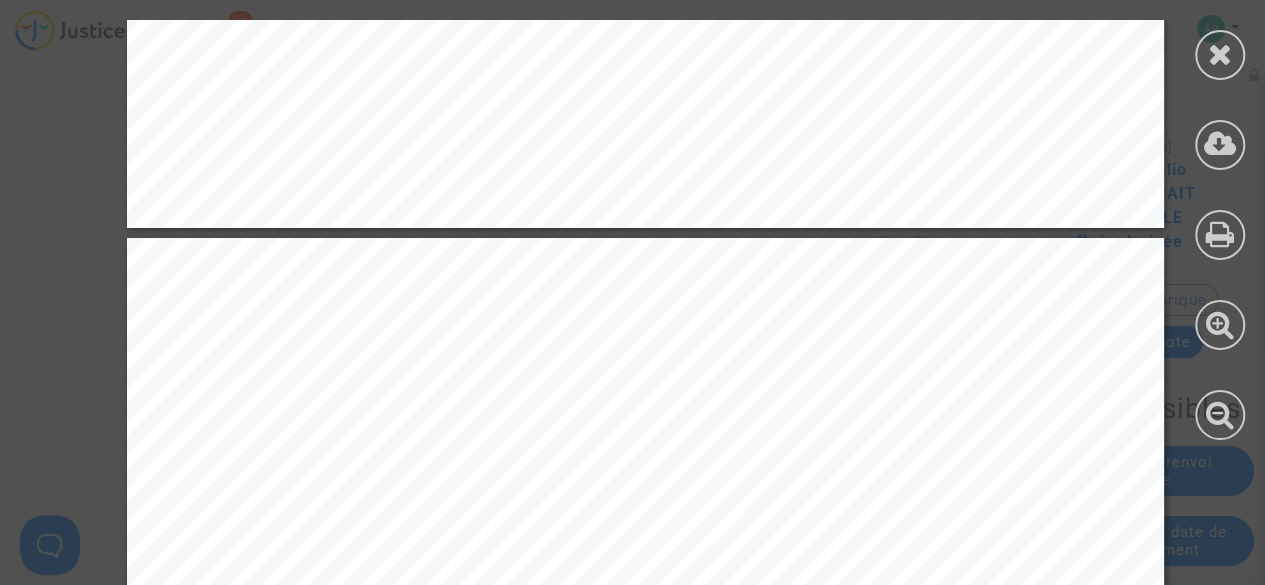 scroll, scrollTop: 11616, scrollLeft: 0, axis: vertical 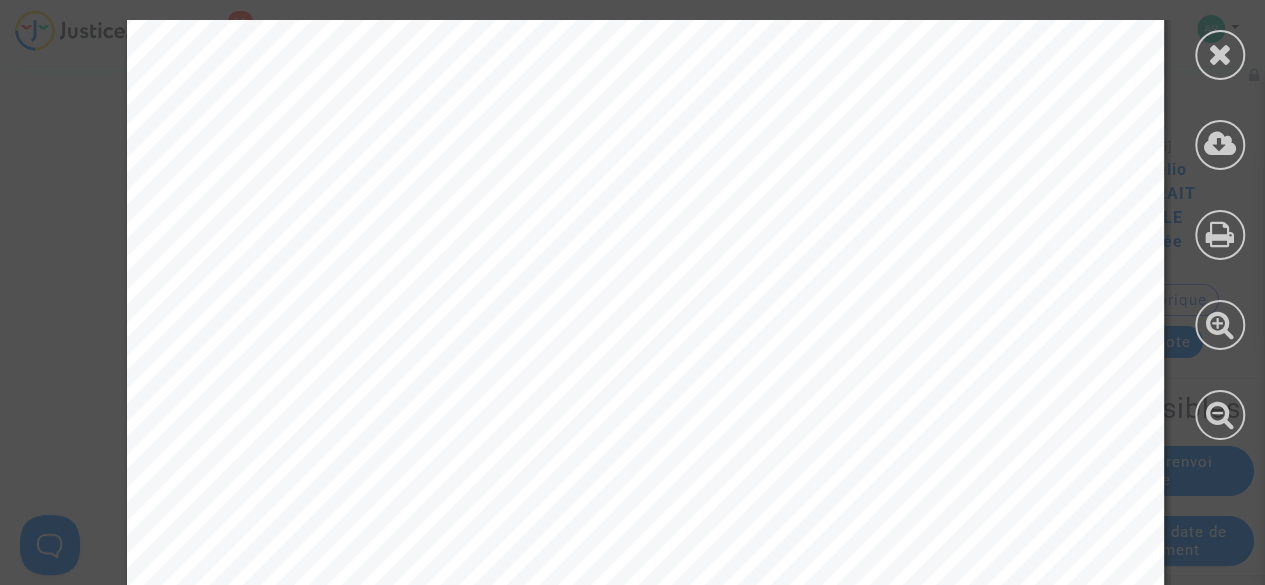 click on "2 I. A titre principal, sur la fin de non-recevoir tirée de la tardiveté de la requête  En droit, l’article R. 421-1 du code de justice administrative dispose que :  «  La juridiction ne peut être saisie que par voie de recours formé contre une décision, et ce,  dans les deux mois à partir de la notification ou de la publication de la décision attaquée.  » L’article 9 du décret n°2020-26 modifié du 14 janvier 2020 relatif à la prime de transition énergétique  dispose quant à lui que :  «  L'introduction  d'un  recours  afférent  aux  décisions  relatives  à  la  prime  de  transition  énergétique  est  subordonnée  à  l'exercice  préalable  d'un  recours  administratif  par  le  bénéficiaire auprès du directeur général de l'Agence nationale de l'habitat.  Ce recours administratif est régi par les dispositions des chapitres Ier et II du titre Ier du livre  IV du code des relations entre le public et l'administration . » préalable d’exercice d’un recours administratif." at bounding box center (645, 411) 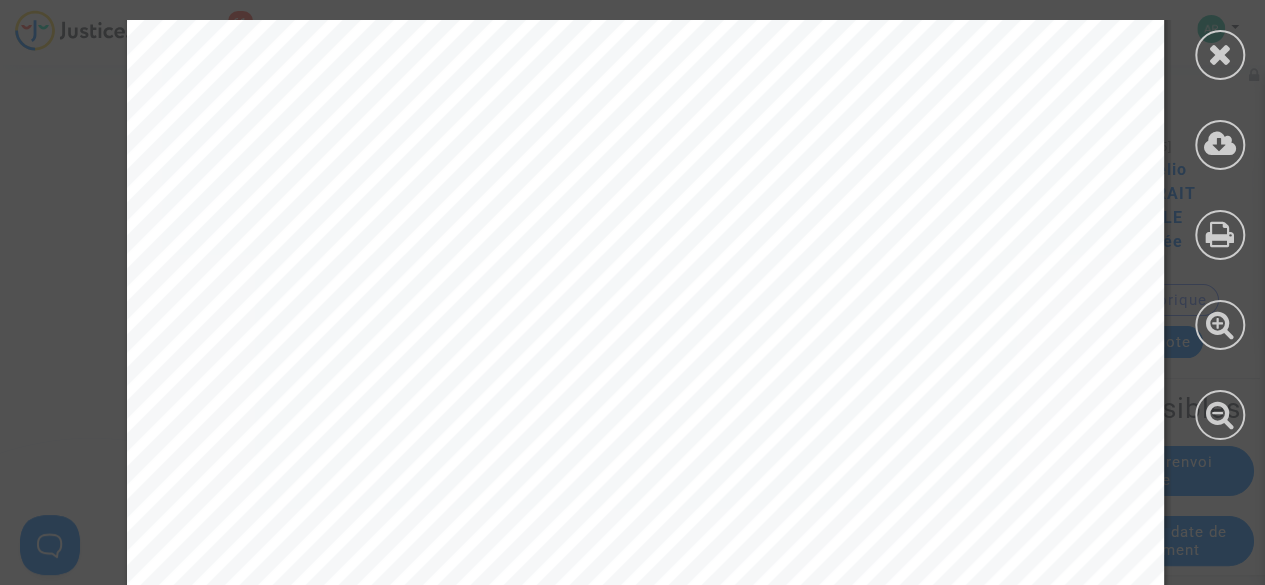 scroll, scrollTop: 12697, scrollLeft: 0, axis: vertical 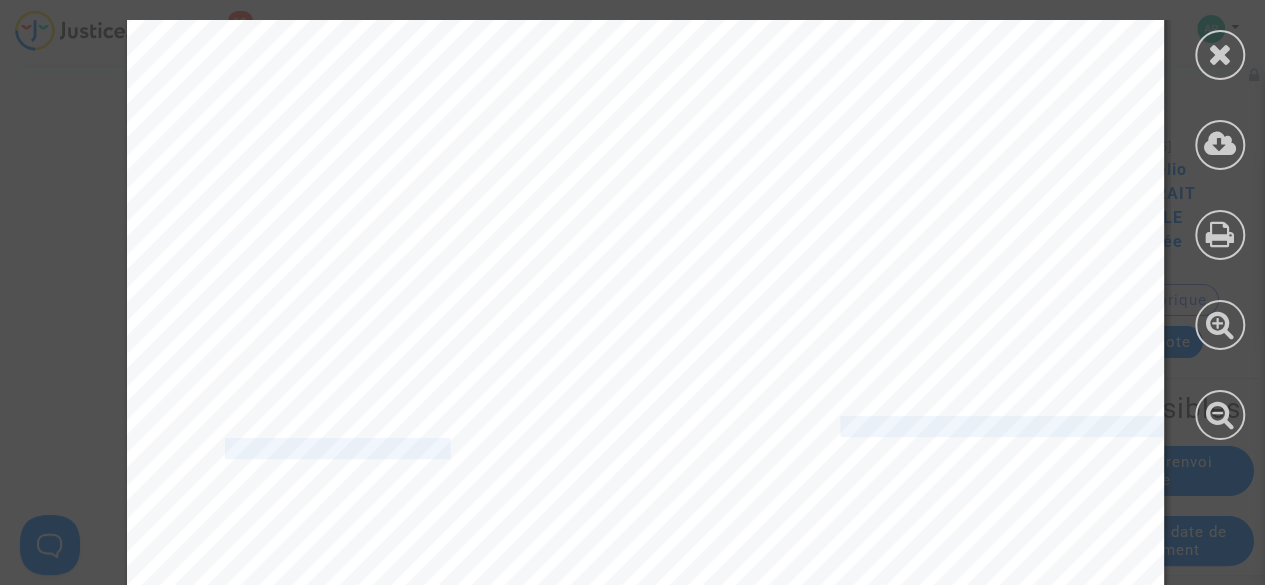 drag, startPoint x: 819, startPoint y: 427, endPoint x: 417, endPoint y: 447, distance: 402.4972 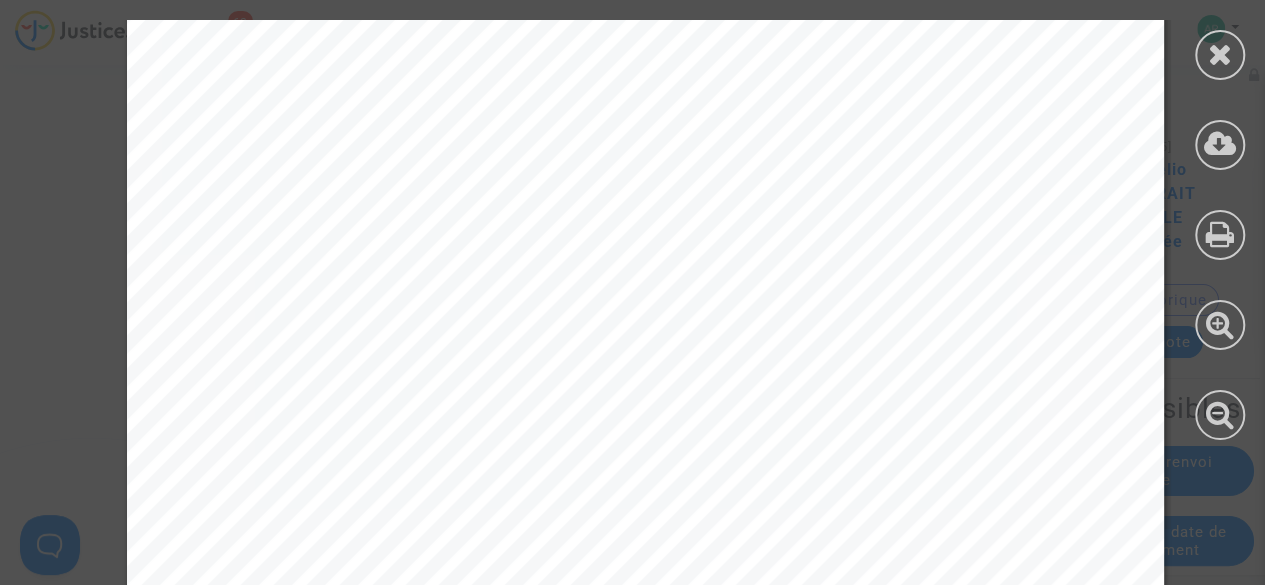 click on "2 I. A titre principal, sur la fin de non-recevoir tirée de la tardiveté de la requête  En droit, l’article R. 421-1 du code de justice administrative dispose que :  «  La juridiction ne peut être saisie que par voie de recours formé contre une décision, et ce,  dans les deux mois à partir de la notification ou de la publication de la décision attaquée.  » L’article 9 du décret n°2020-26 modifié du 14 janvier 2020 relatif à la prime de transition énergétique  dispose quant à lui que :  «  L'introduction  d'un  recours  afférent  aux  décisions  relatives  à  la  prime  de  transition  énergétique  est  subordonnée  à  l'exercice  préalable  d'un  recours  administratif  par  le  bénéficiaire auprès du directeur général de l'Agence nationale de l'habitat.  Ce recours administratif est régi par les dispositions des chapitres Ier et II du titre Ier du livre  IV du code des relations entre le public et l'administration . » préalable d’exercice d’un recours administratif." at bounding box center [645, -119] 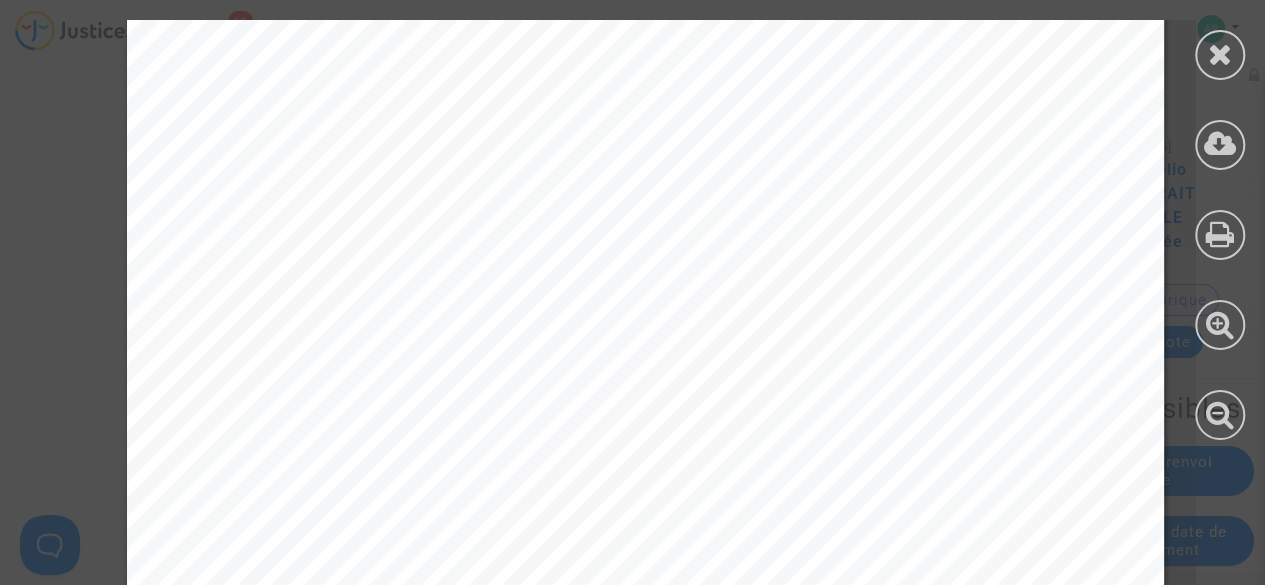 scroll, scrollTop: 13950, scrollLeft: 0, axis: vertical 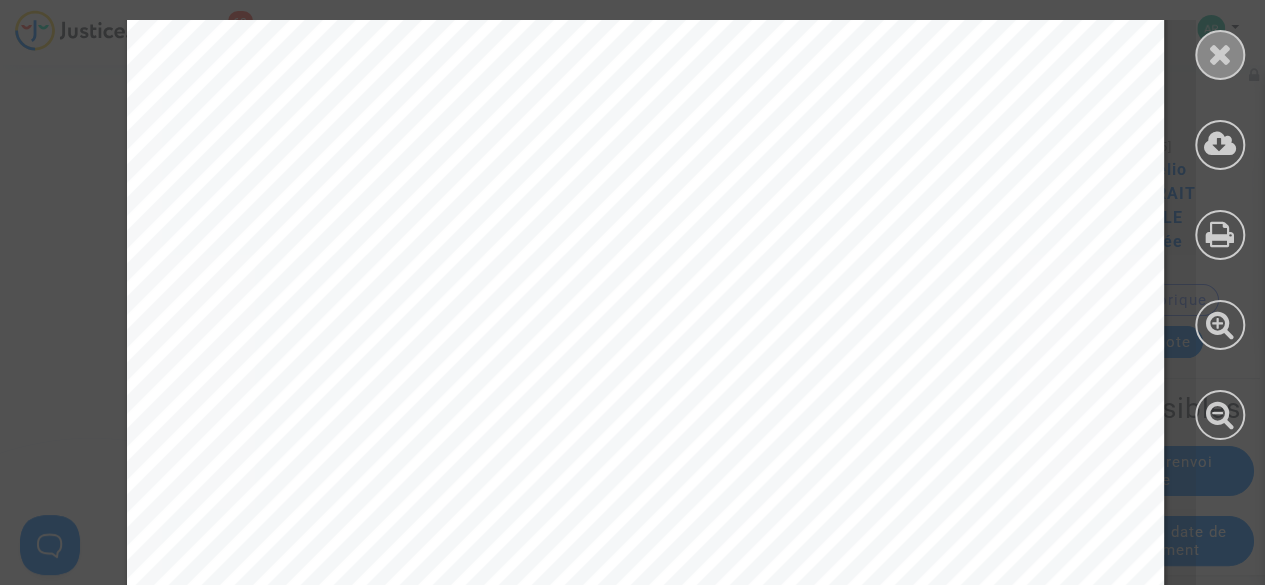 click at bounding box center (1220, 54) 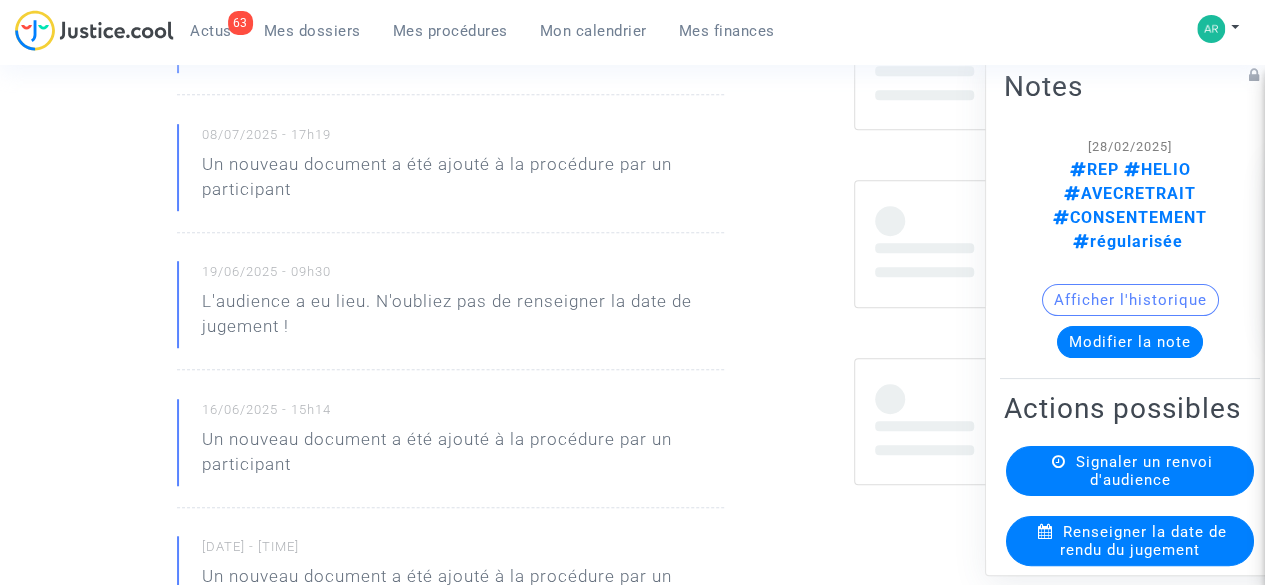 scroll, scrollTop: 0, scrollLeft: 0, axis: both 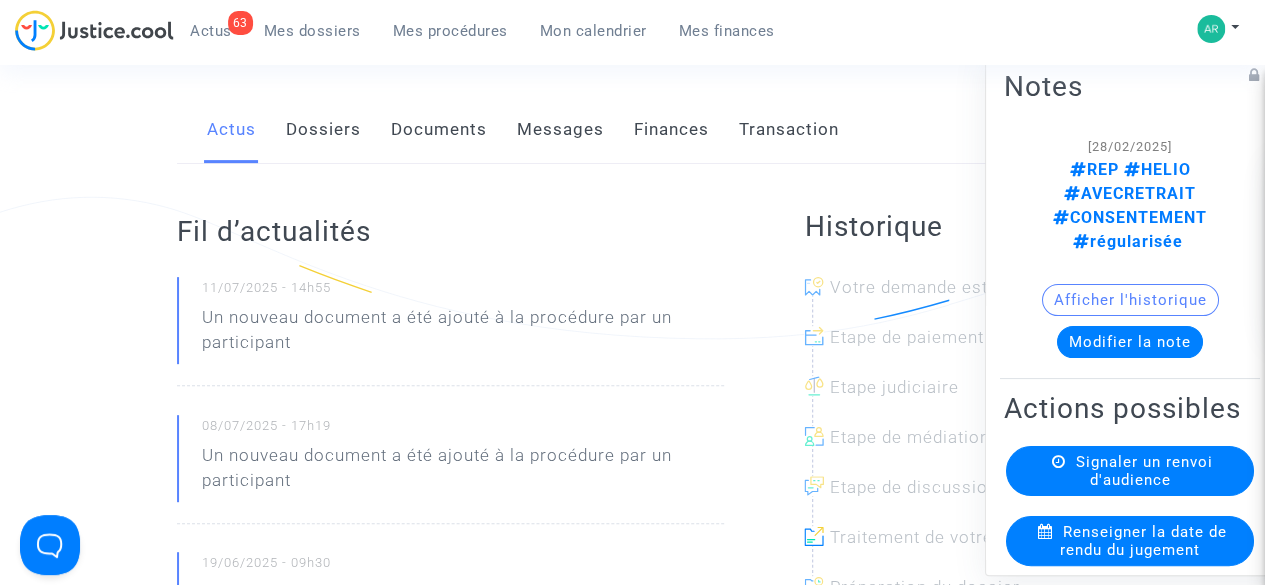 click on "Documents" 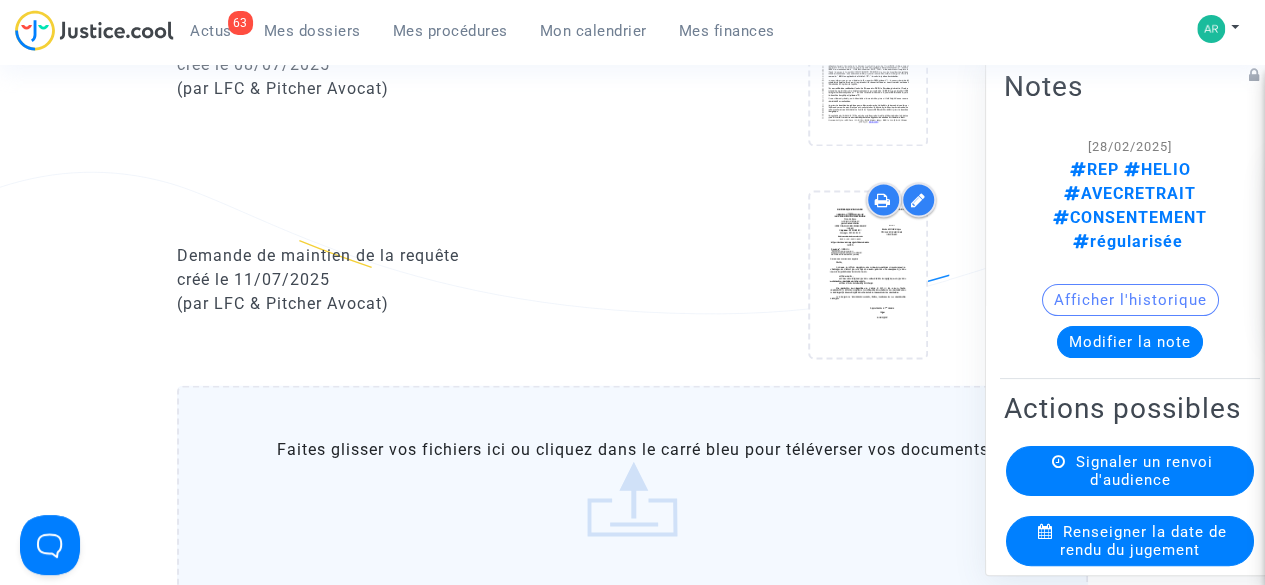 scroll, scrollTop: 1681, scrollLeft: 0, axis: vertical 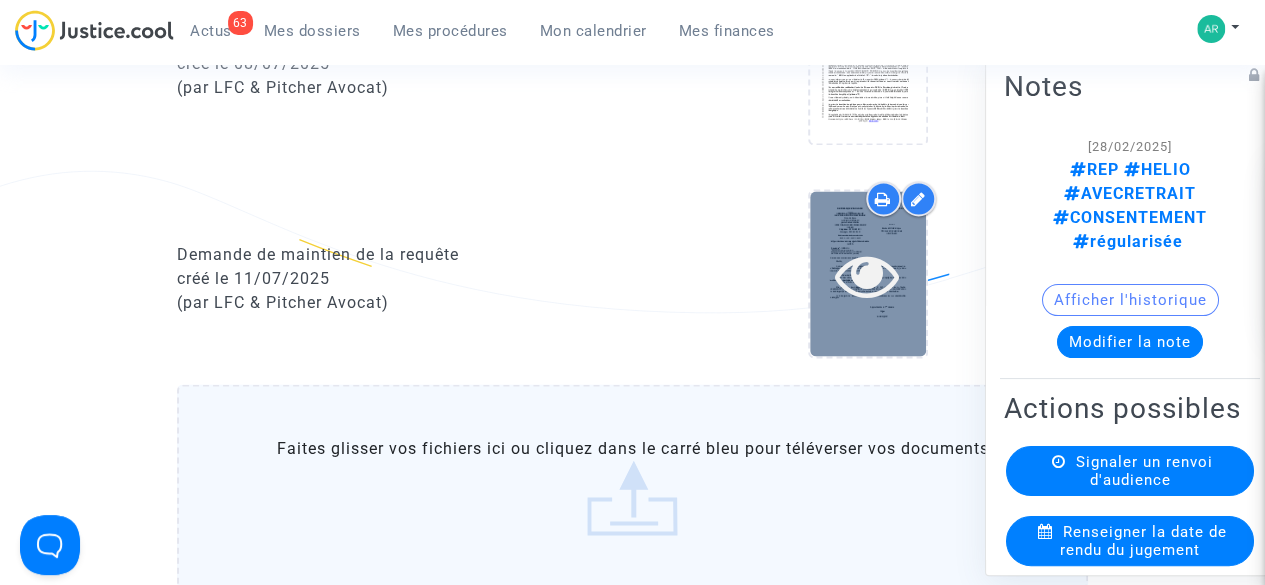click at bounding box center [868, 273] 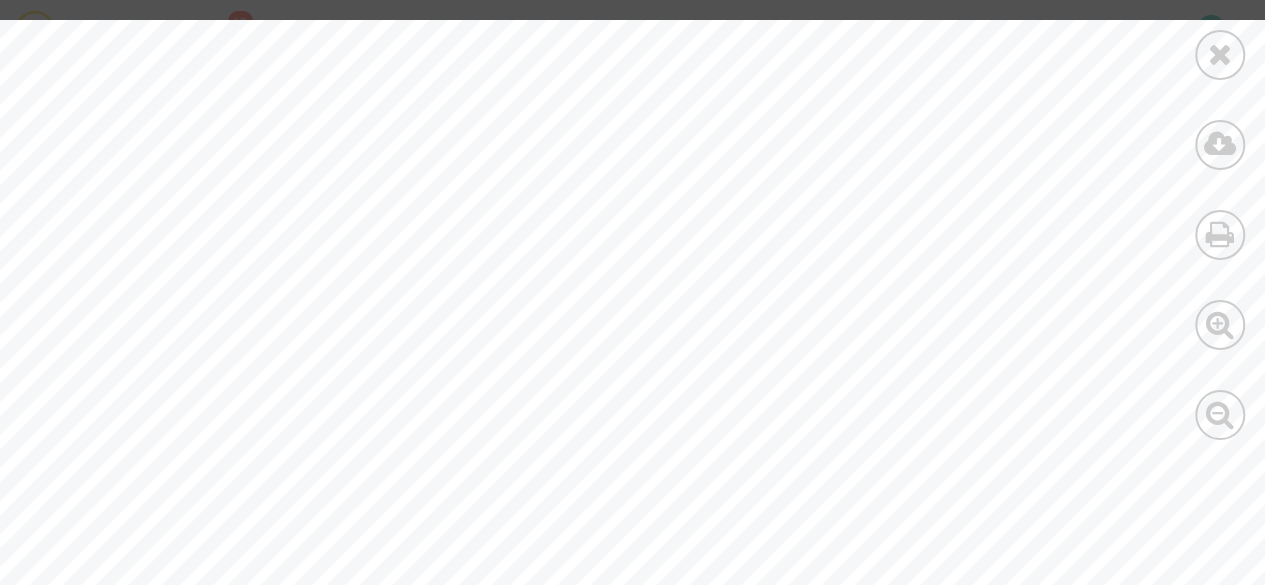 scroll, scrollTop: 160, scrollLeft: 0, axis: vertical 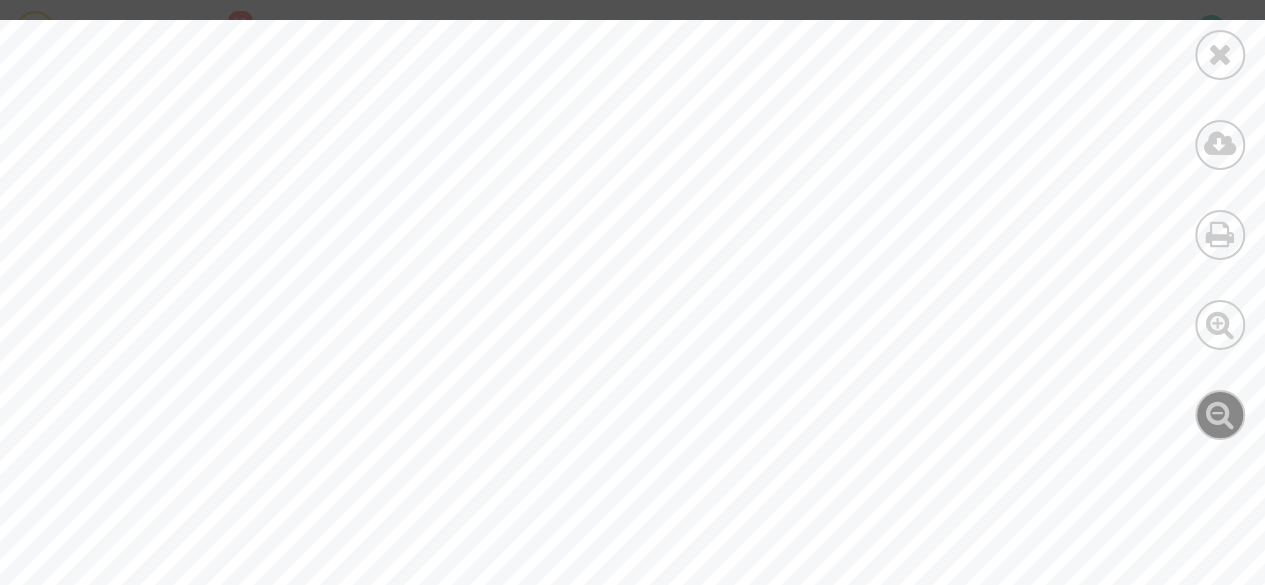 click at bounding box center [1220, 415] 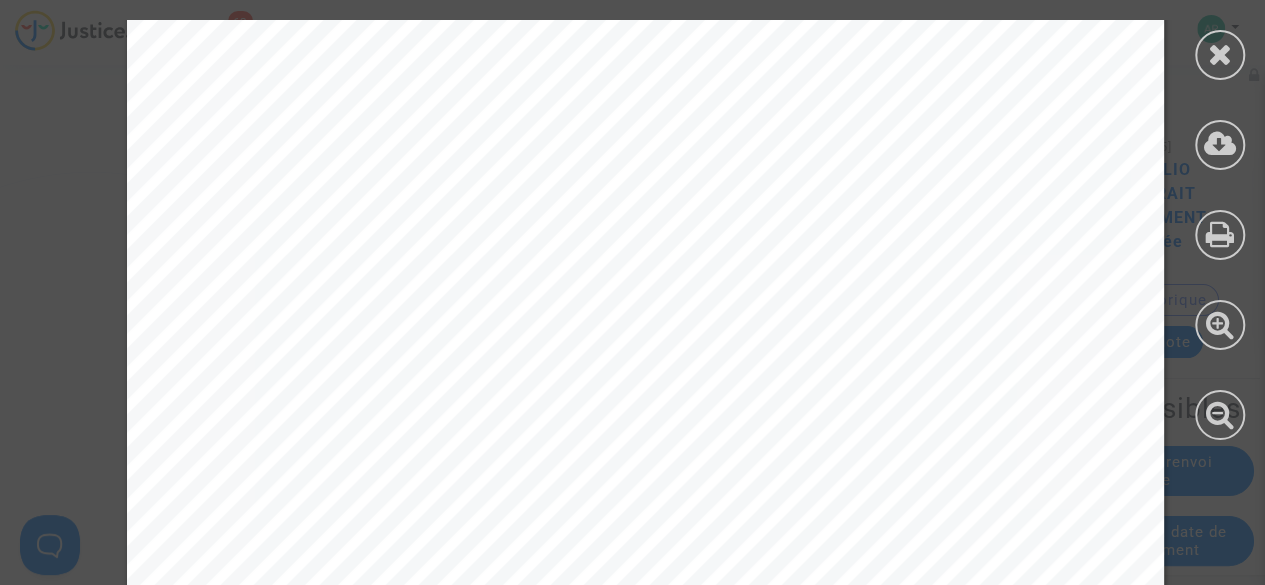 scroll, scrollTop: 369, scrollLeft: 0, axis: vertical 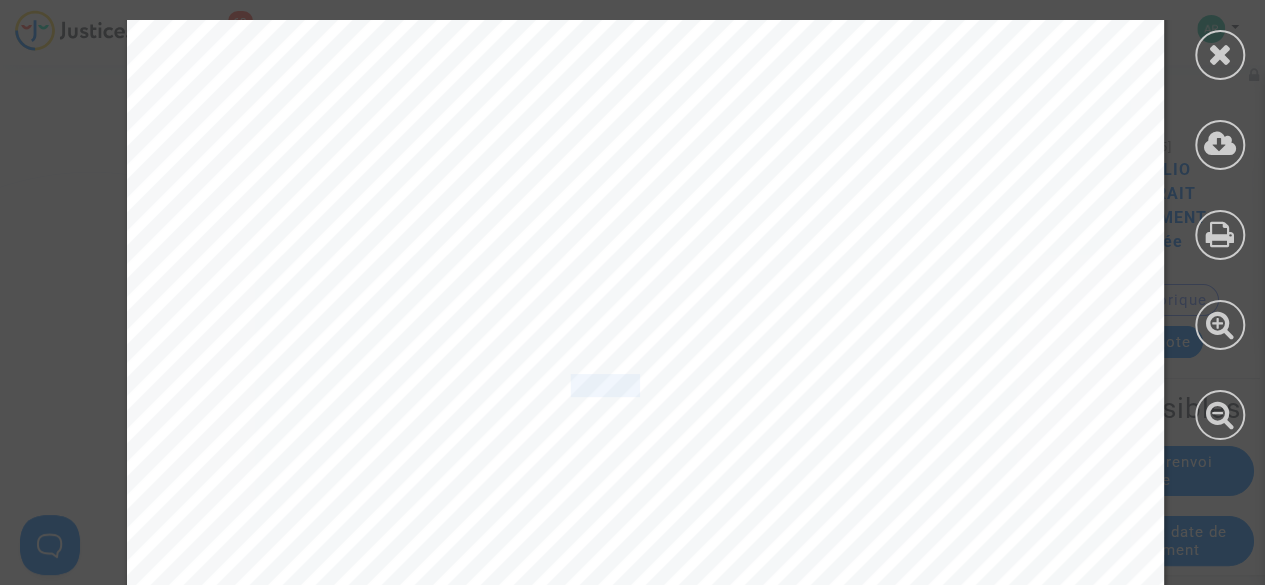 drag, startPoint x: 556, startPoint y: 387, endPoint x: 629, endPoint y: 388, distance: 73.00685 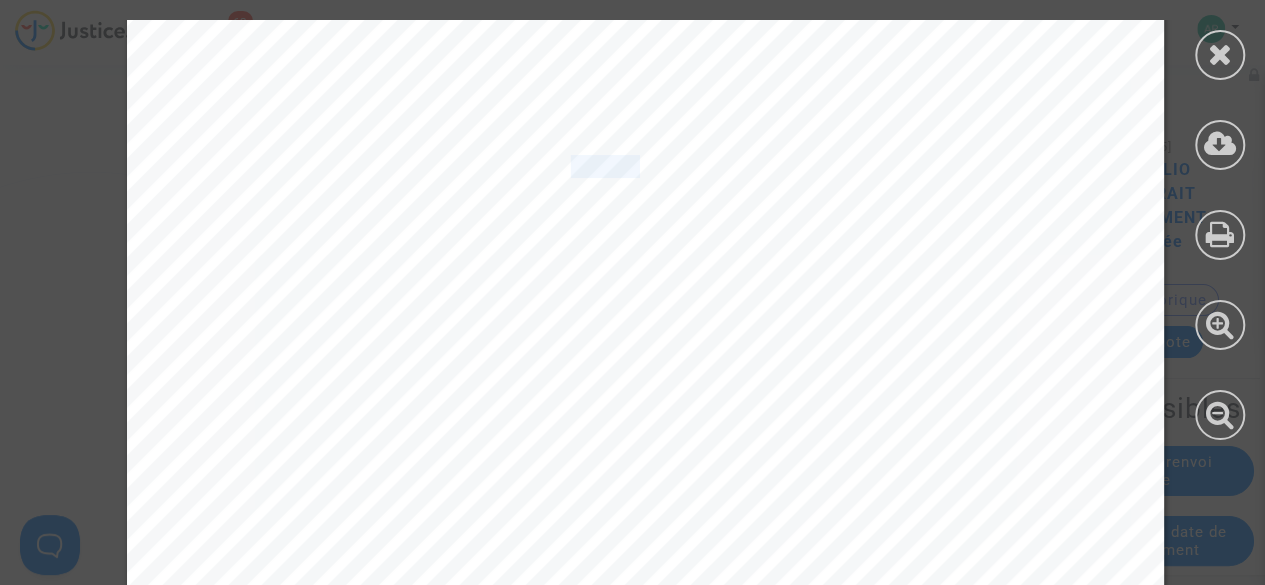 scroll, scrollTop: 590, scrollLeft: 0, axis: vertical 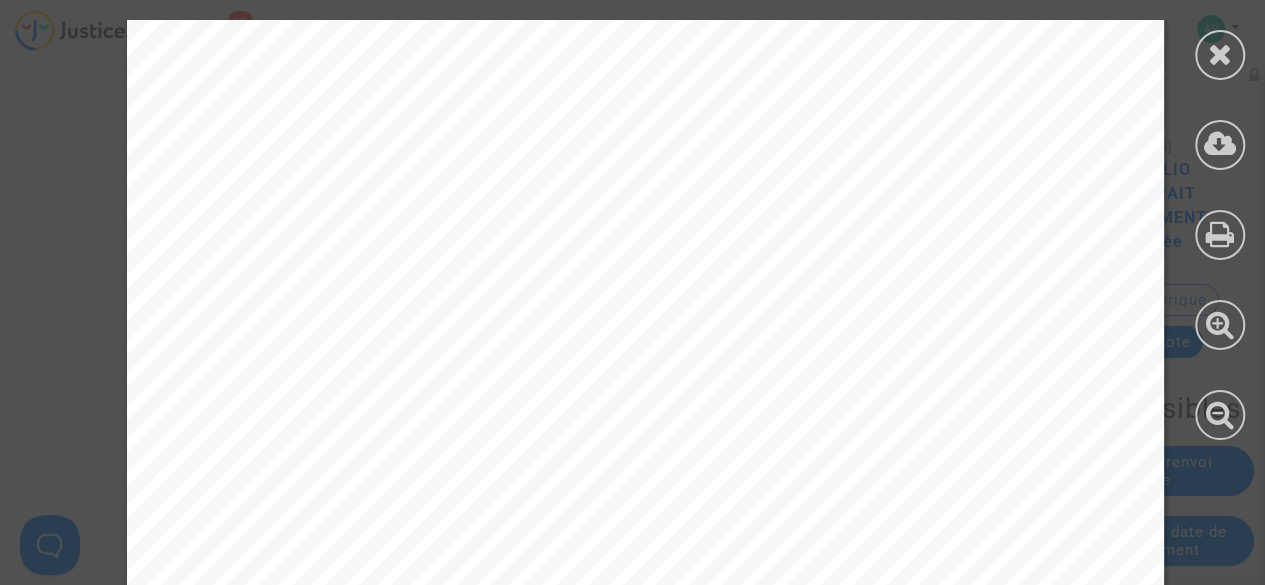 click on "REPUBLIQUE FRANCAISE ______ TRIBUNAL ADMINISTRATIF DE CHÂLONS-EN-CHAMPAGNE [NUMBER] rue du Lycée ACCES DU PUBLIC par le Palais de Justice [POSTAL_CODE] CHALONS-EN-CHAMPAGNE CEDEX Téléphone : [PHONE] Télécopie : [PHONE] Greffe ouvert du lundi au vendredi de 8h30 à 11h30 - 13h30 à 16h30 https://chalons-en-champagne.tribunal-adminis tratif.fr Dossier n° : [NUMBER] (à rappeler dans toutes correspondances) Monsieur [NAME] [NAME] c/ AGENCE NATIONALE DE L'HABITAT (ANAH) Châlons-en-Champagne, le [DATE] [NUMBER] Maître [NAME] [NAME] rue du Fg Saint-Denis [POSTAL_CODE] PARIS D EMANDE DE MAINTIEN DE LA REQUÊTE Maître, L’examen de l’affaire enregistrée sous le numéro mentionné ci-dessus permet de s’interroger sur l’intérêt que cette requête conserve pour vous. En conséquence, je vous remercie de produire dans un délai de 1 mois : · soit un mémoire ; · soit une lettre indiquant que vous estimez inutile de répliquer, mais que vous ère" at bounding box center (645, 164) 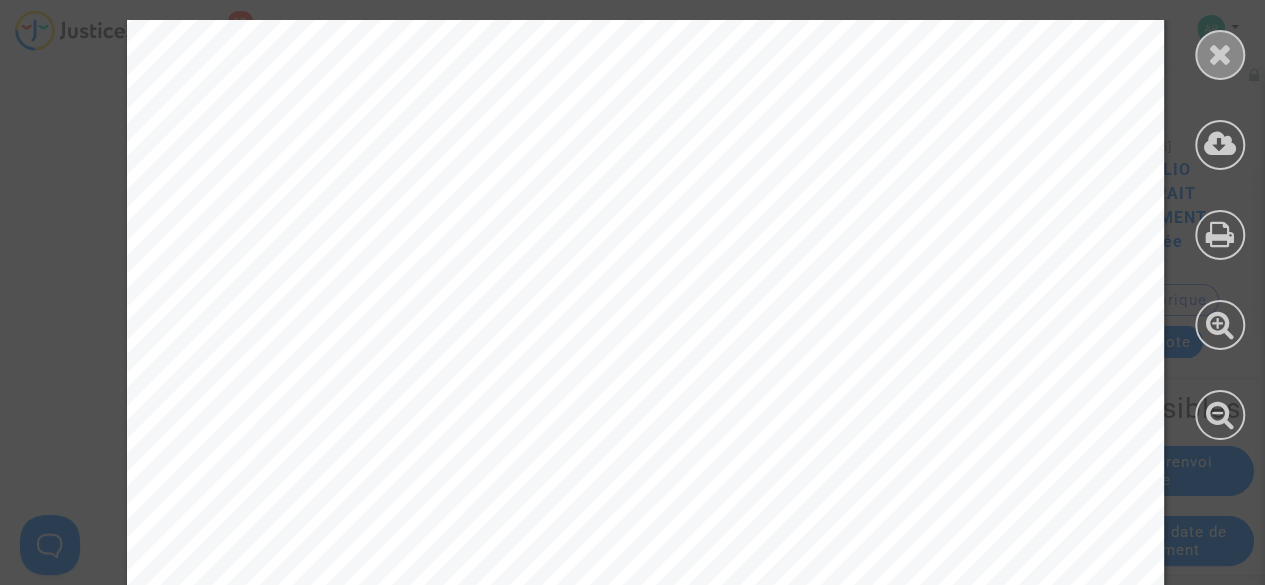 click at bounding box center (1220, 54) 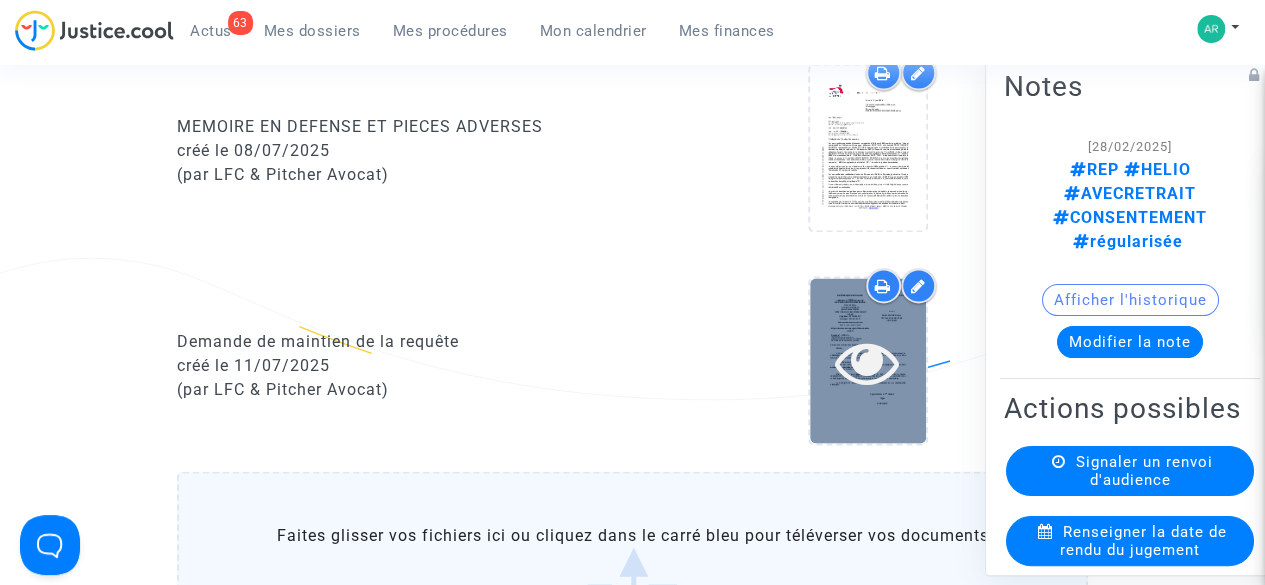 scroll, scrollTop: 1594, scrollLeft: 0, axis: vertical 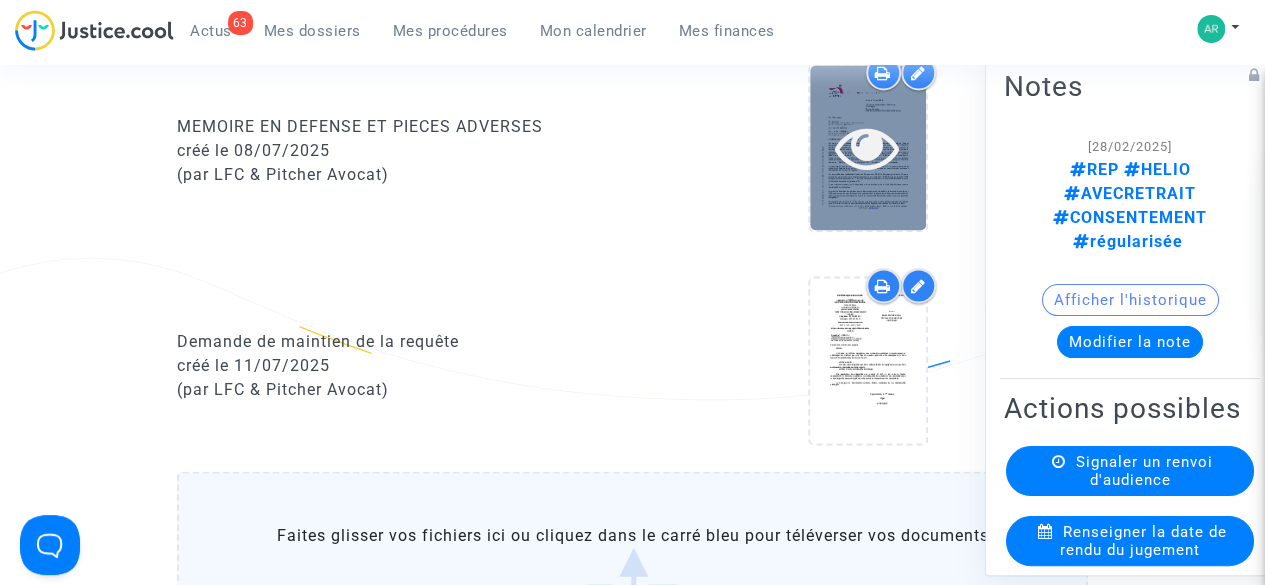 click at bounding box center (867, 147) 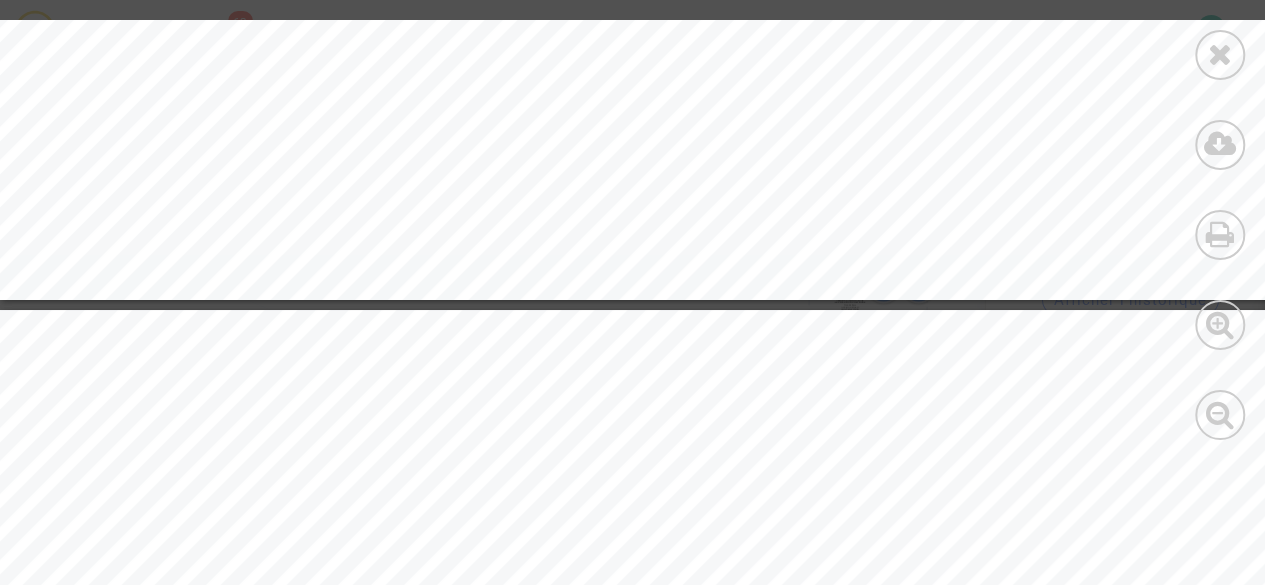 scroll, scrollTop: 1632, scrollLeft: 0, axis: vertical 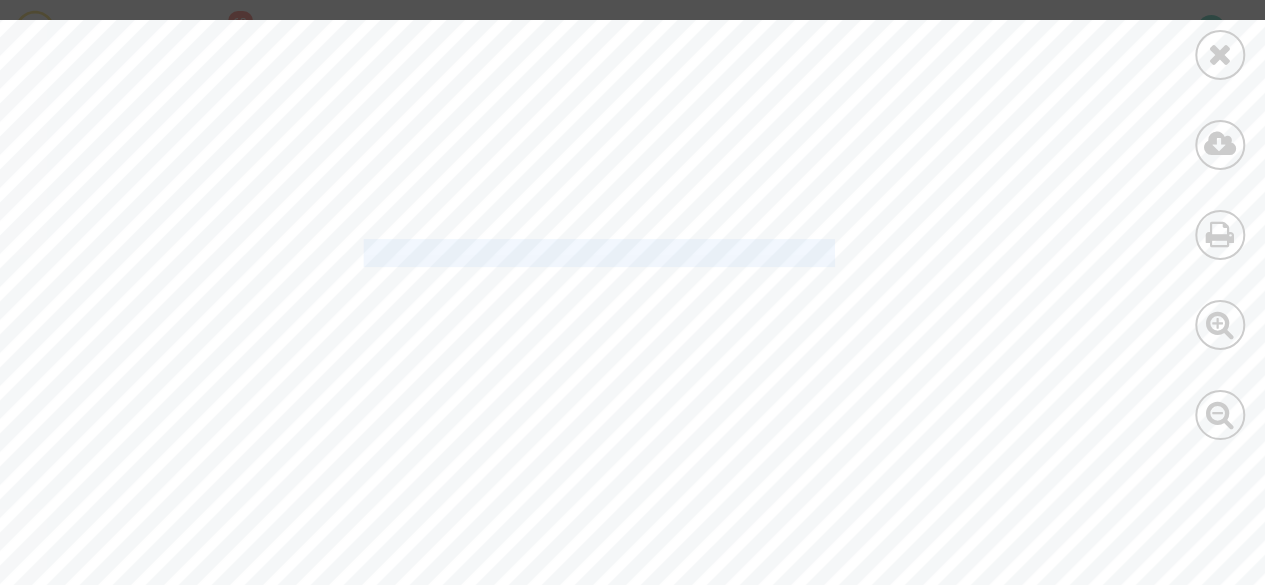 drag, startPoint x: 357, startPoint y: 258, endPoint x: 830, endPoint y: 255, distance: 473.00952 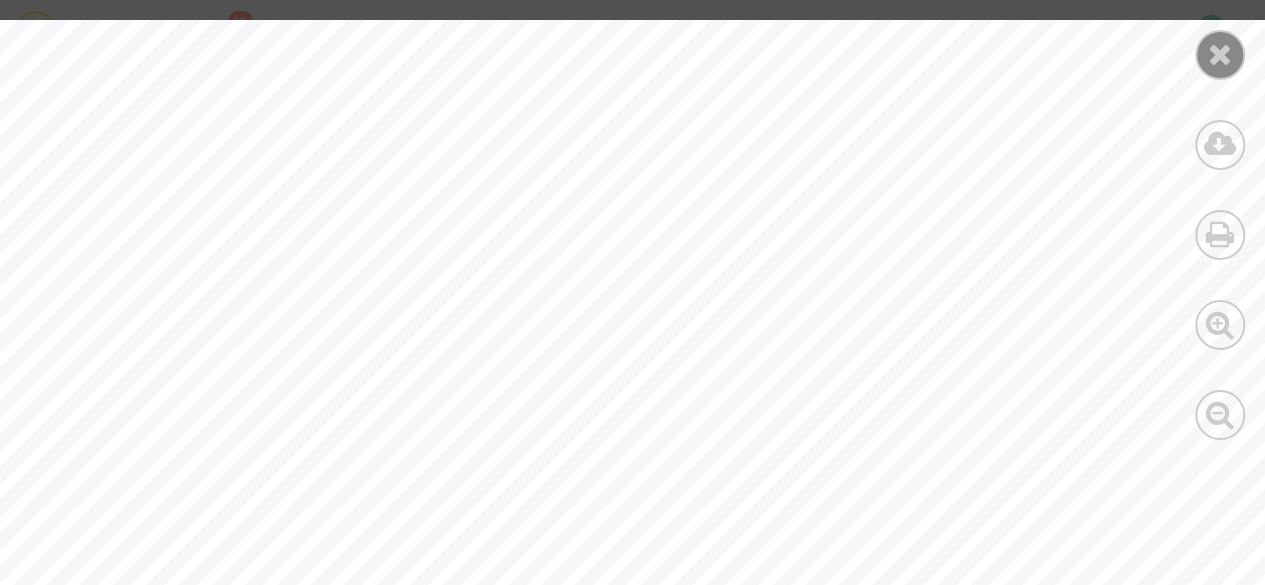 click at bounding box center [1220, 54] 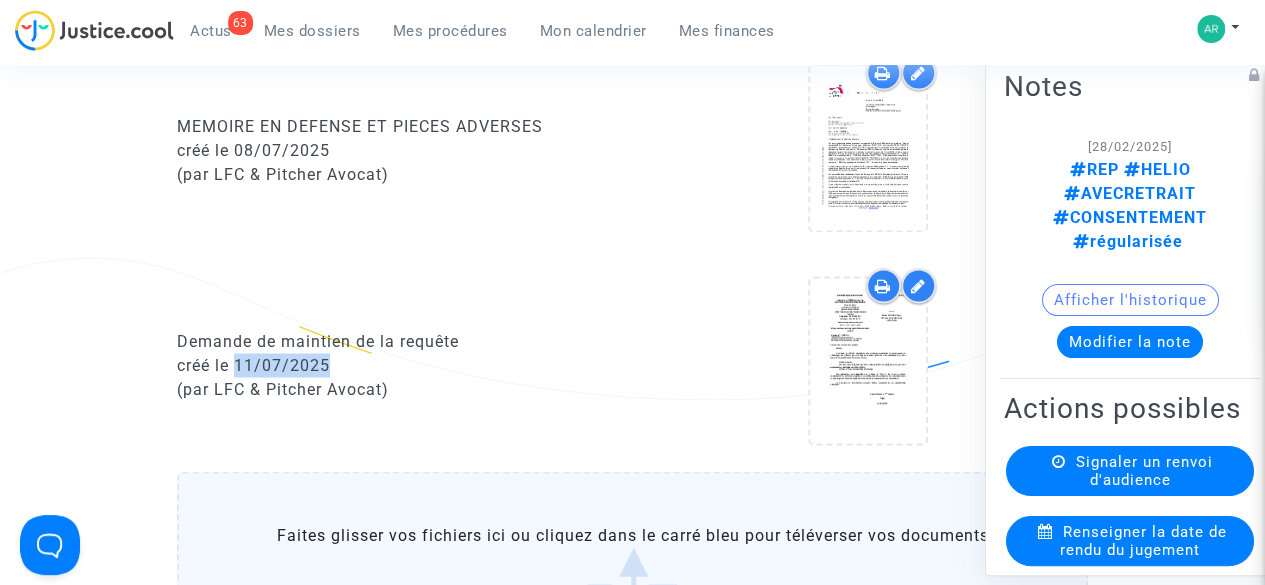 drag, startPoint x: 236, startPoint y: 367, endPoint x: 361, endPoint y: 357, distance: 125.39936 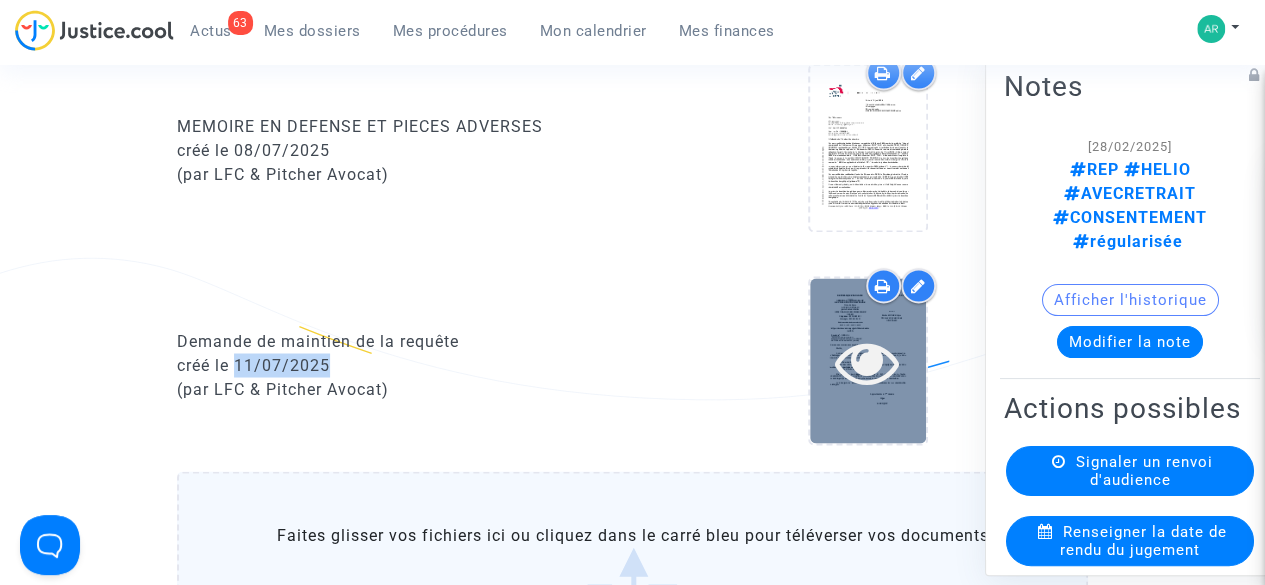 click at bounding box center [867, 361] 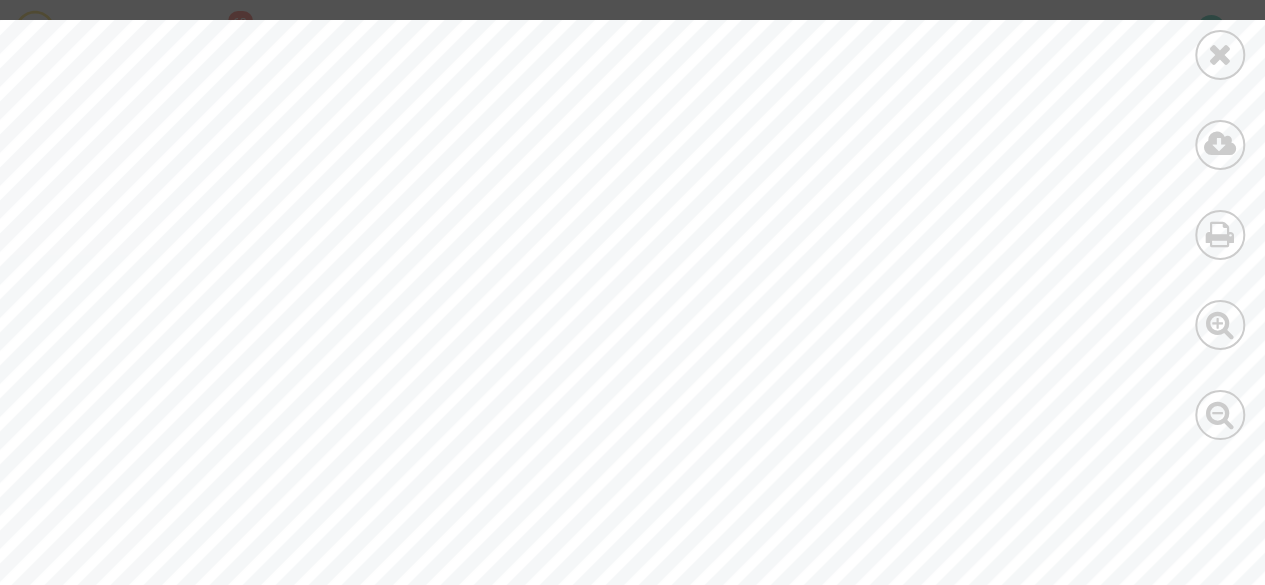 scroll, scrollTop: 999, scrollLeft: 0, axis: vertical 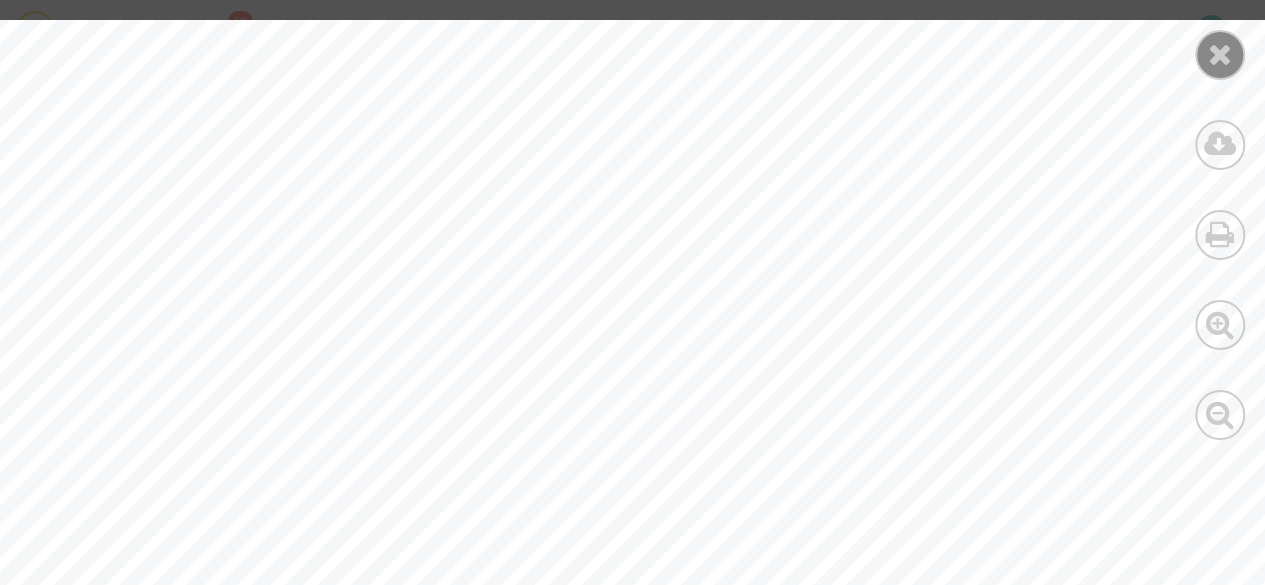 click at bounding box center (1220, 55) 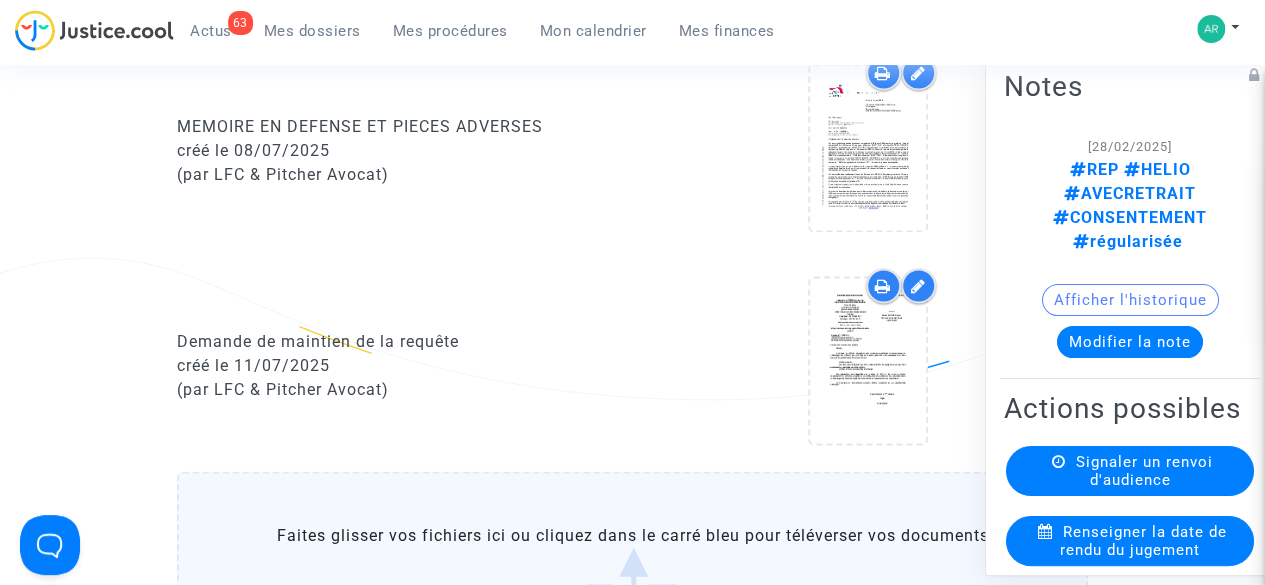 click on "Requête créé le [DATE] (par LFC & [NAME] Avocat) Requête sans pièces jointes (LS-[DATE]-[ID]).pdf créé le [DATE] (par LFC & [NAME] Avocat) Pièces jointes à la requête (LS-[DATE]-[ID]).pdf créé le [DATE] (par LFC & [NAME] Avocat) CONVOCATION£ créé le [DATE] (par LFC & [NAME] Avocat) avis de renvoi [NUMBER] - Monsieur [NAME] [NAME] créé le [DATE] (par LFC & [NAME] Avocat) MEMOIRE EN DEFENSE ET PIECES ADVERSES créé le [DATE] (par LFC & [NAME] Avocat) Demande de maintien de la requête créé le [DATE] (par LFC & [NAME] Avocat) Faites glisser vos fichiers ici ou cliquez dans le carré bleu pour téléverser vos documents" 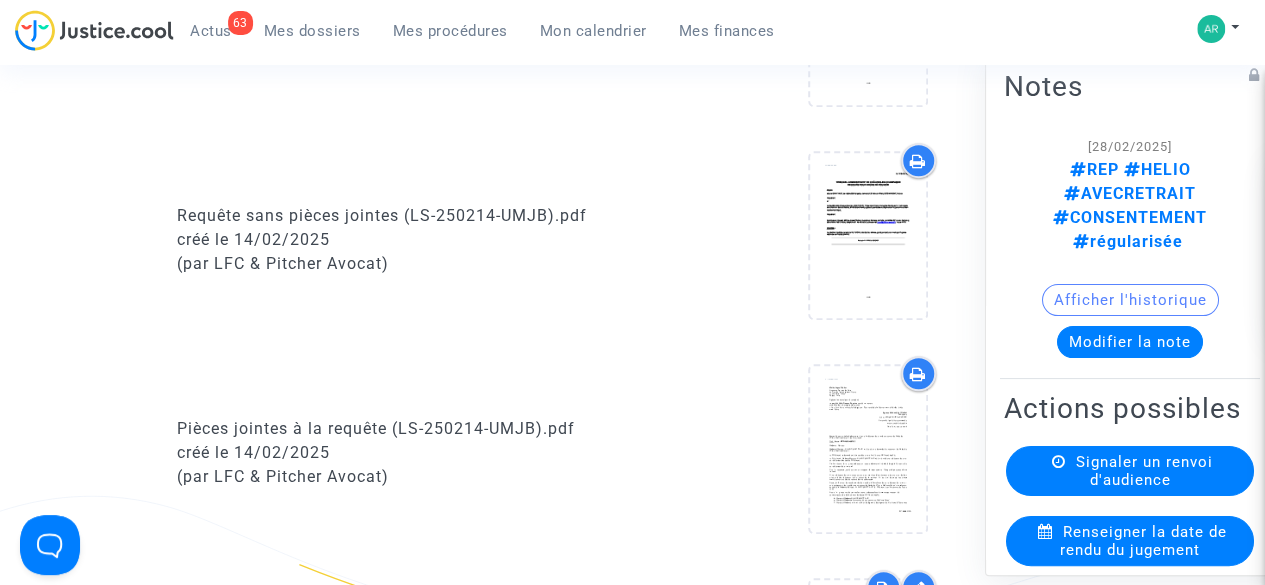 scroll, scrollTop: 646, scrollLeft: 0, axis: vertical 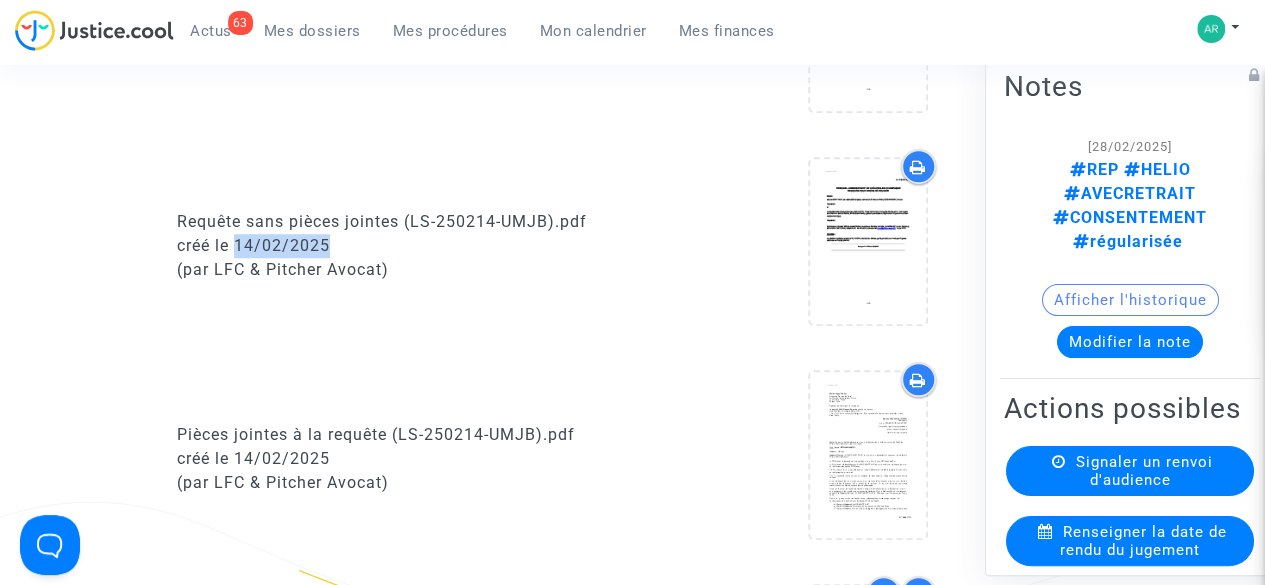 drag, startPoint x: 238, startPoint y: 241, endPoint x: 344, endPoint y: 243, distance: 106.01887 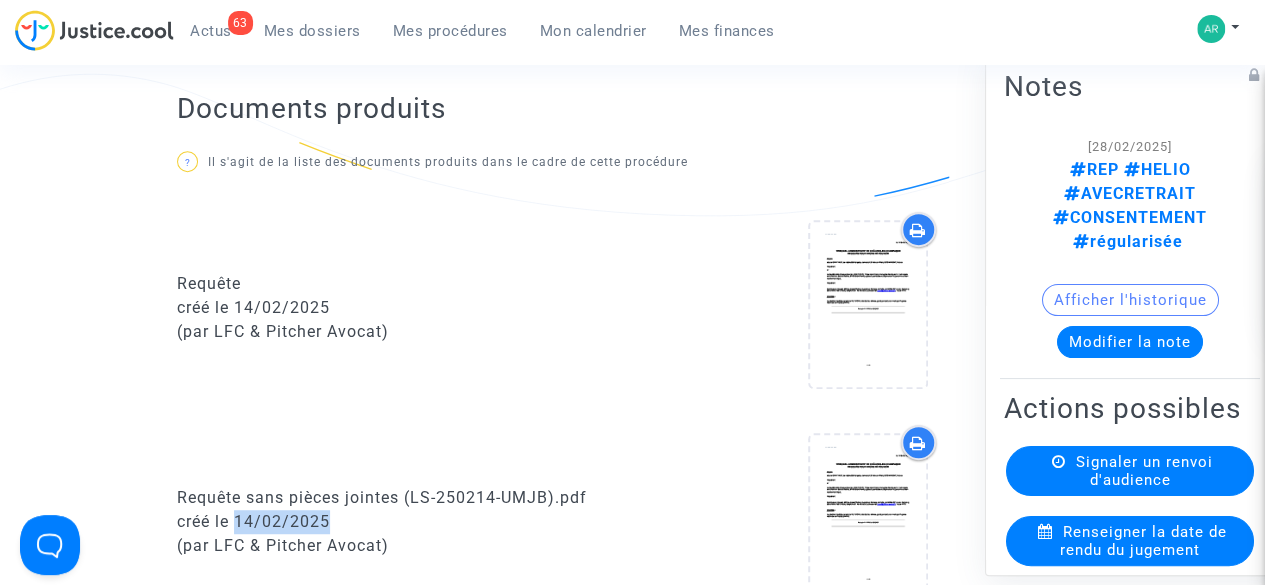 scroll, scrollTop: 372, scrollLeft: 0, axis: vertical 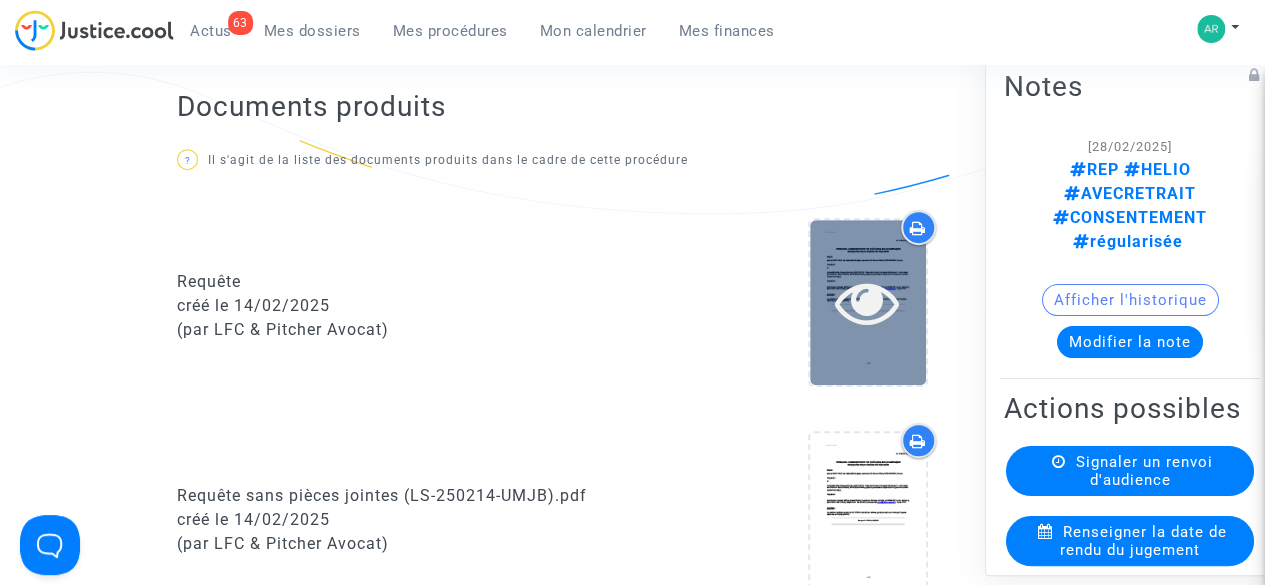 click at bounding box center [868, 302] 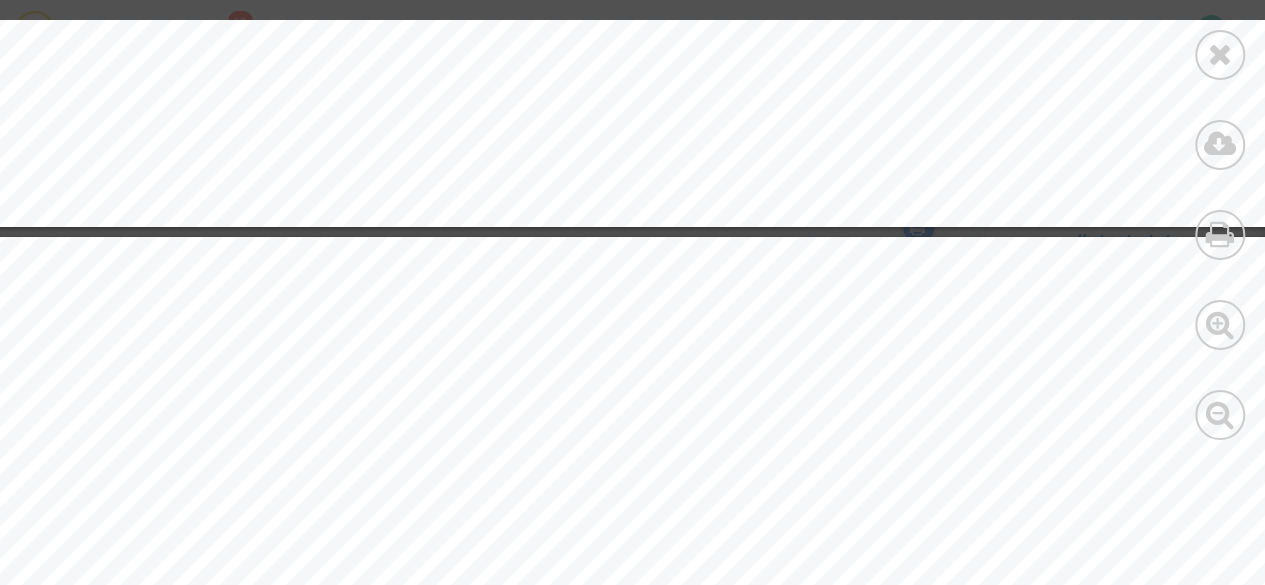 scroll, scrollTop: 5538, scrollLeft: 27, axis: both 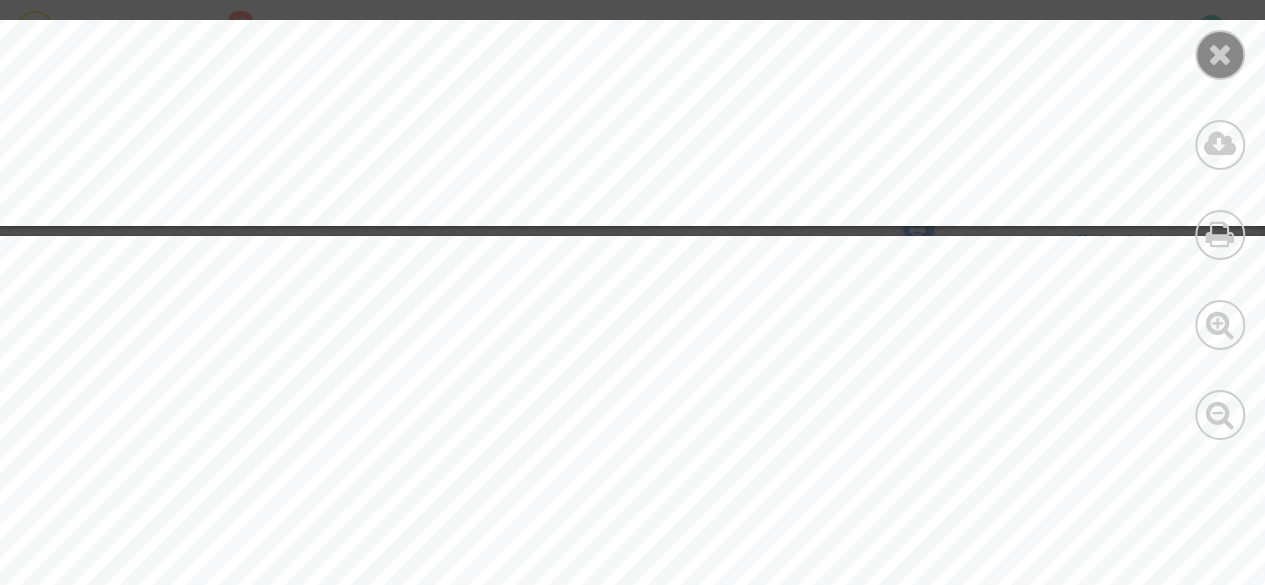 click at bounding box center (1220, 54) 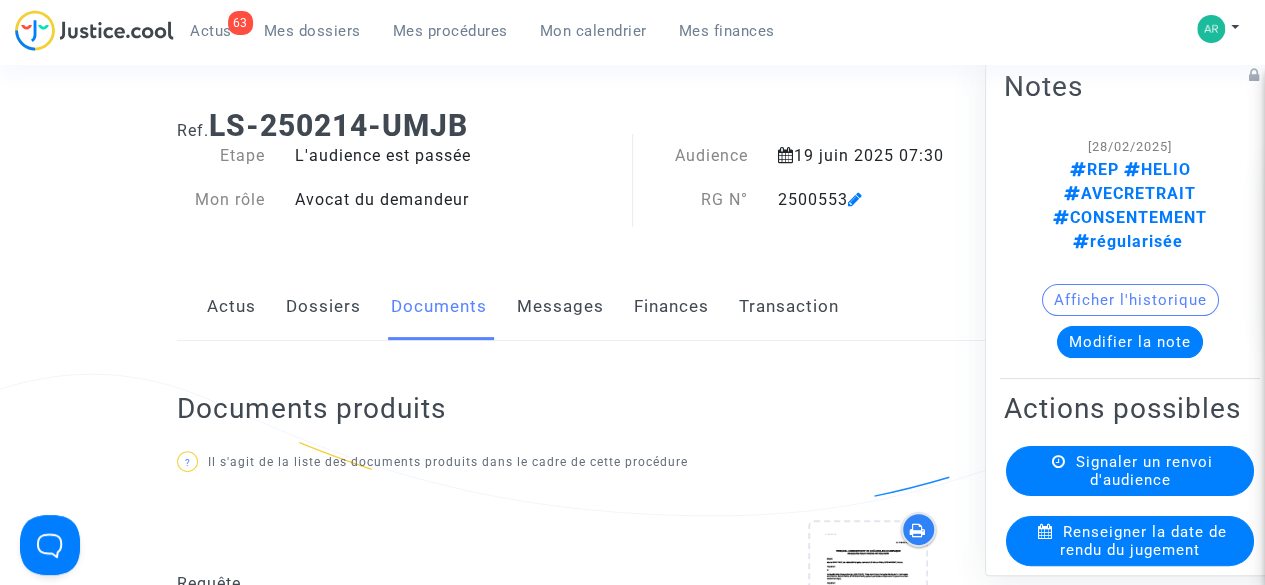 scroll, scrollTop: 0, scrollLeft: 0, axis: both 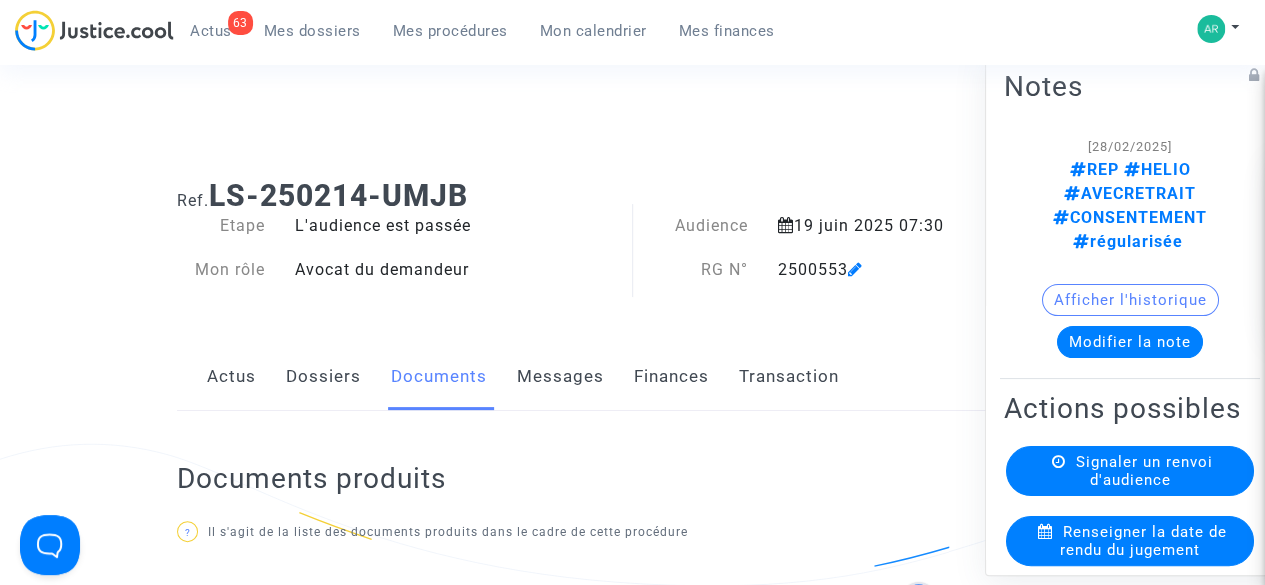 click on "Dossiers" 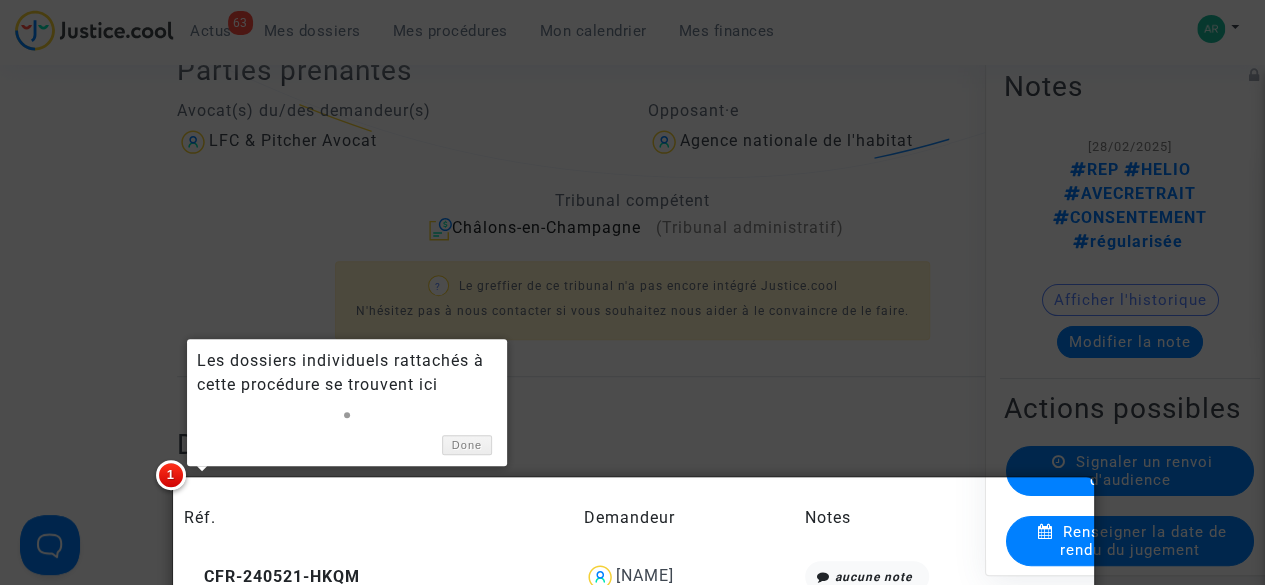 scroll, scrollTop: 477, scrollLeft: 0, axis: vertical 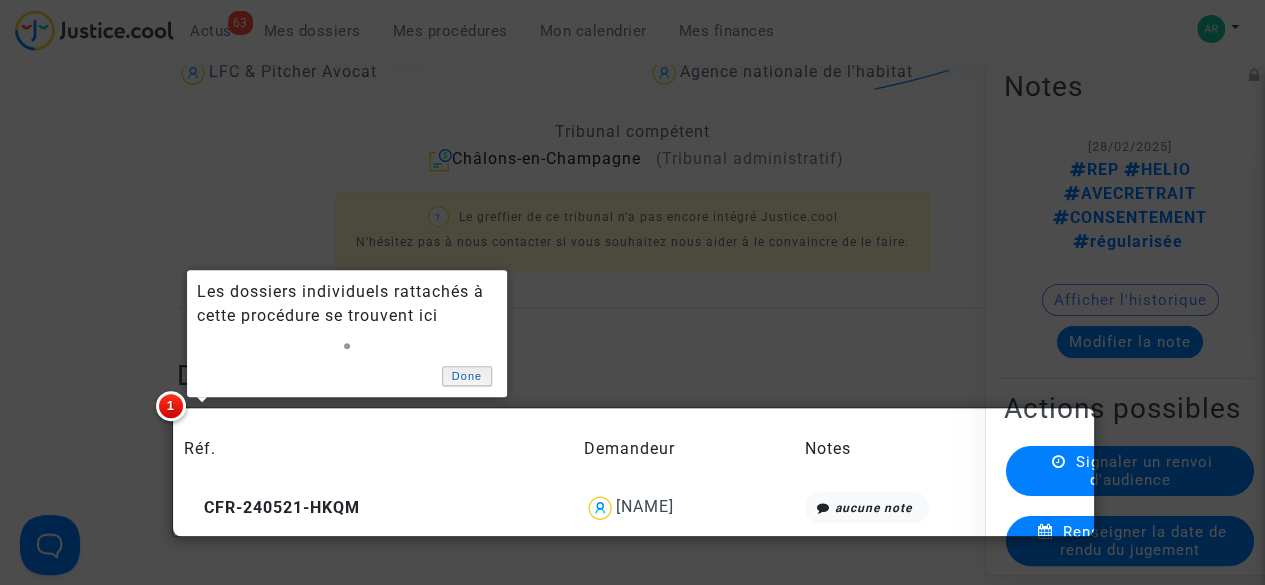 click on "Done" at bounding box center [467, 376] 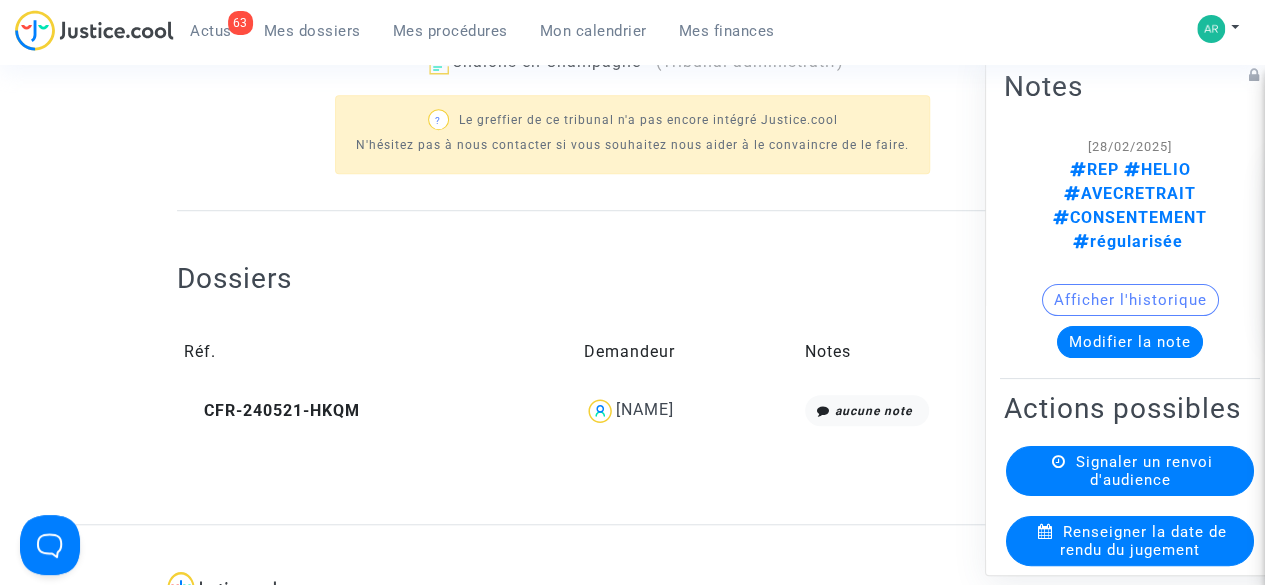 scroll, scrollTop: 654, scrollLeft: 0, axis: vertical 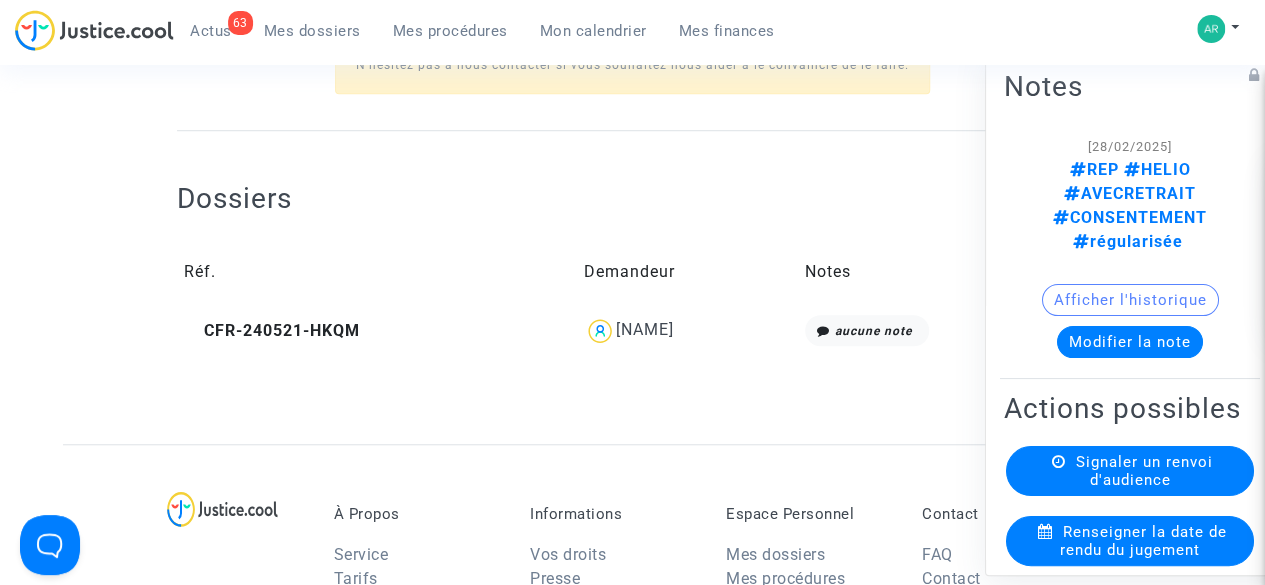 click 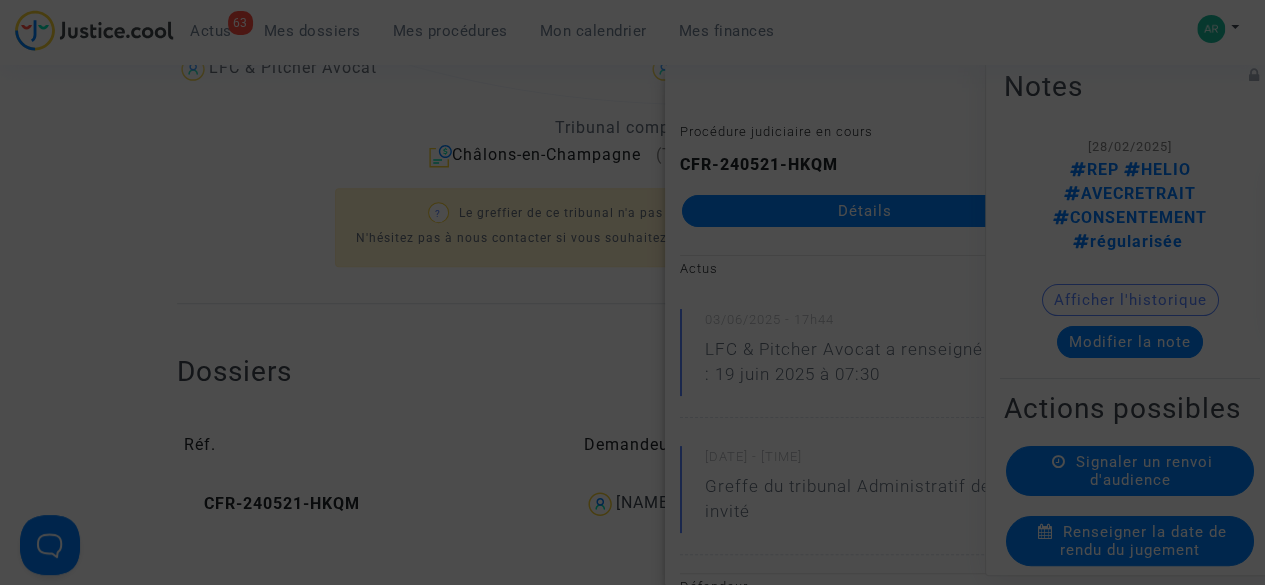 scroll, scrollTop: 480, scrollLeft: 0, axis: vertical 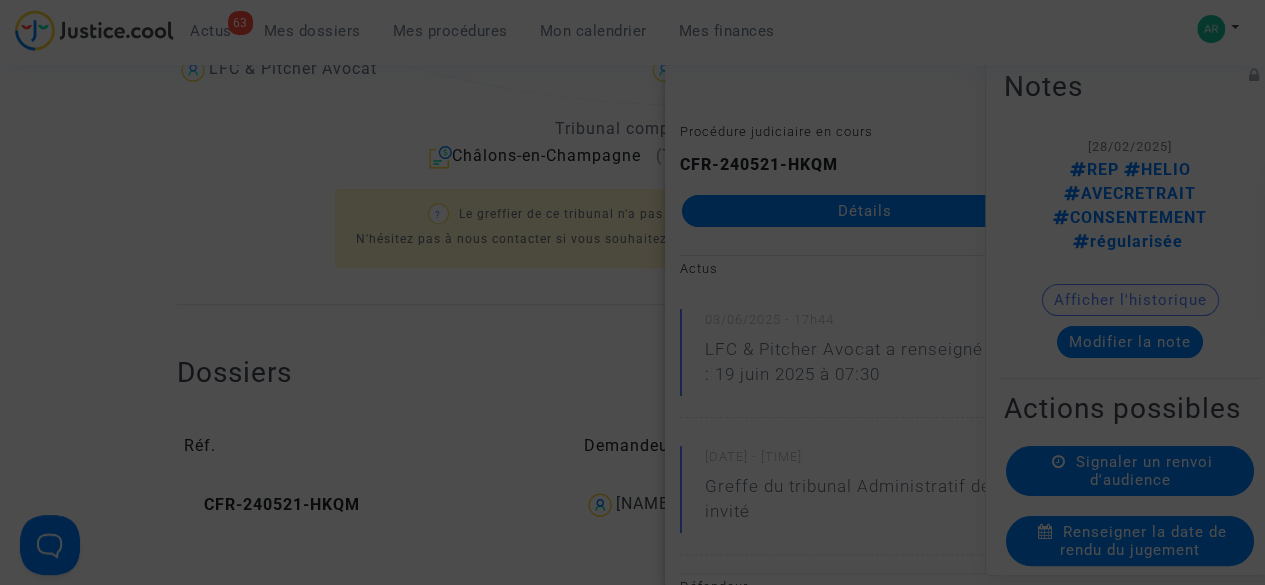 click at bounding box center (632, 292) 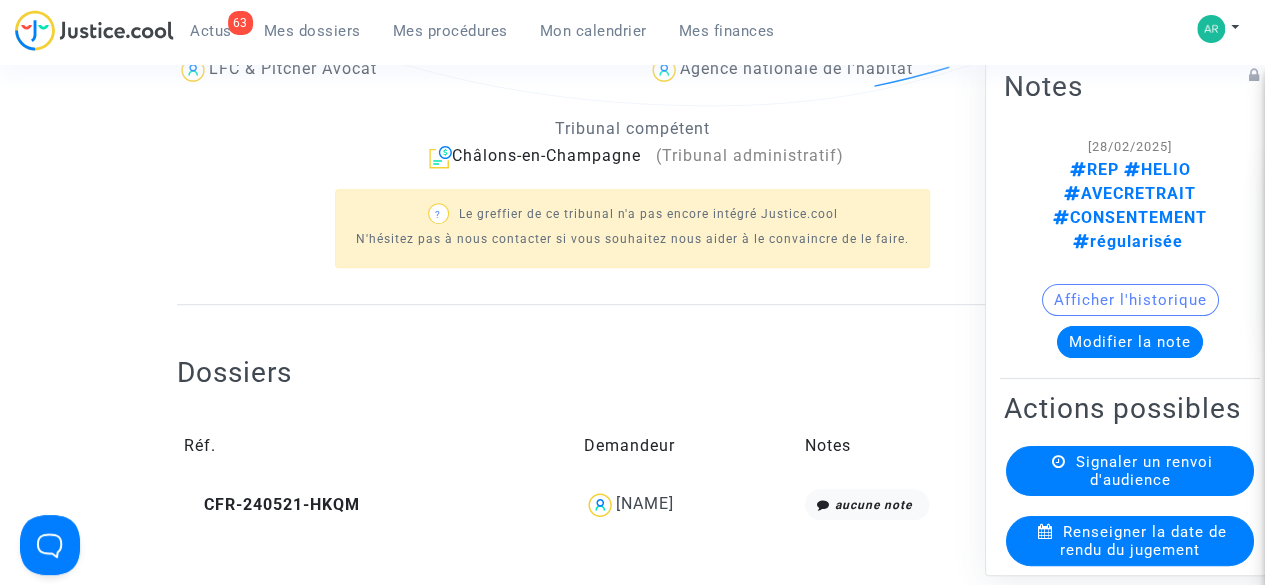 click on "[FIRST] [LAST]" 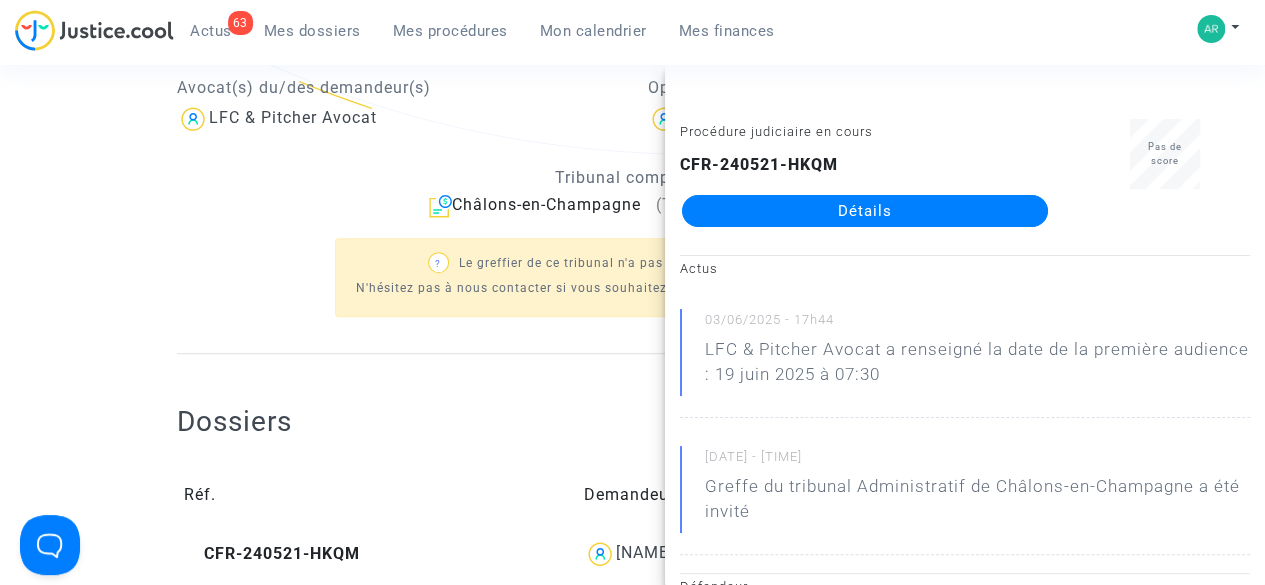 scroll, scrollTop: 429, scrollLeft: 0, axis: vertical 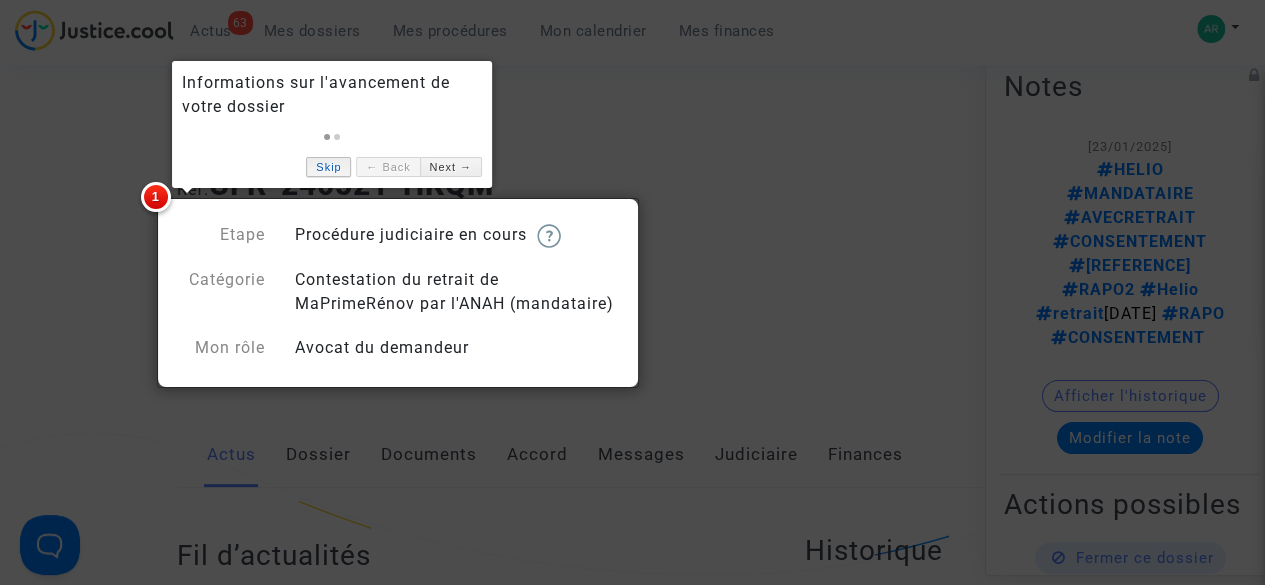 click on "Skip" at bounding box center (328, 167) 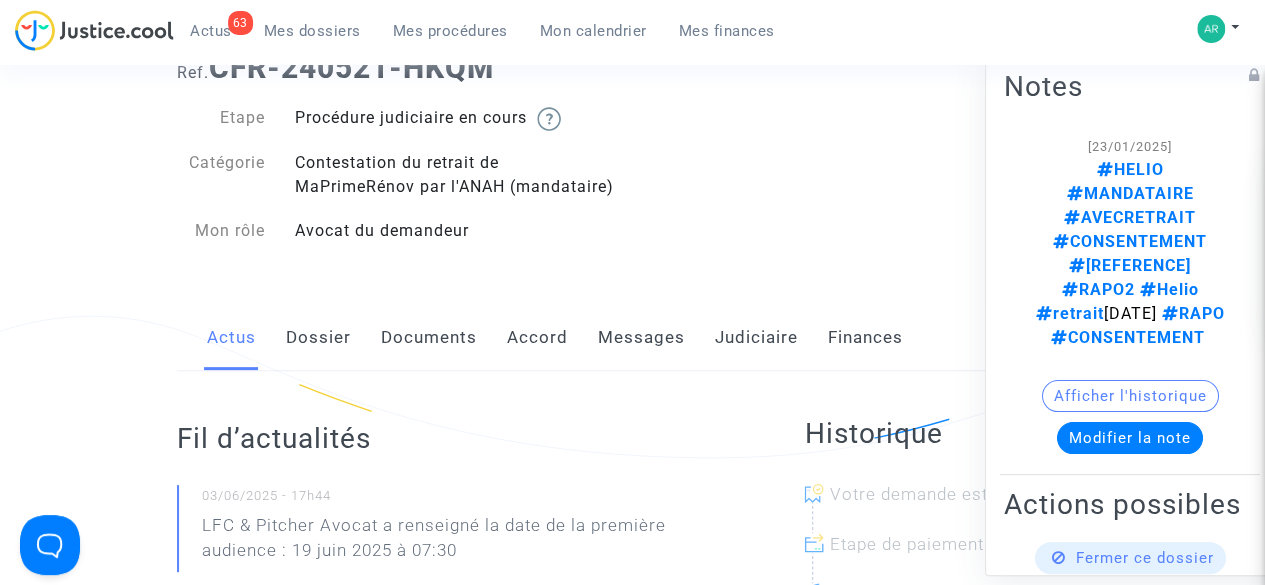 scroll, scrollTop: 129, scrollLeft: 0, axis: vertical 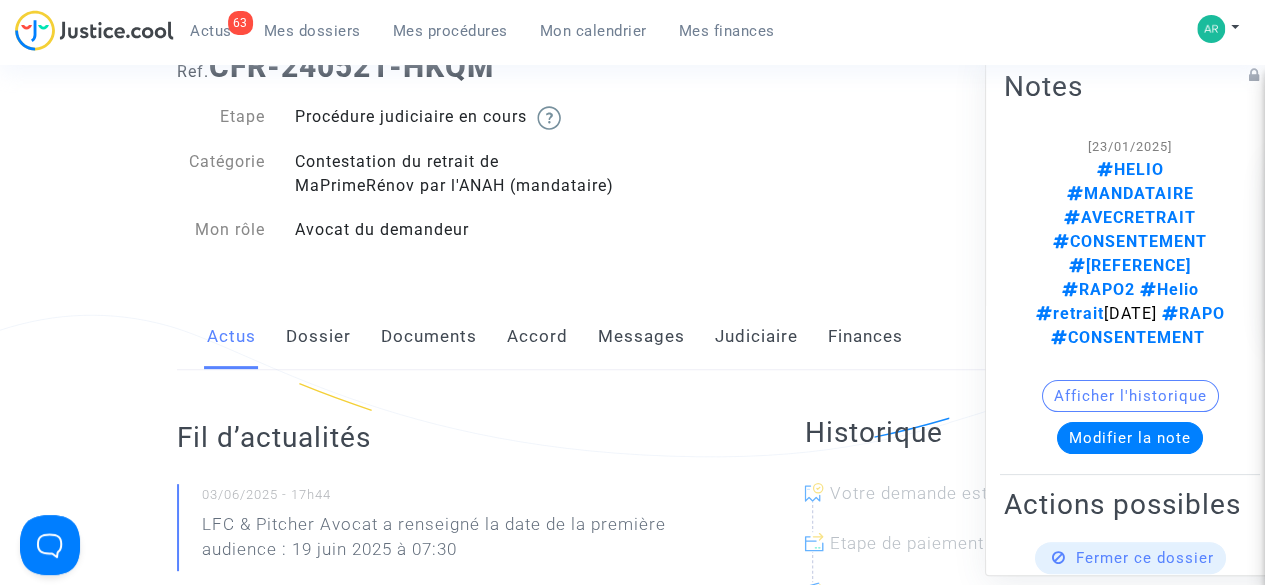 click on "Messages" 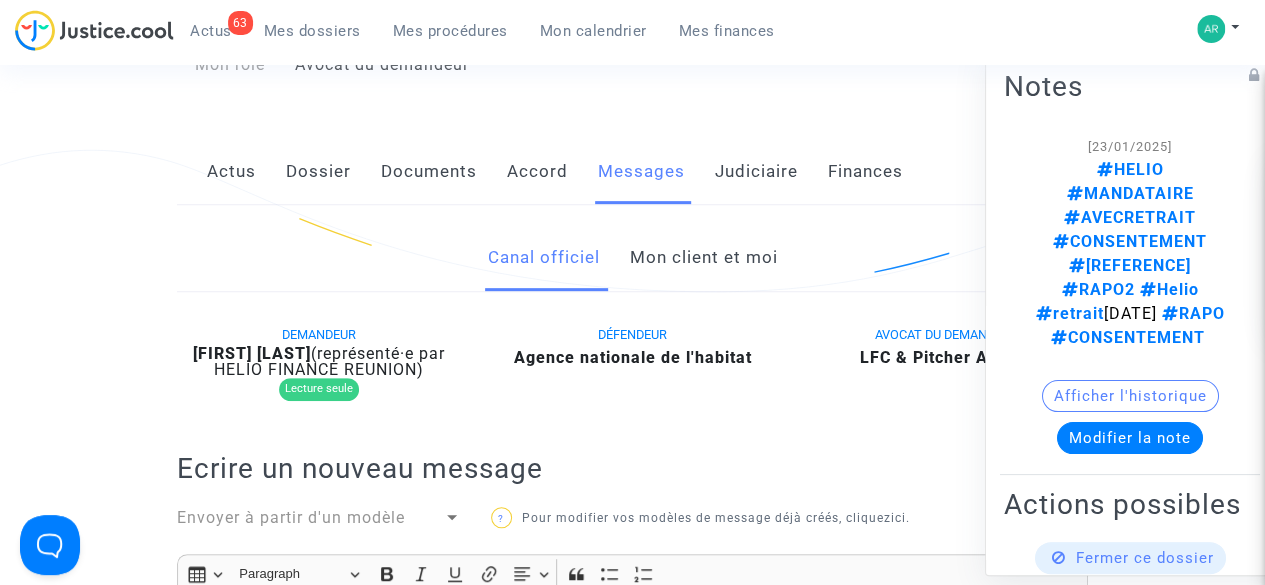 scroll, scrollTop: 293, scrollLeft: 0, axis: vertical 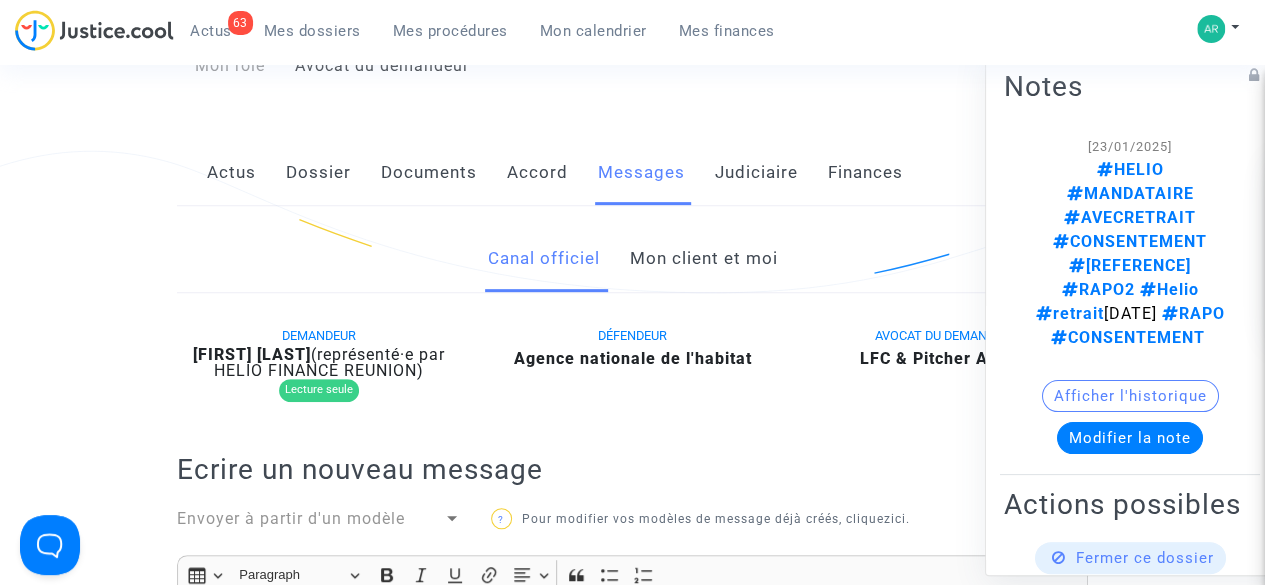 click on "Mon client et moi" 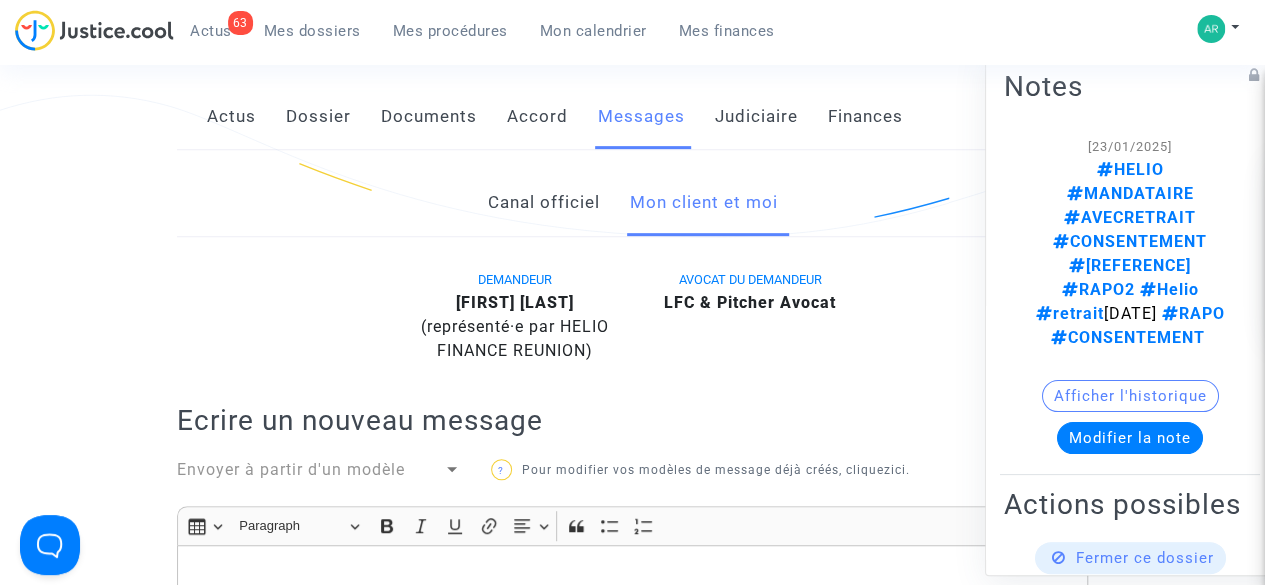 scroll, scrollTop: 347, scrollLeft: 0, axis: vertical 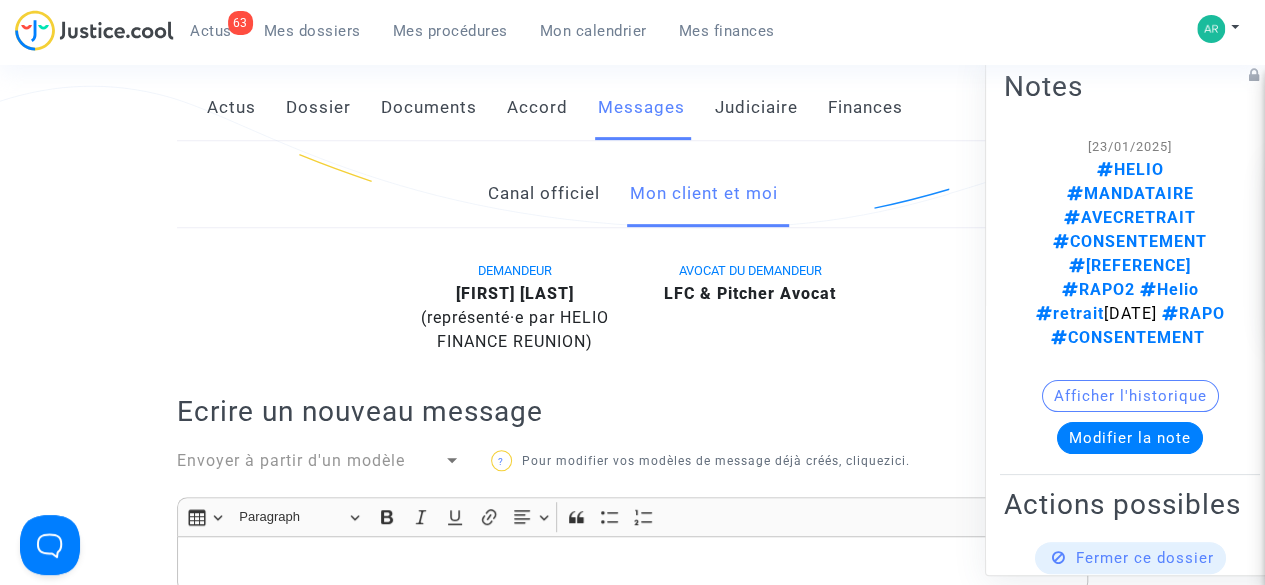 click on "[FIRST] [LAST]  (représenté·e par HELIO FINANCE REUNION)" 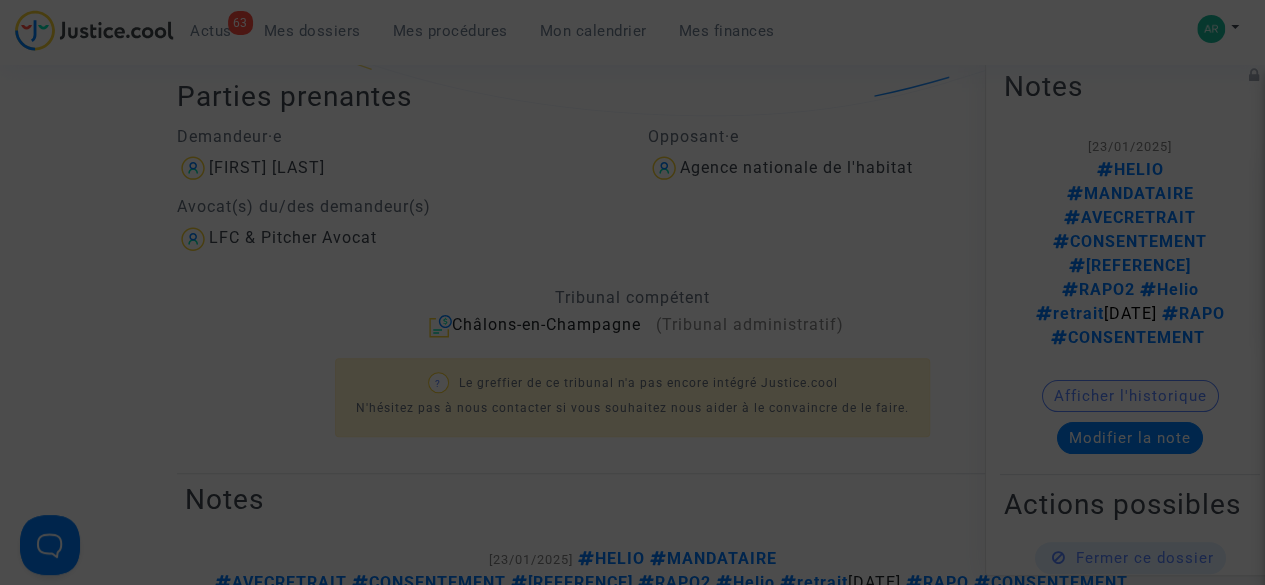 scroll, scrollTop: 472, scrollLeft: 0, axis: vertical 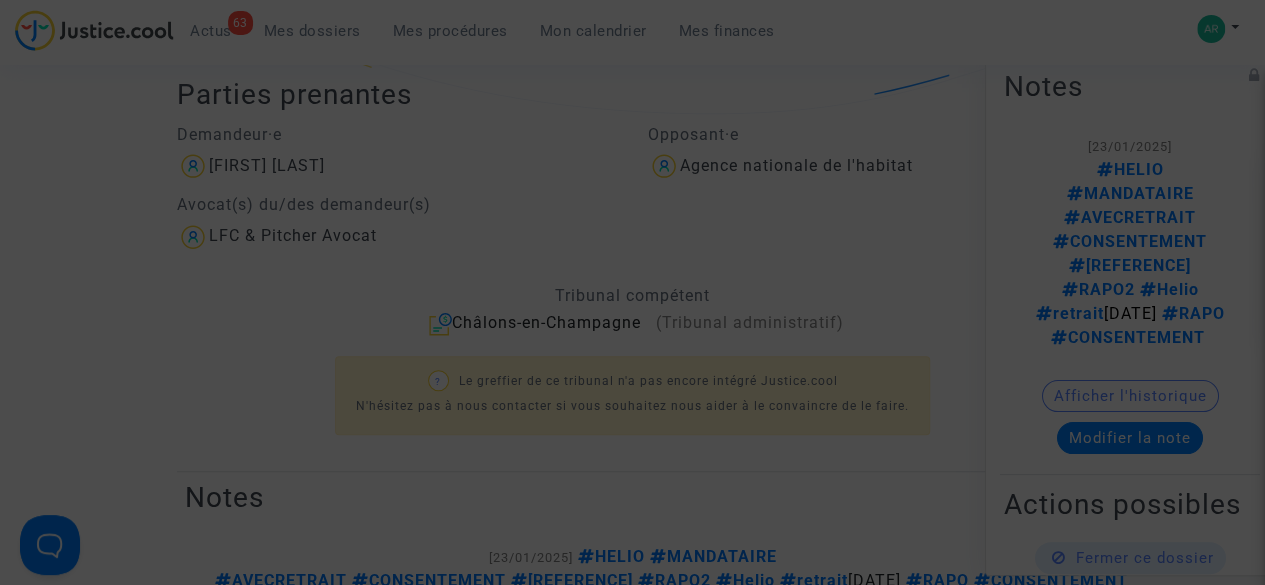 click at bounding box center (632, 292) 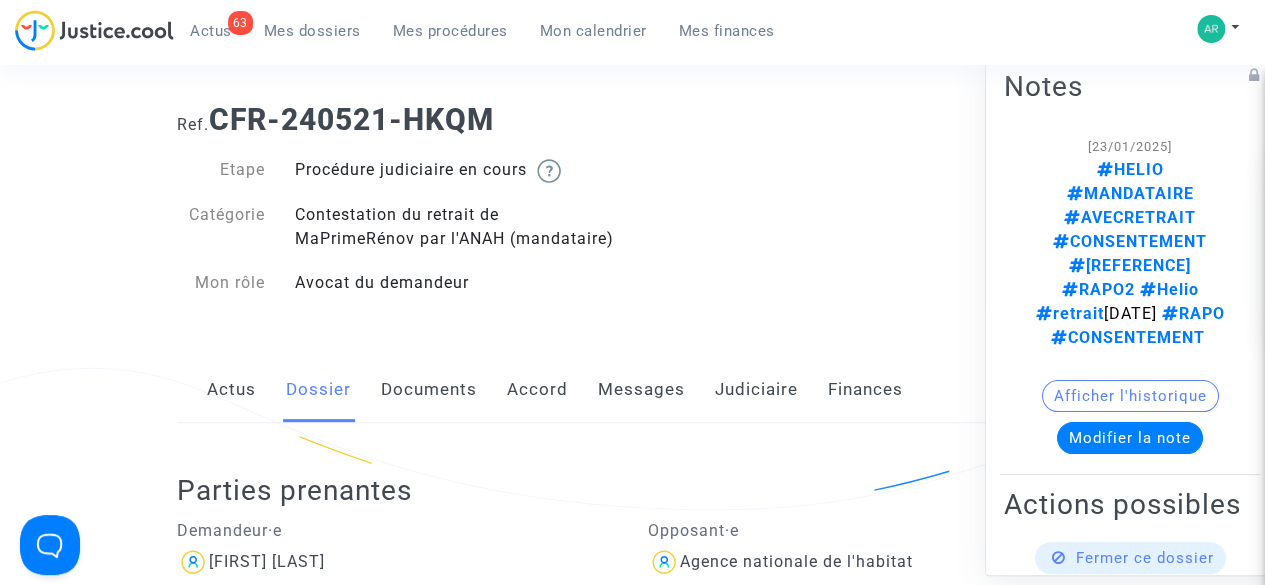 scroll, scrollTop: 71, scrollLeft: 0, axis: vertical 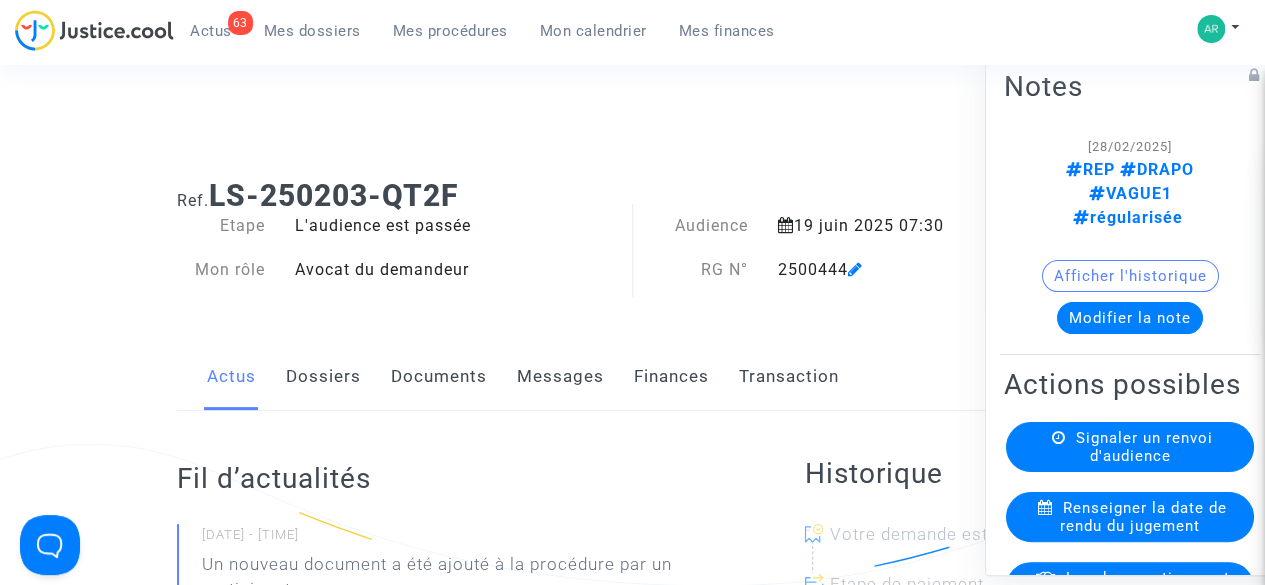 click on "Documents" 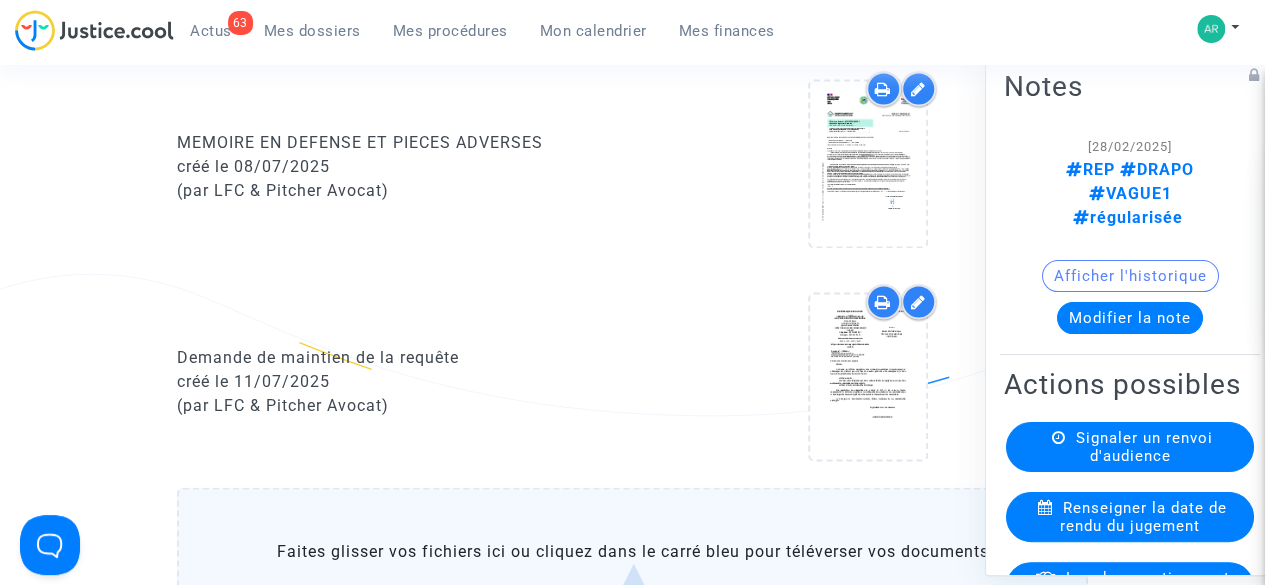 scroll, scrollTop: 1579, scrollLeft: 0, axis: vertical 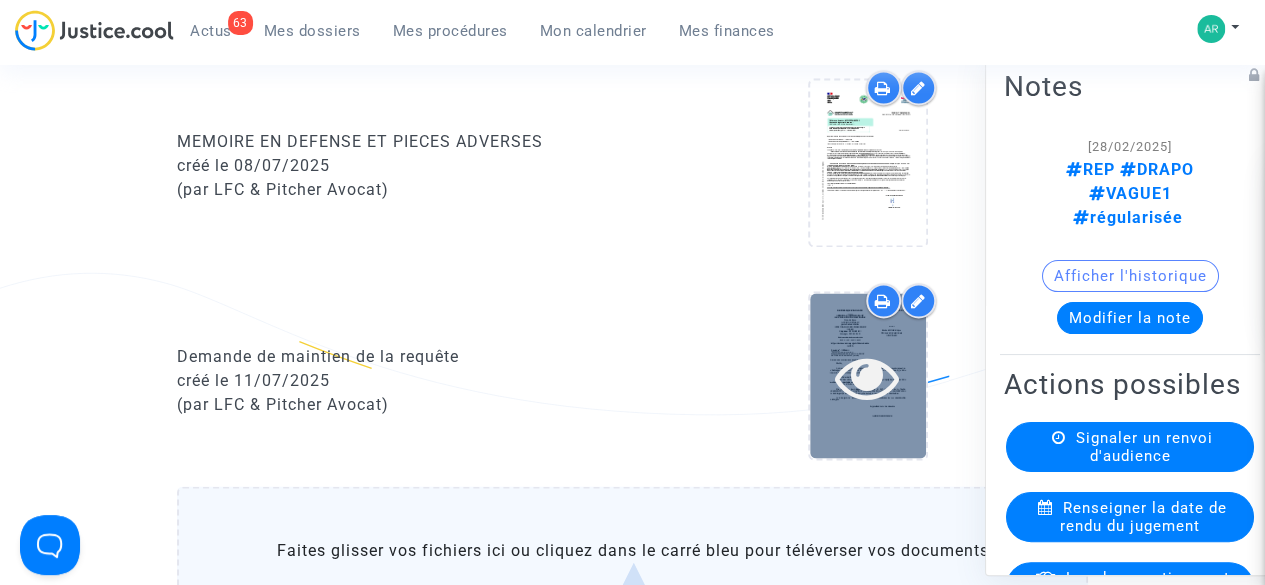 click at bounding box center (868, 376) 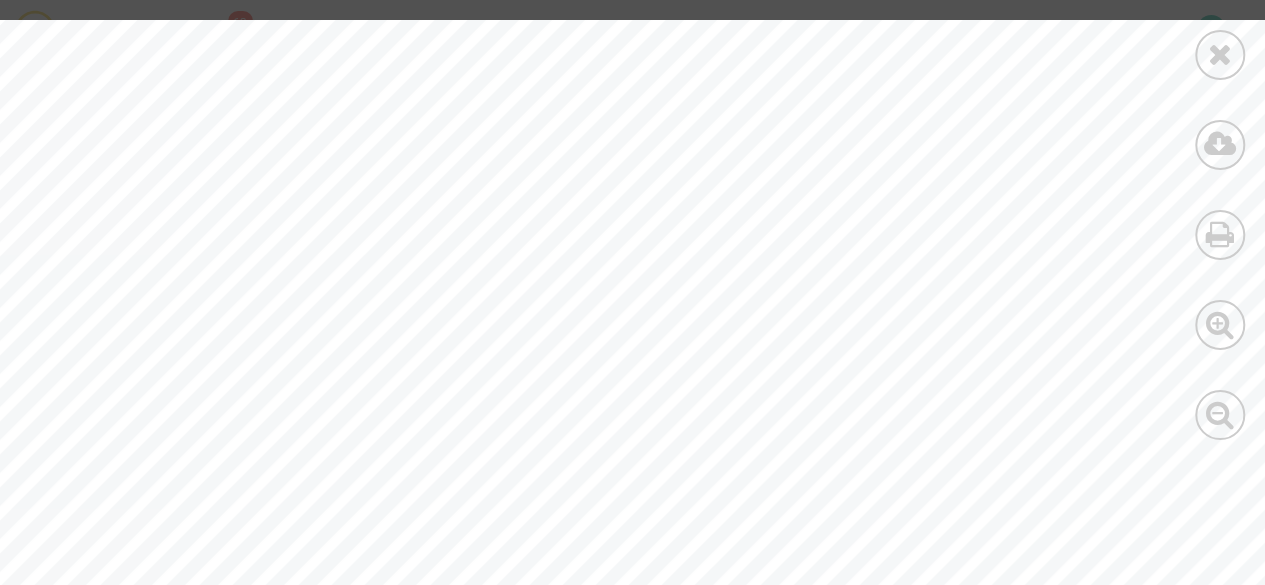 scroll, scrollTop: 454, scrollLeft: 0, axis: vertical 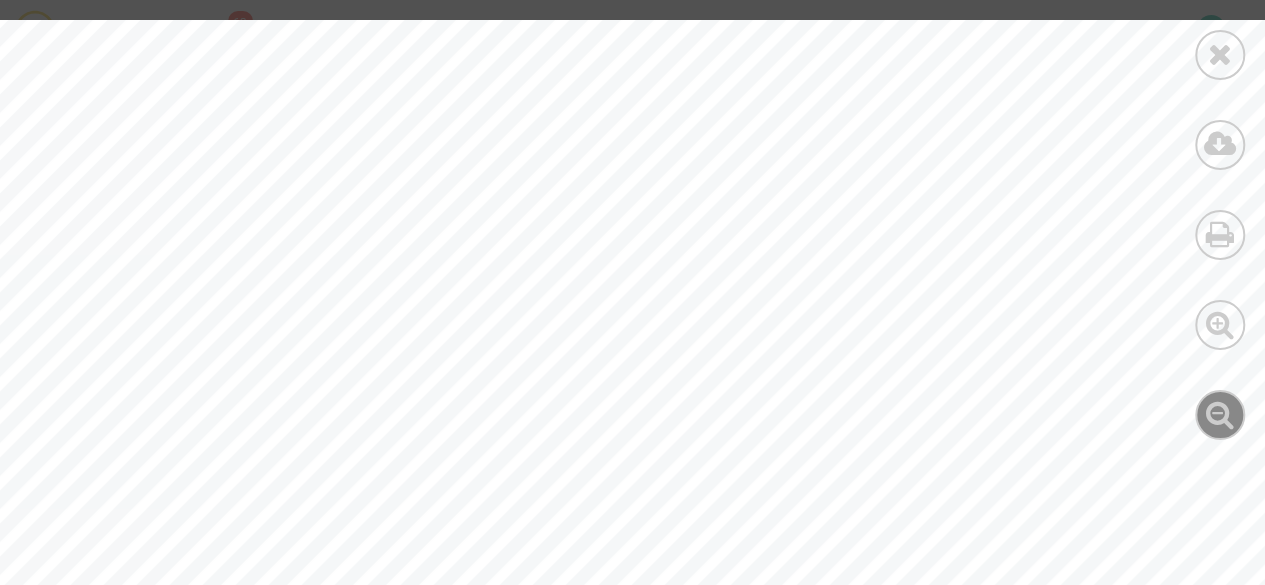 click at bounding box center [1220, 414] 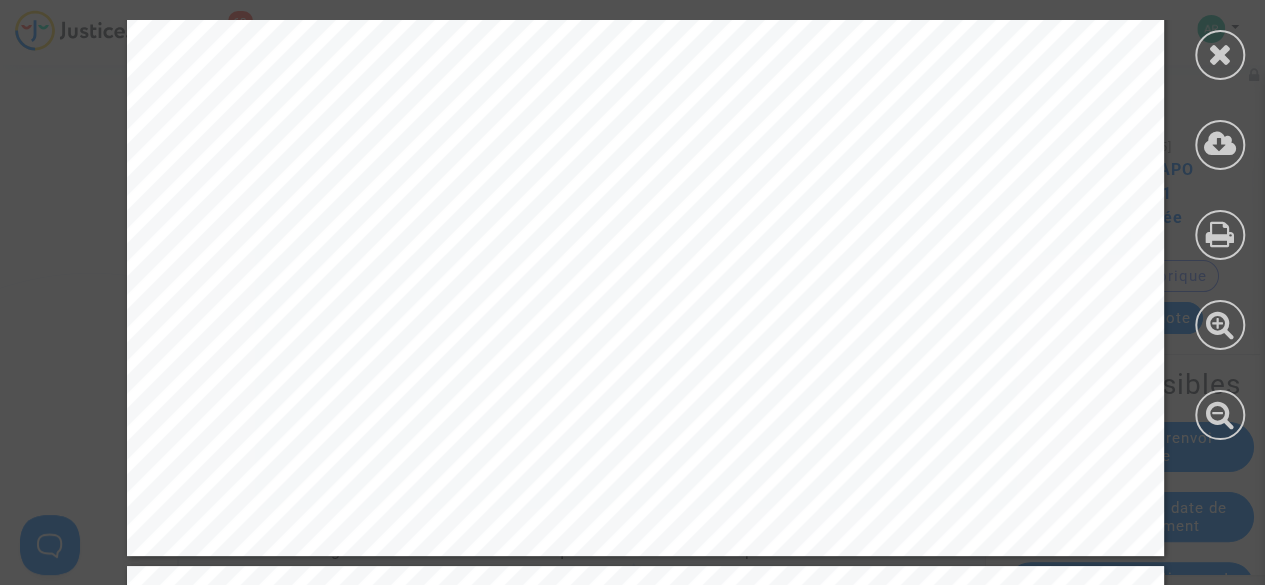 scroll, scrollTop: 937, scrollLeft: 0, axis: vertical 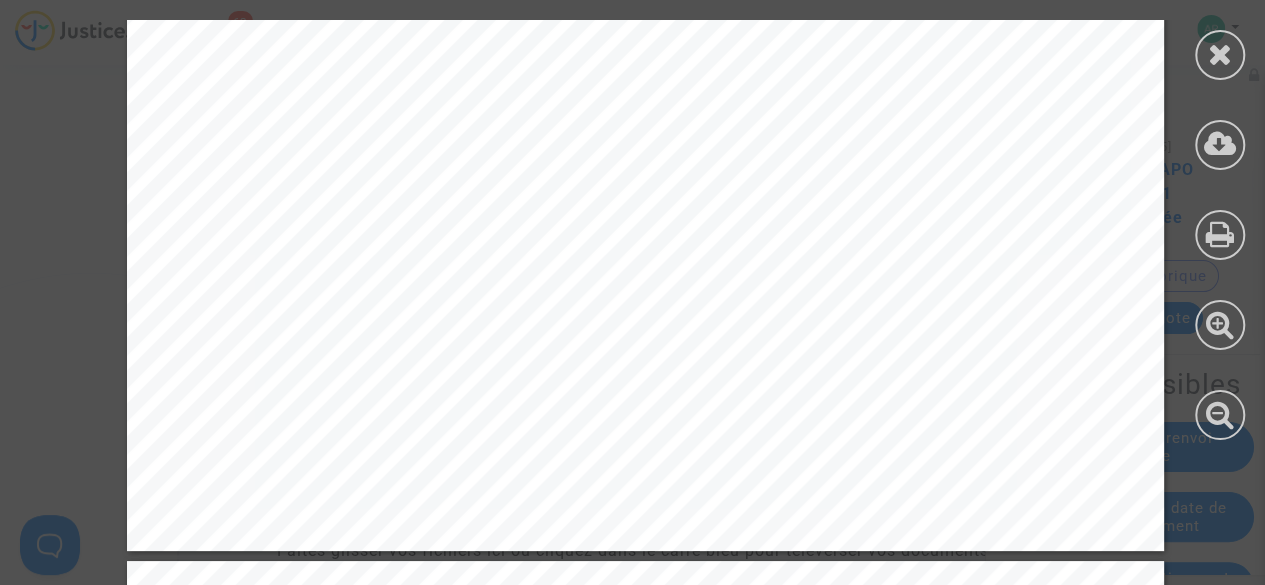 click on "REPUBLIQUE FRANCAISE ______ TRIBUNAL ADMINISTRATIF DE CHÂLONS-EN-CHAMPAGNE 25 rue du Lycée ACCES DU PUBLIC par le Palais de Justice 51036 CHALONS-EN-CHAMPAGNE  CEDEX Téléphone : 03 26 66 86 87 Télécopie : 03 26 21 01 87 Greffe ouvert du lundi au vendredi de 8h30 à 11h30 - 13h30 à 16h30 https://chalons-en-champagne.tribunal-adminis tratif.fr Dossier n° : 2500444-1 (à rappeler dans toutes correspondances) Monsieur EMMANUEL PIGNAUT c/ AGENCE  NATIONALE DE L'HABITAT (ANAH) Châlons-en-Champagne, le 08/07/2025 2500444-1  Maître PITCHER Joyce 201 rue du Fg Saint-Denis 75010 PARIS D EMANDE DE MAINTIEN DE LA REQUÊTE  Maître, L’examen  de  l’affaire  enregistrée  sous  le  numéro  mentionné  ci-dessus  permet  de  s’interroger  sur  l’intérêt  que  cette  requête  conserve  pour  vous.  En  conséquence,  je  vous  remercie de produire dans un délai de 1 mois : ·   soit un mémoire ; ·   soit  une  lettre  indiquant  que  vous  estimez  inutile  de  répliquer,  mais  que  vous  SIGNATURE" at bounding box center (645, 556) 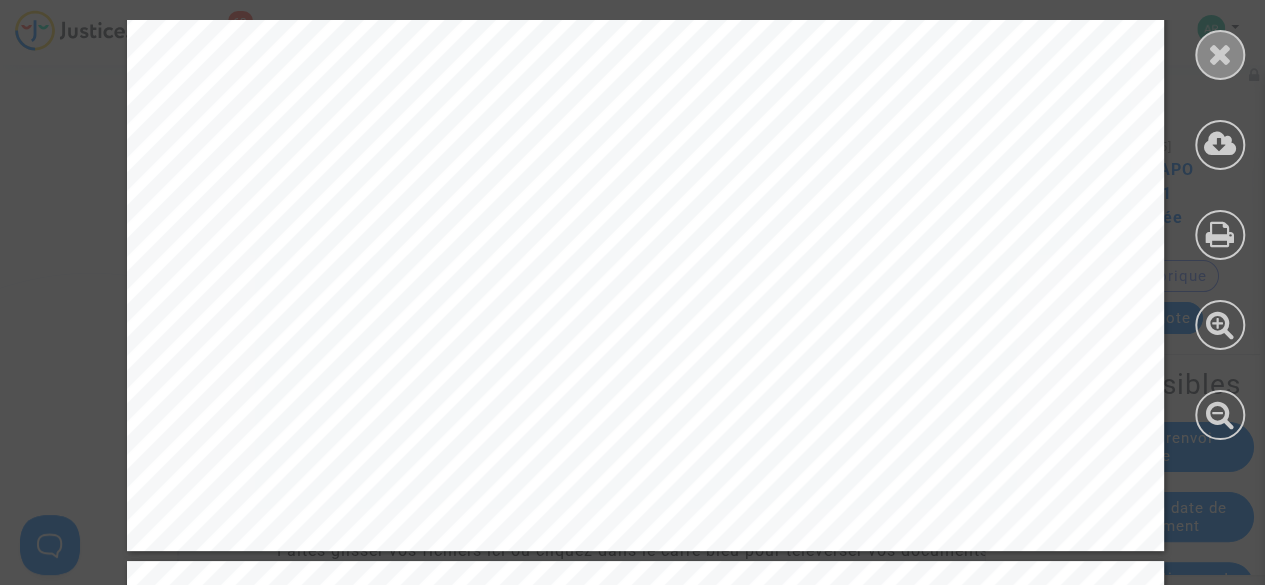 click at bounding box center [1220, 54] 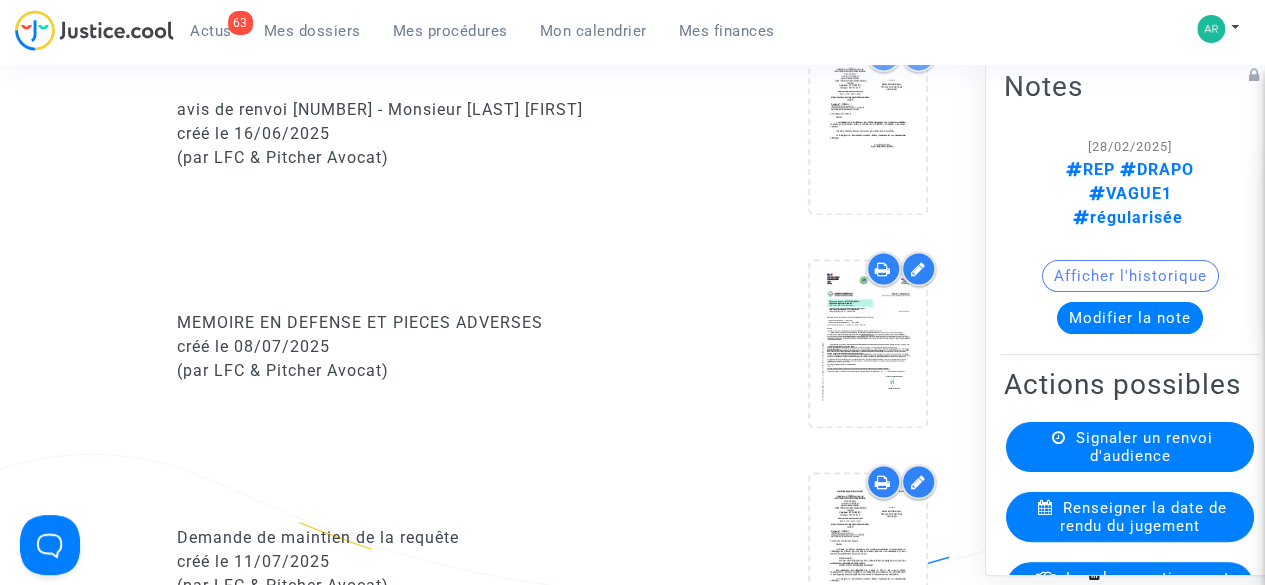 scroll, scrollTop: 1393, scrollLeft: 0, axis: vertical 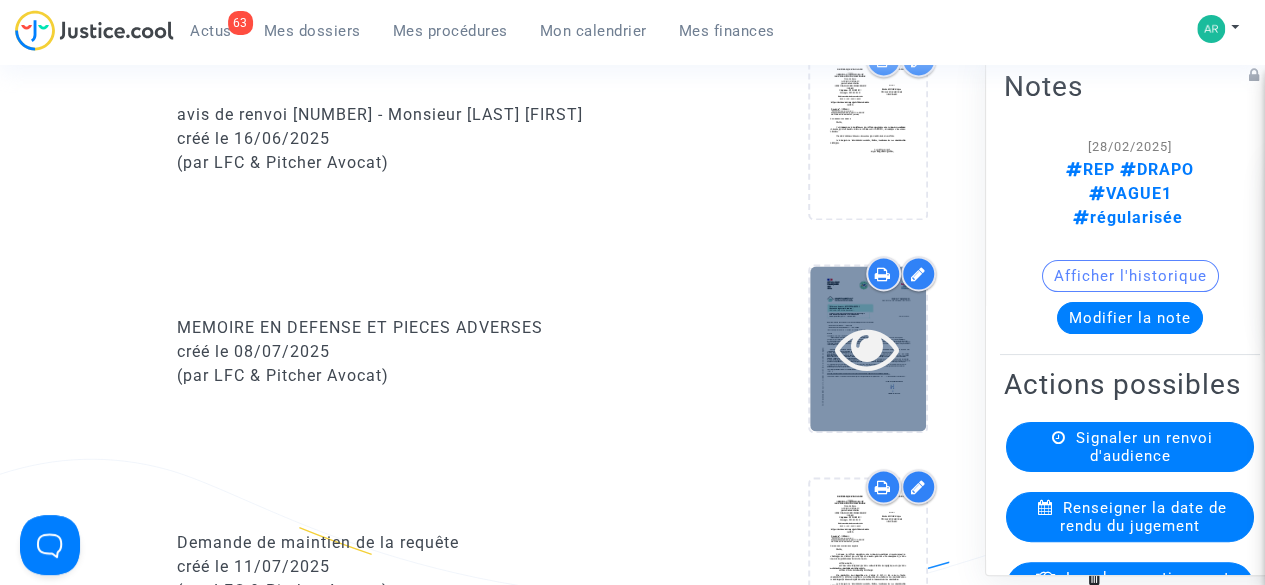 click at bounding box center [867, 348] 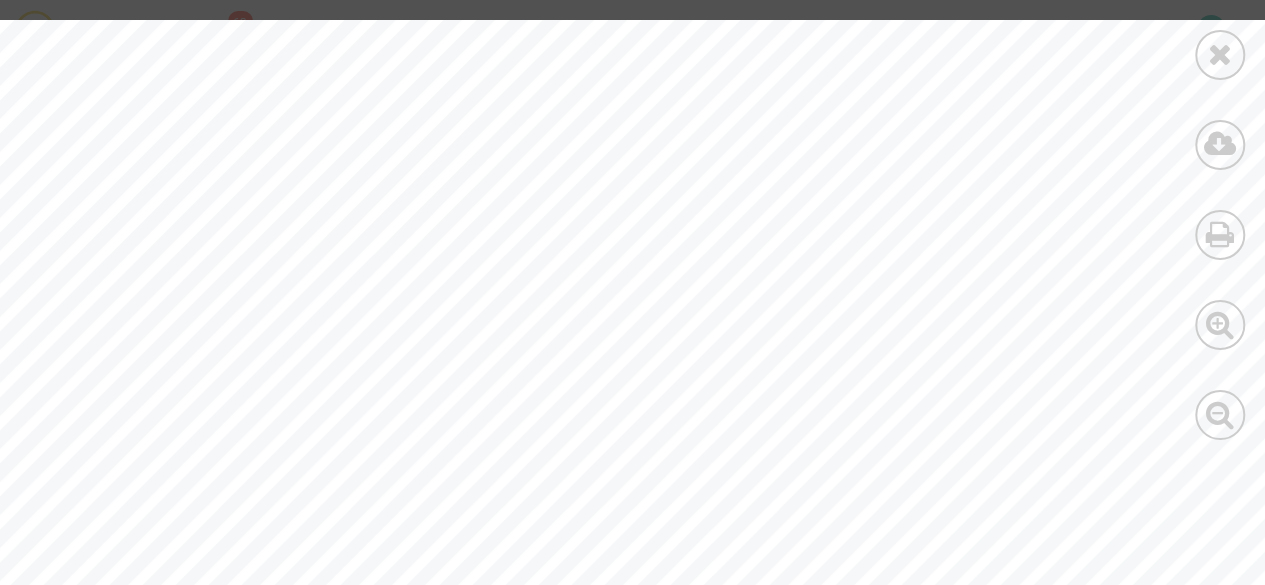 scroll, scrollTop: 201, scrollLeft: 0, axis: vertical 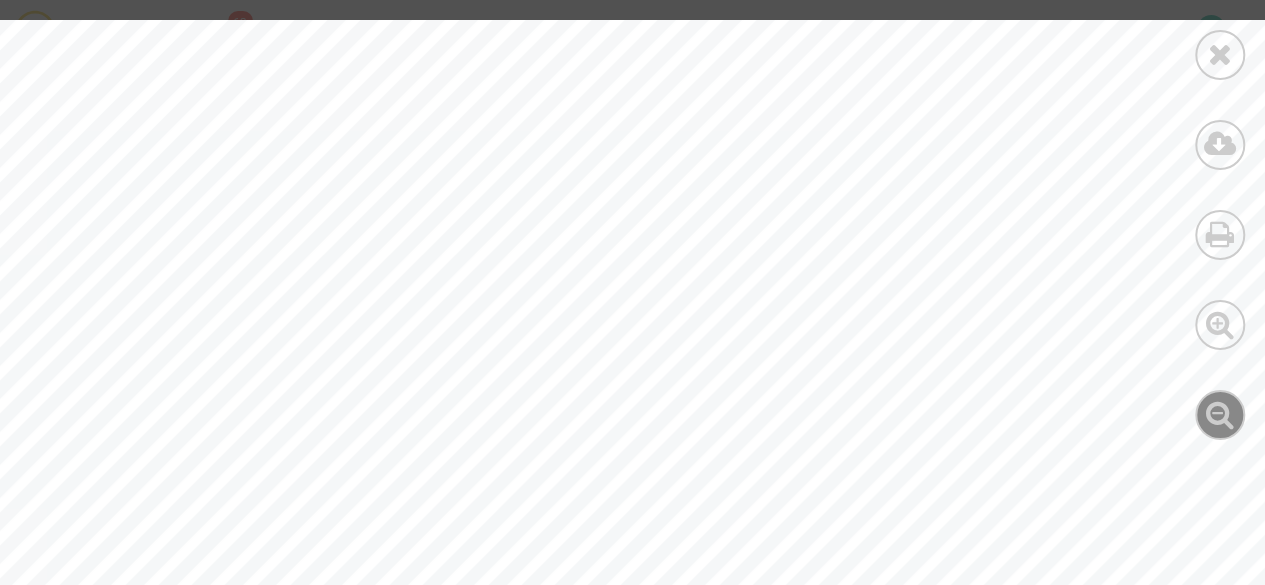 click at bounding box center [1220, 414] 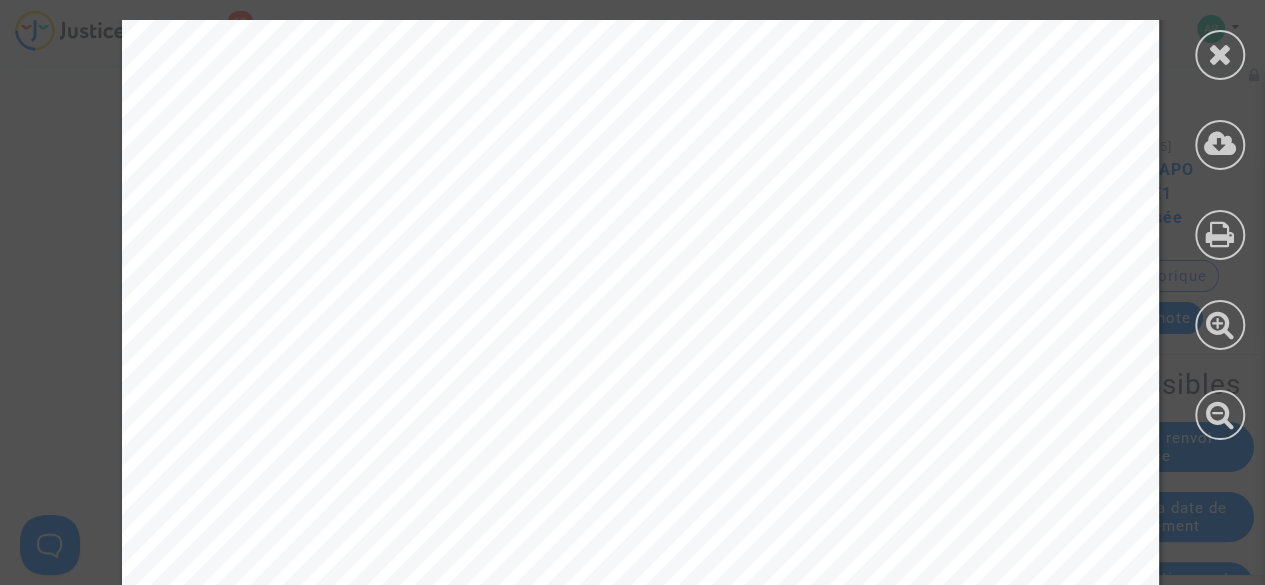 scroll, scrollTop: 3521, scrollLeft: 5, axis: both 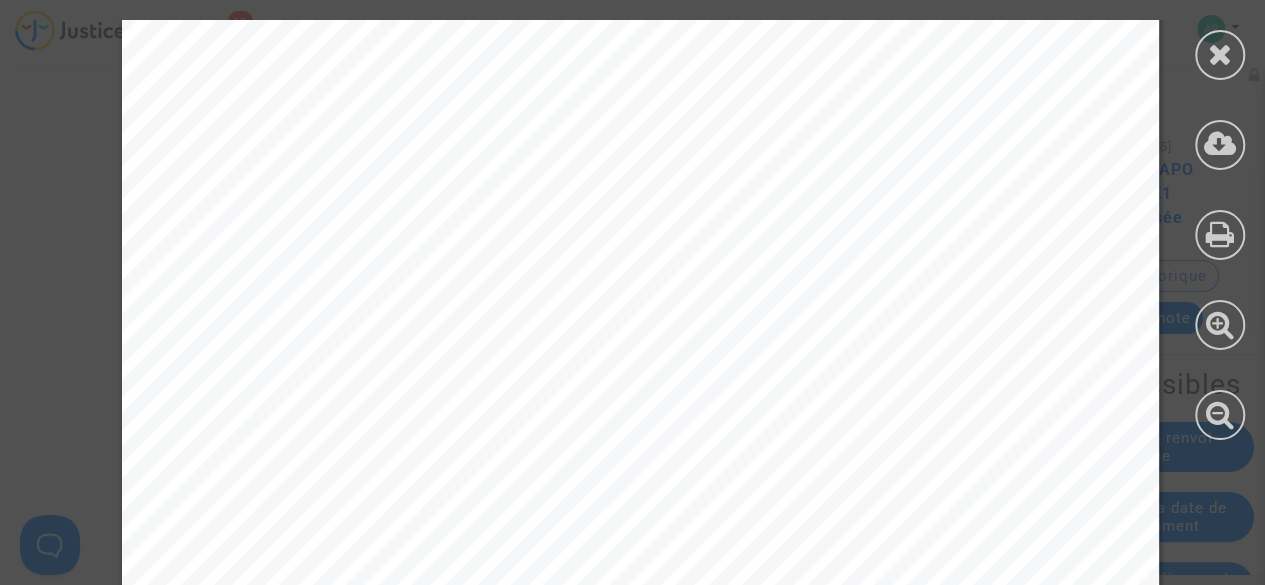 click on "représentés par Me Pitcher demandent à la juridiction de céans d’annuler la décision implicite" at bounding box center [687, 160] 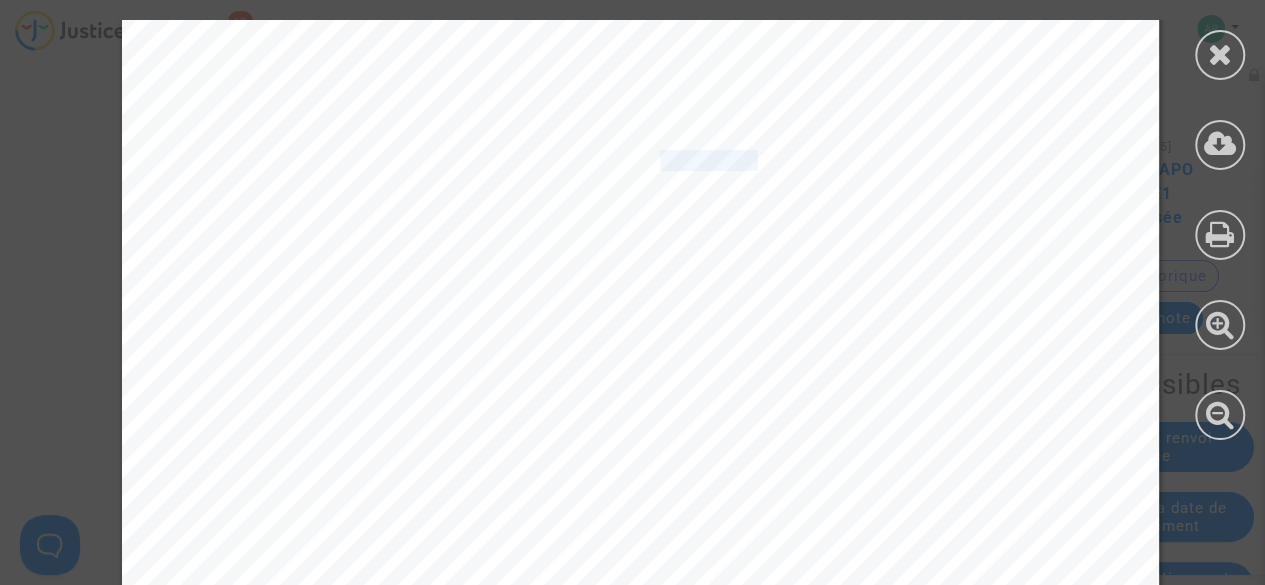 click on "représentés par Me Pitcher demandent à la juridiction de céans d’annuler la décision implicite" at bounding box center (687, 160) 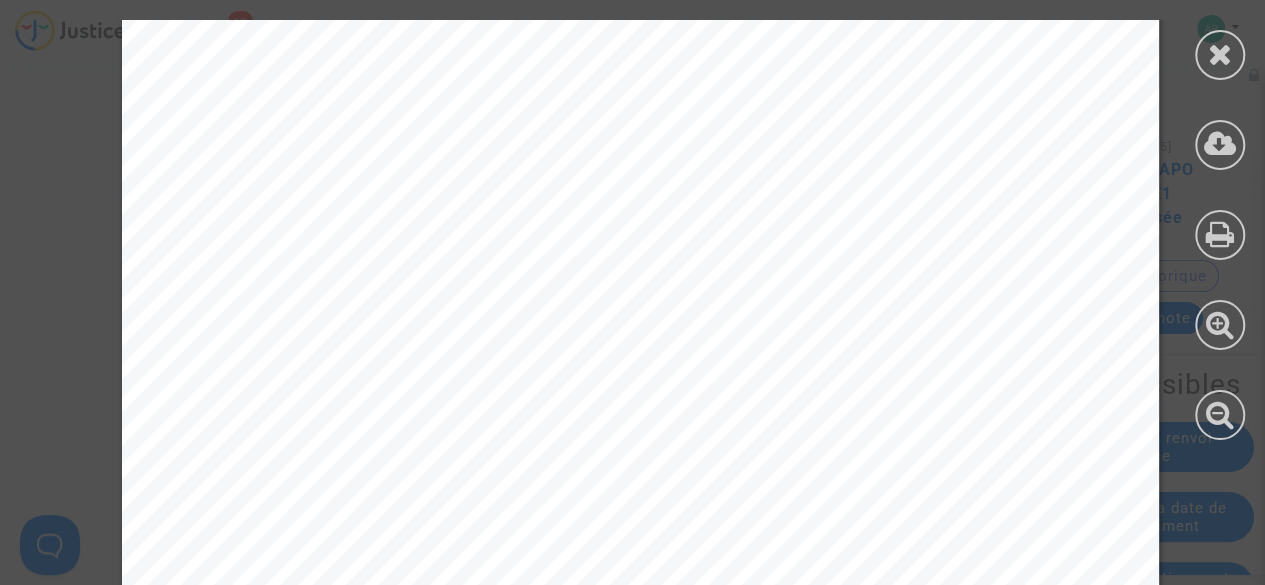 click on "la société DRAPO la prime de transition énergétique initialement attribuée, sous astreinte de" at bounding box center (687, 270) 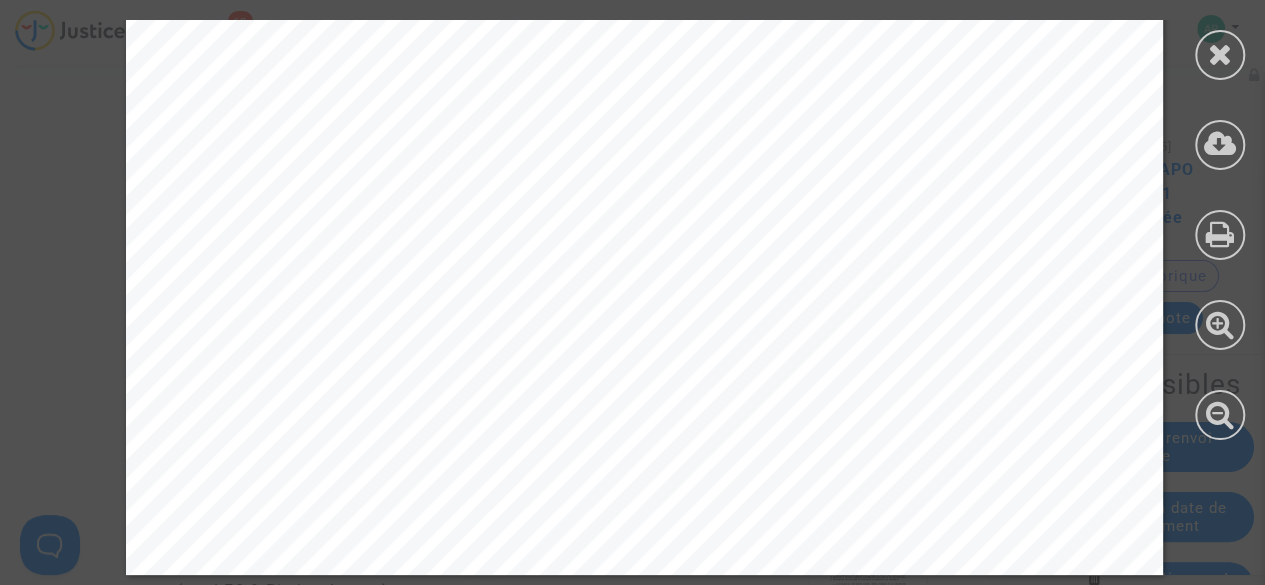 scroll, scrollTop: 13814, scrollLeft: 1, axis: both 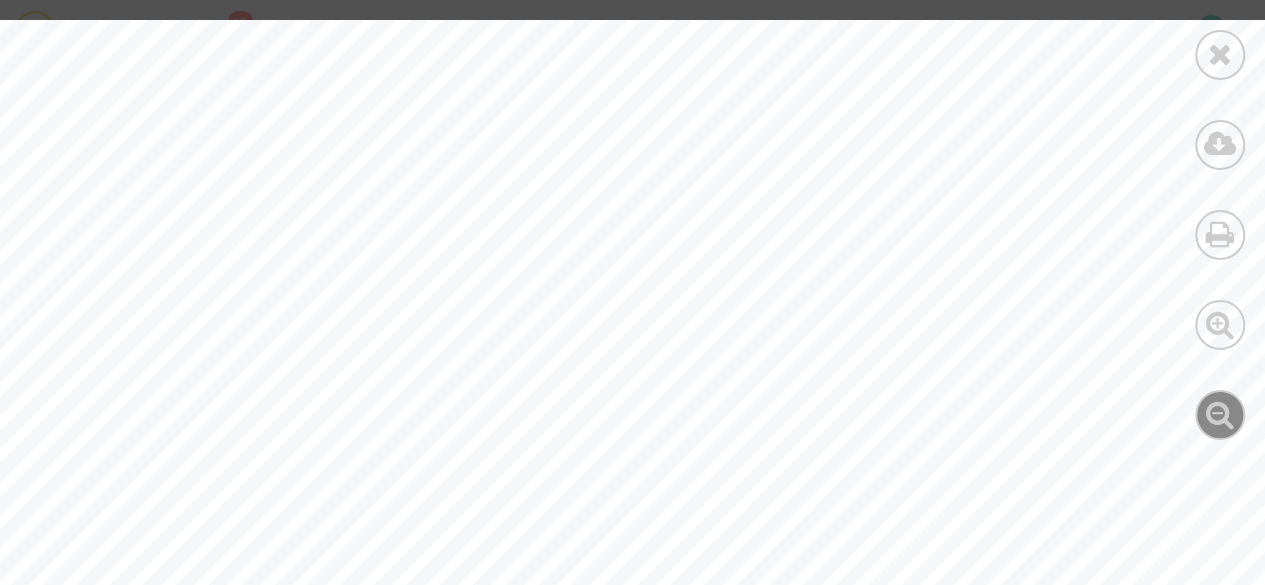 click at bounding box center (1220, 414) 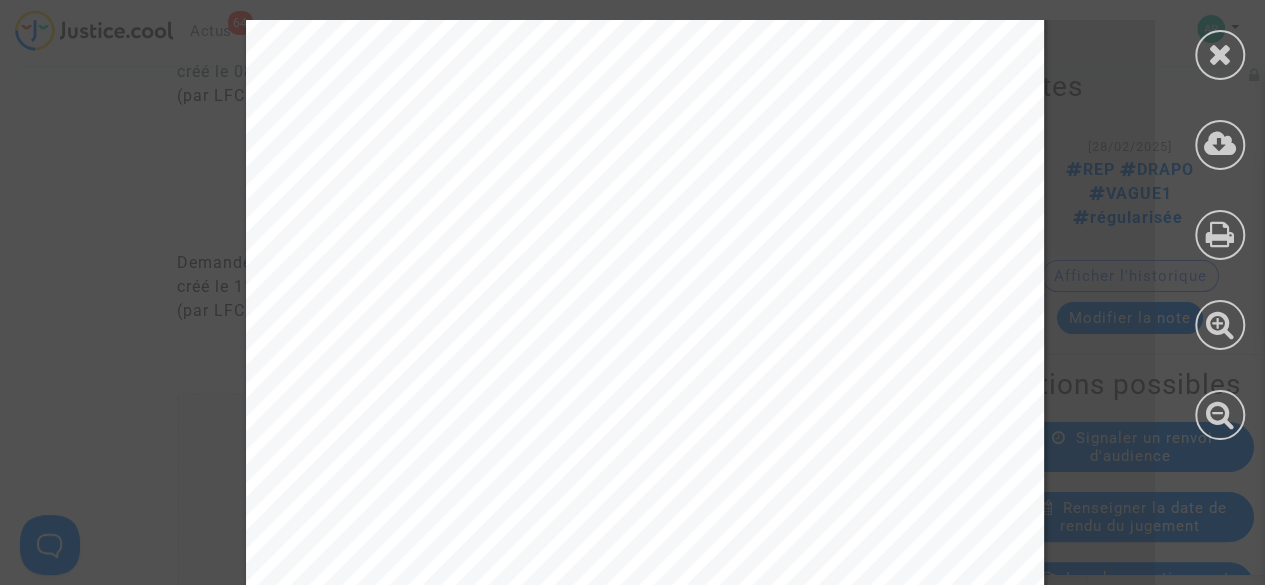 scroll, scrollTop: 281, scrollLeft: 0, axis: vertical 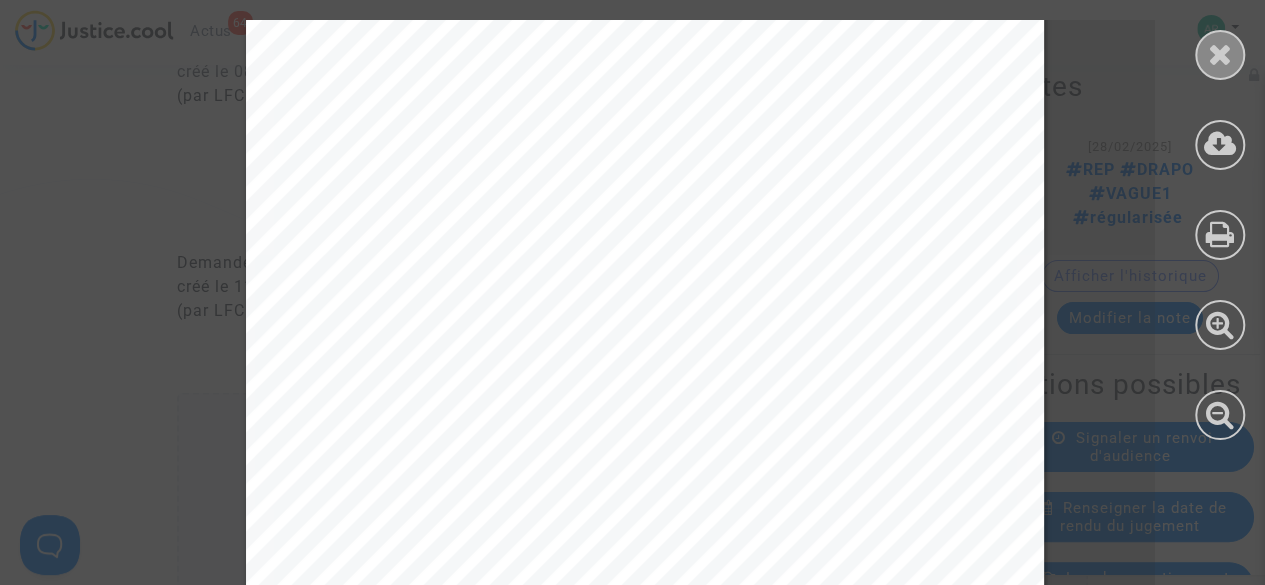 click at bounding box center (1220, 54) 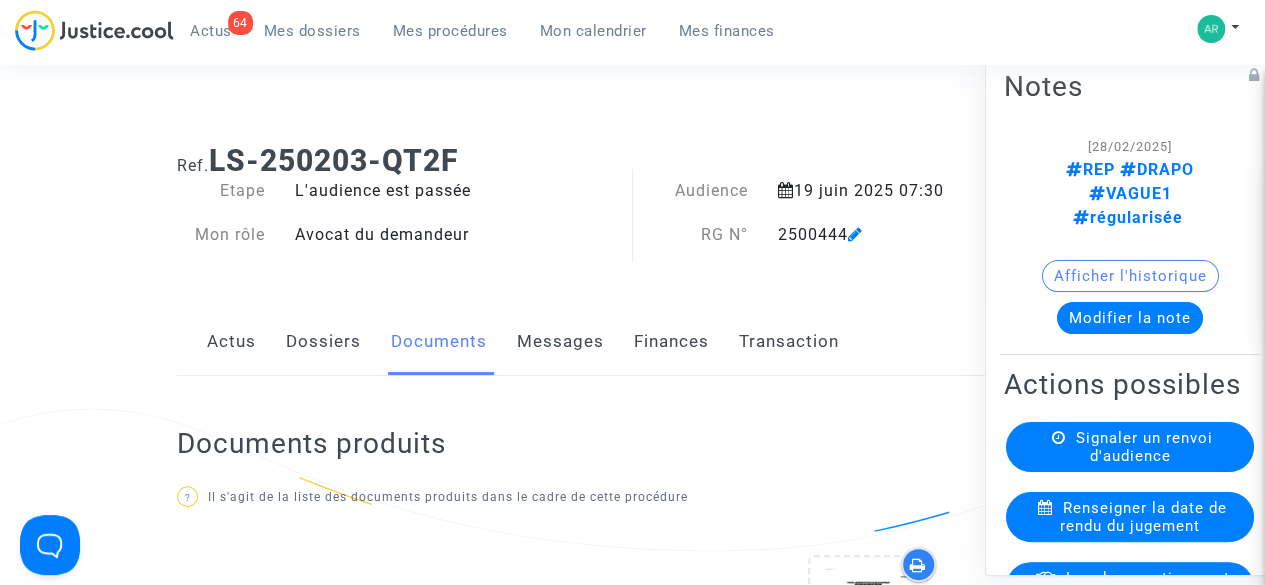 scroll, scrollTop: 34, scrollLeft: 0, axis: vertical 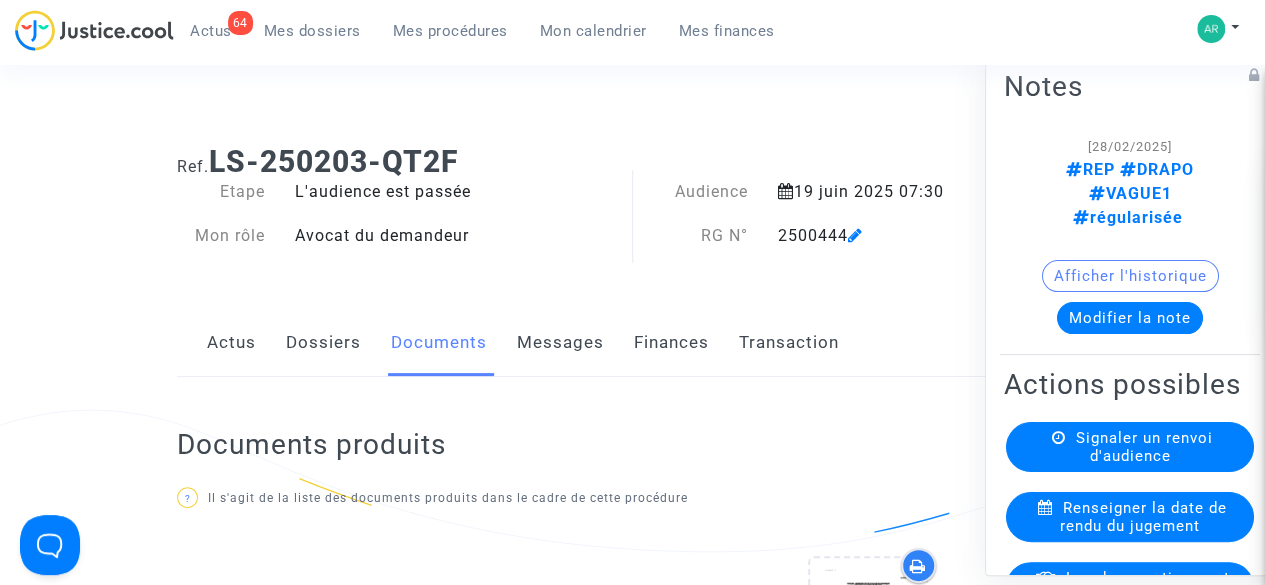 click on "Actus" 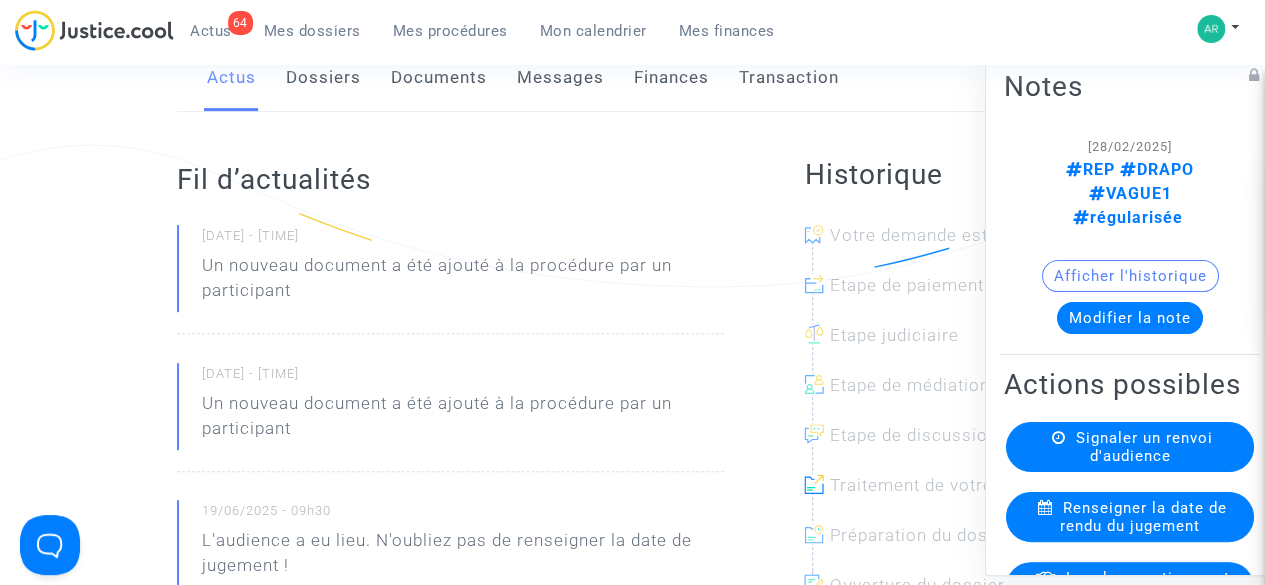 scroll, scrollTop: 96, scrollLeft: 0, axis: vertical 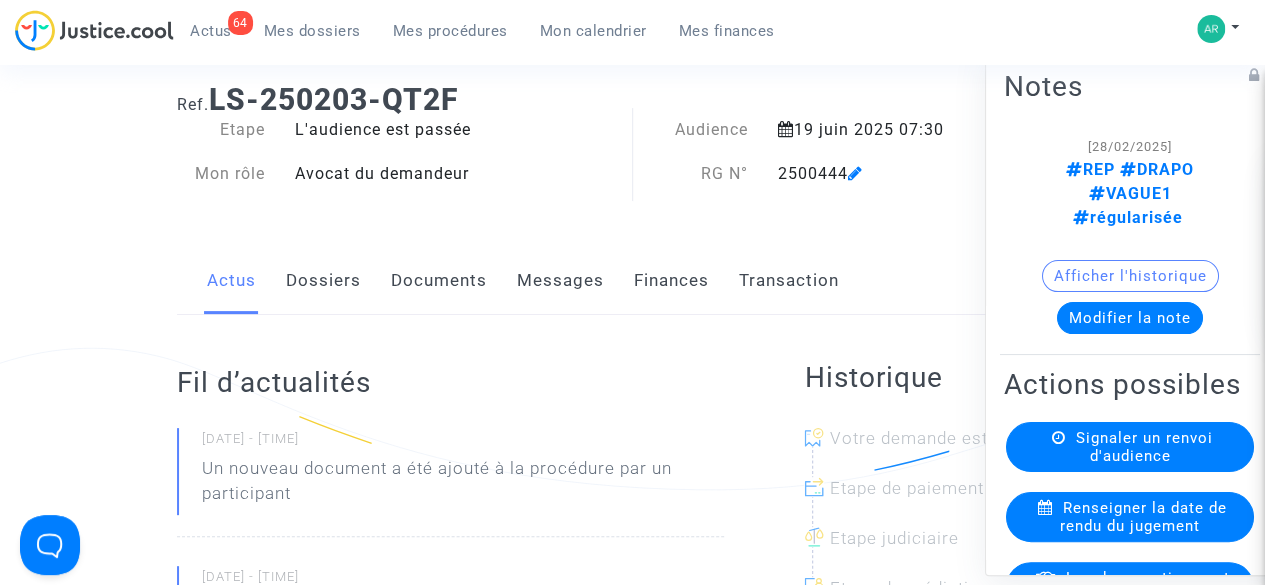 click on "Dossiers" 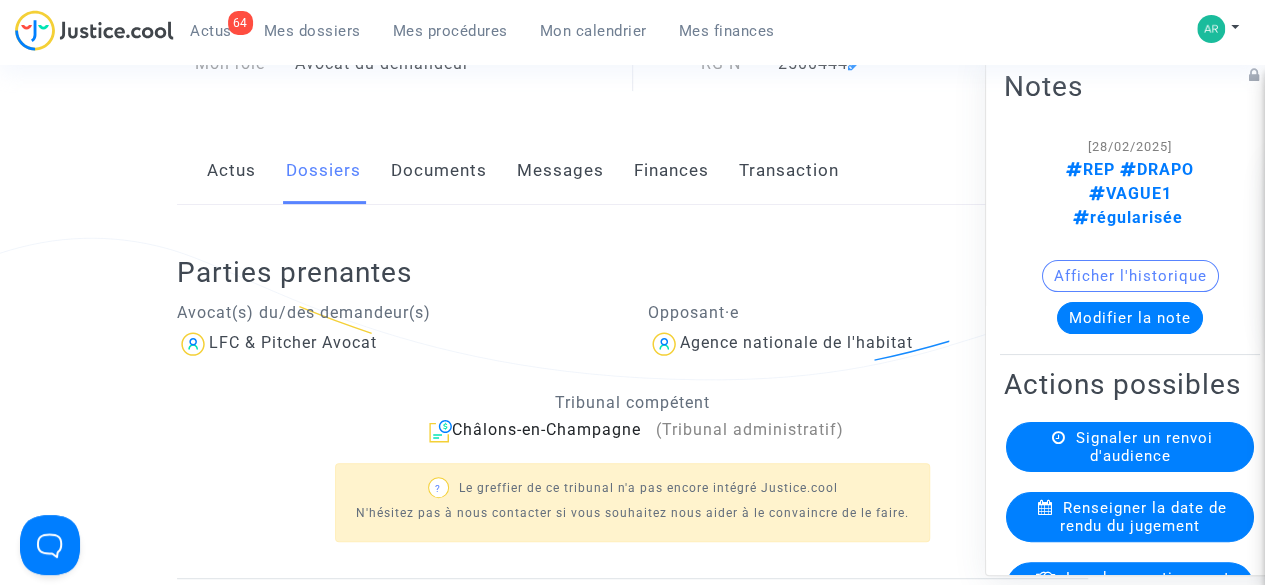 scroll, scrollTop: 206, scrollLeft: 0, axis: vertical 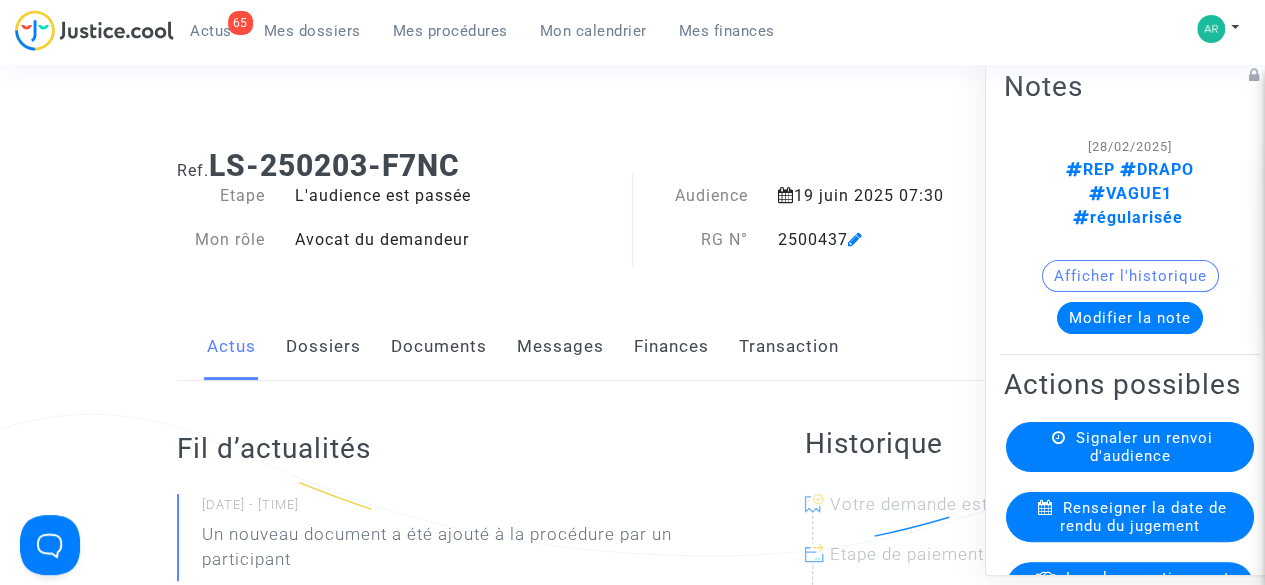 click on "Documents" 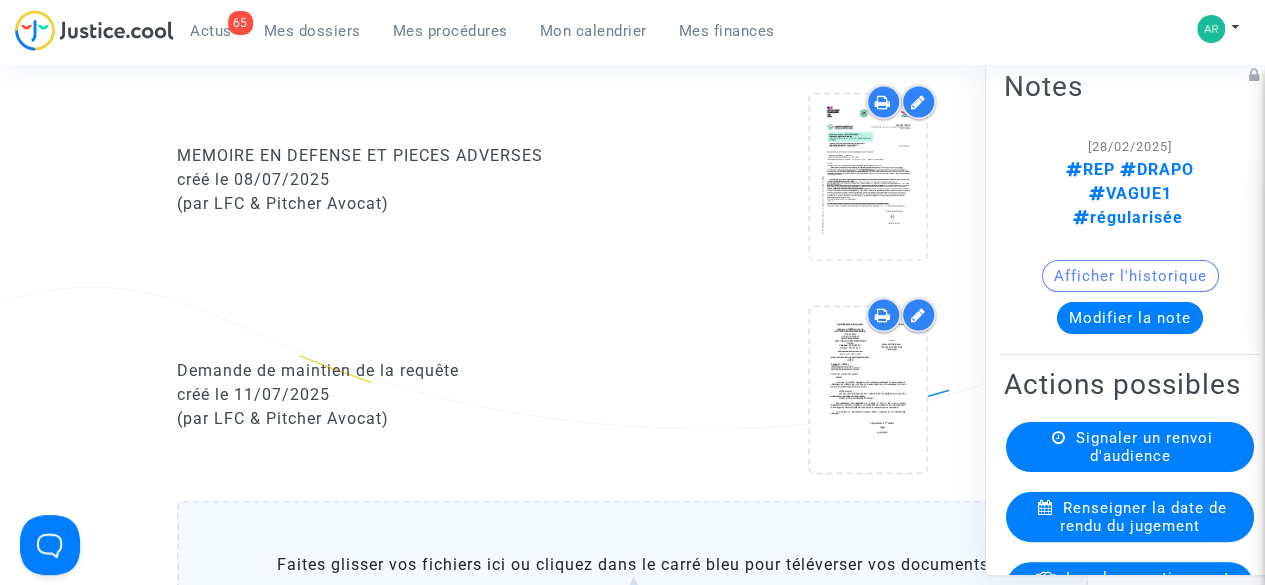 scroll, scrollTop: 1566, scrollLeft: 0, axis: vertical 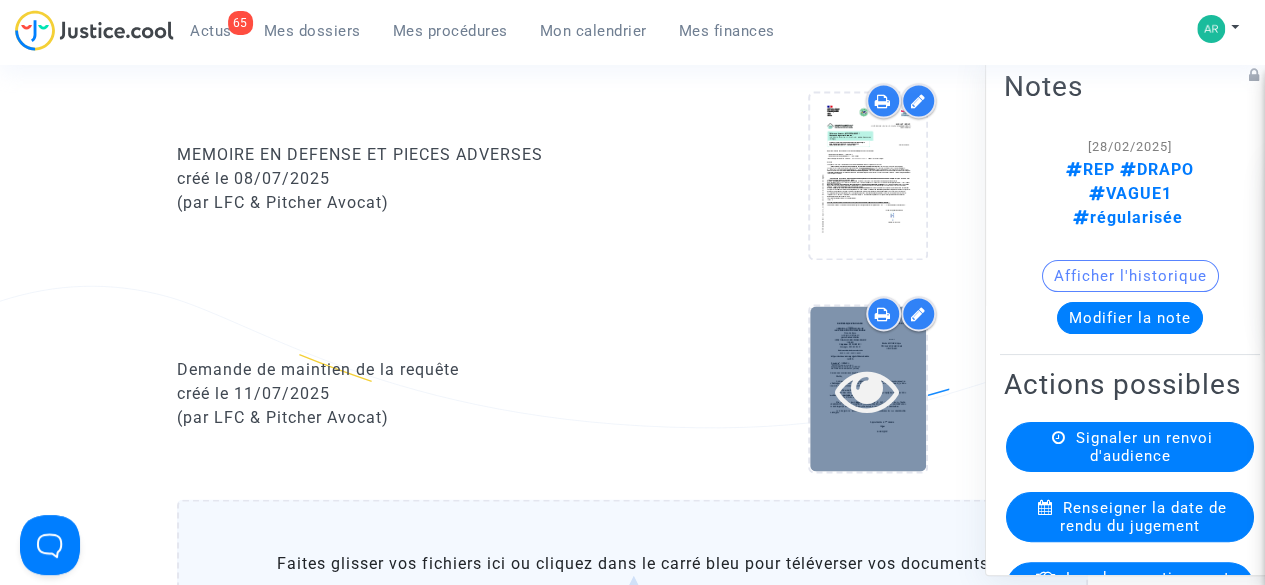 click at bounding box center [867, 389] 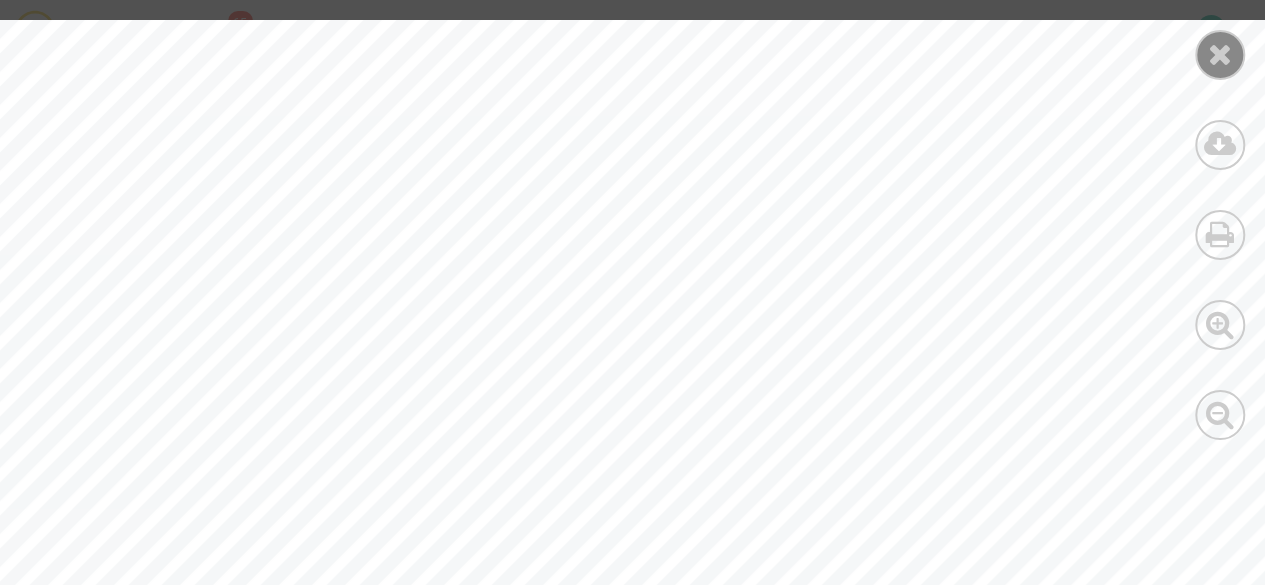 click at bounding box center [1220, 54] 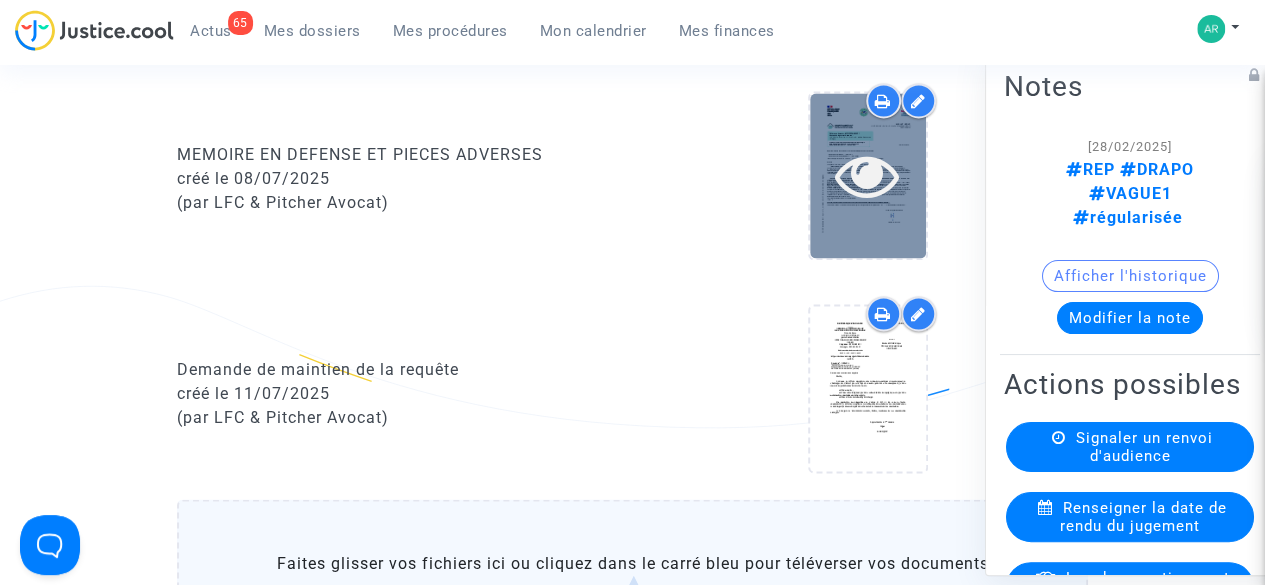 click at bounding box center (868, 175) 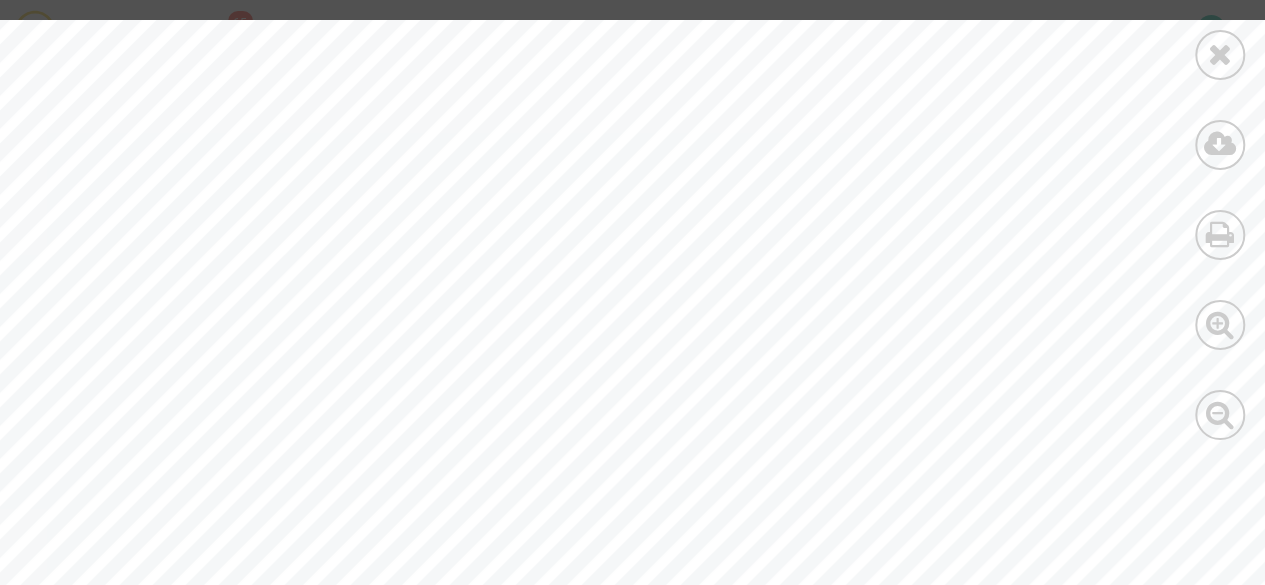 scroll, scrollTop: 173, scrollLeft: 0, axis: vertical 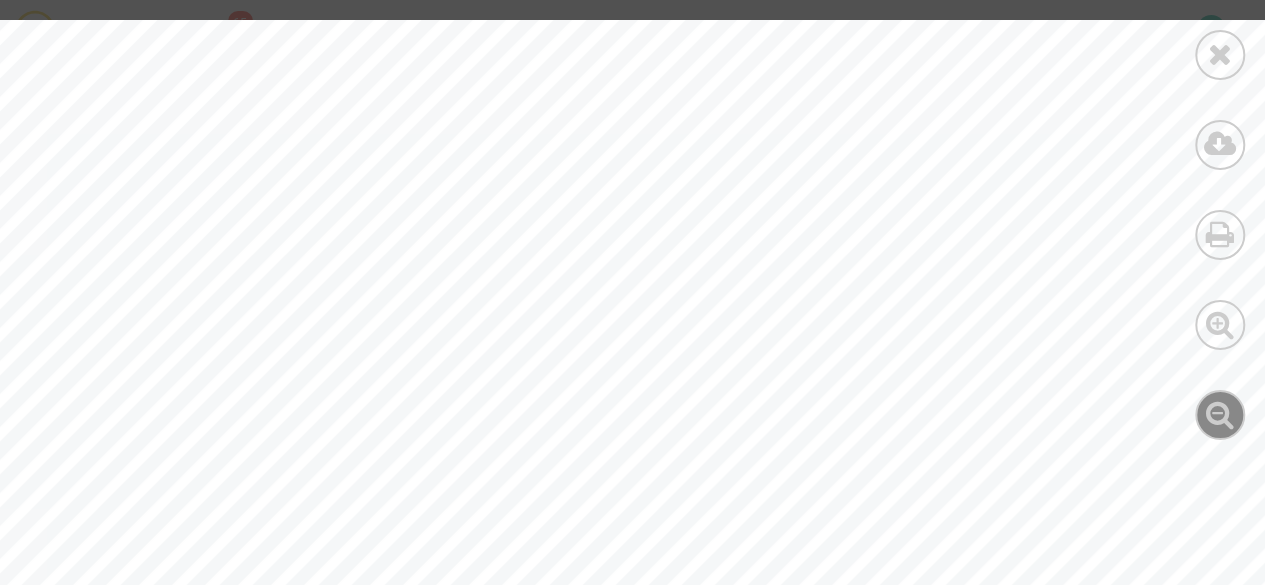 click at bounding box center (1220, 414) 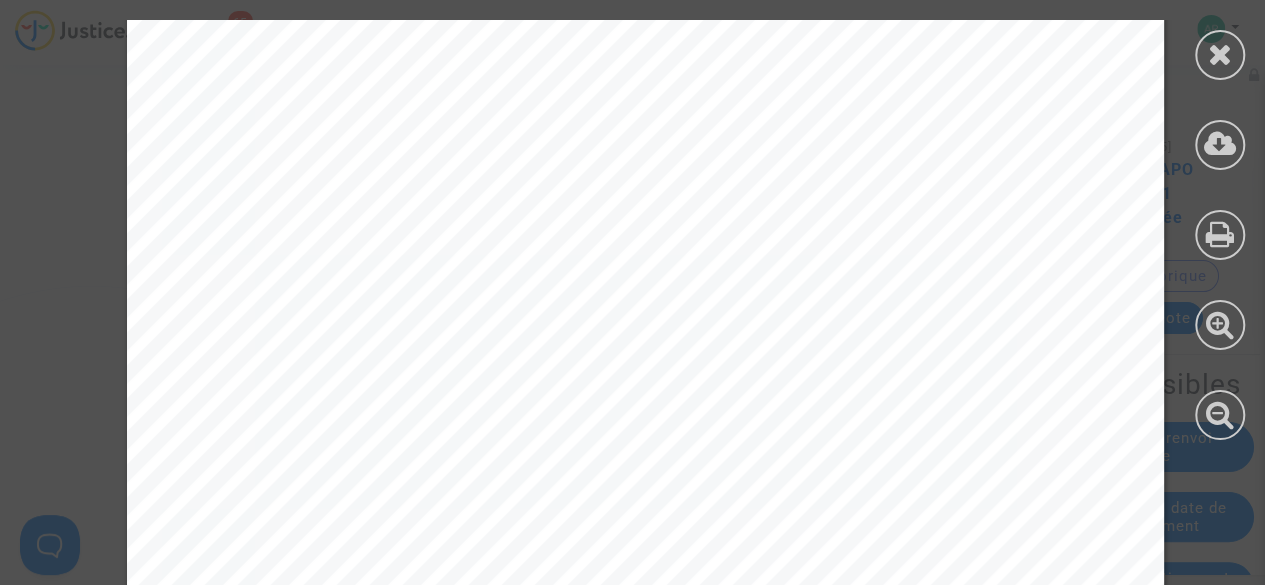 scroll, scrollTop: 12752, scrollLeft: 0, axis: vertical 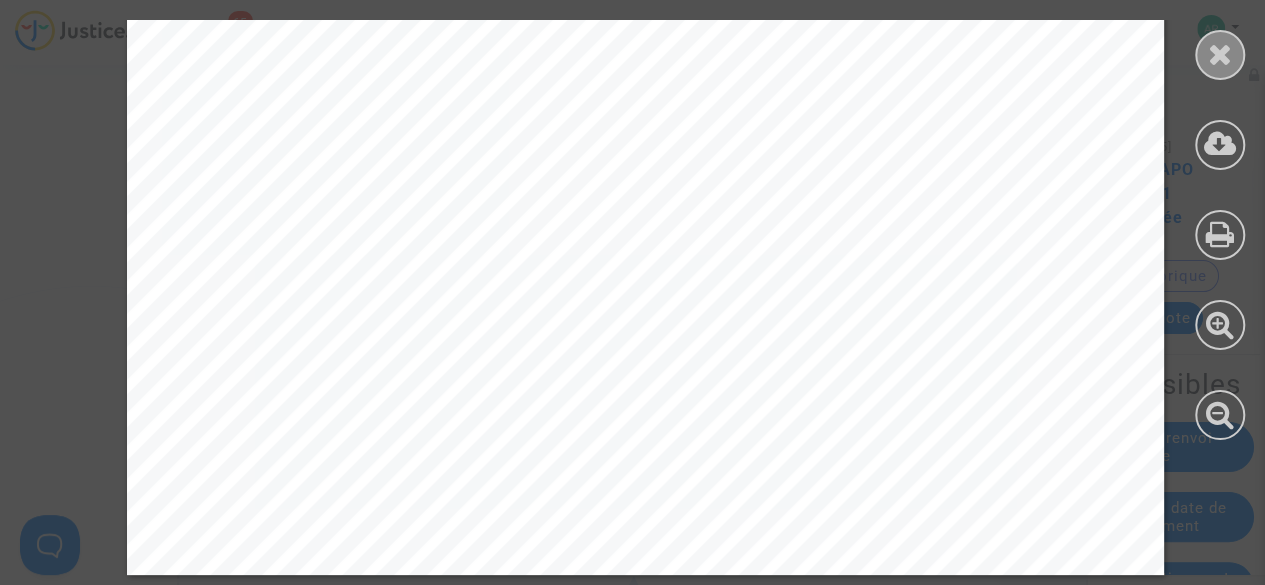 click at bounding box center (1220, 54) 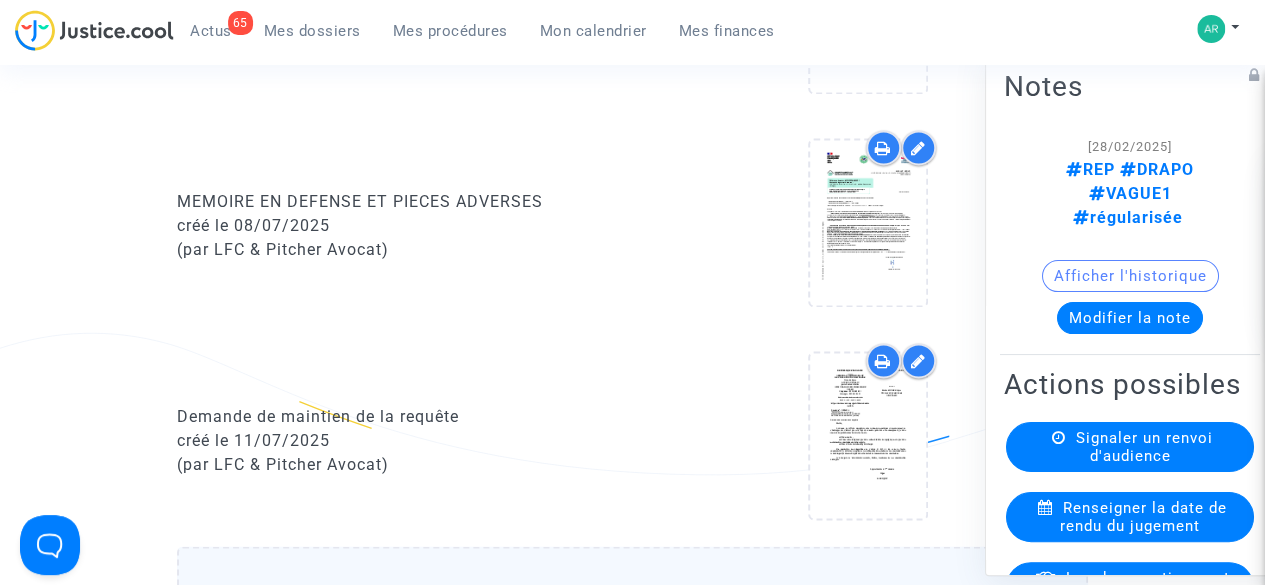 scroll, scrollTop: 1518, scrollLeft: 0, axis: vertical 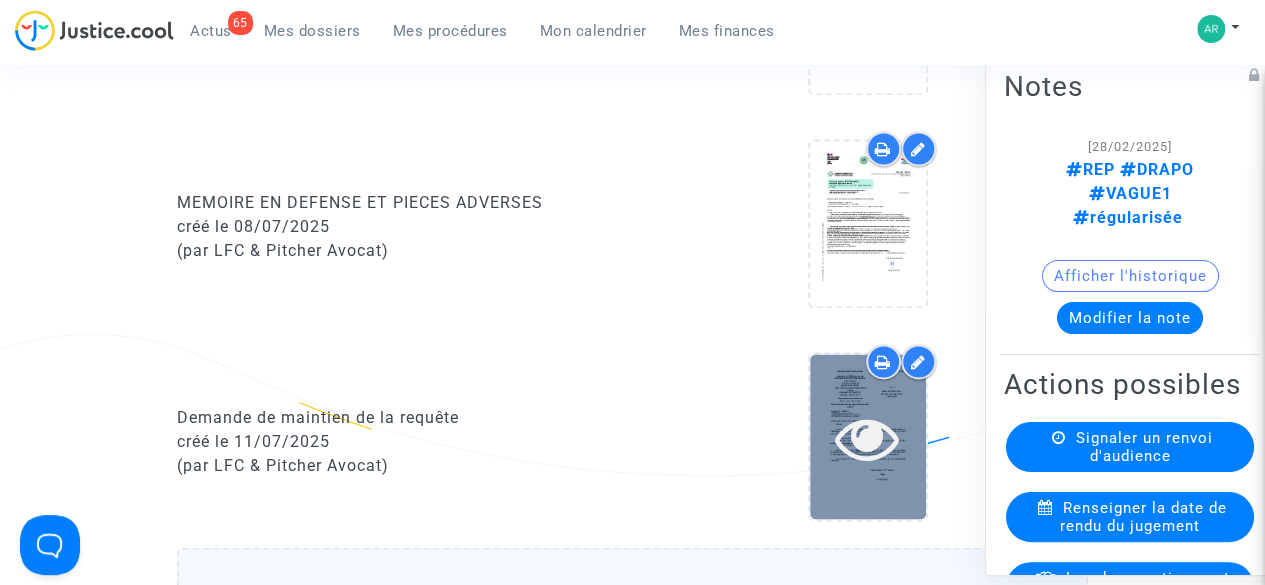 click at bounding box center (868, 437) 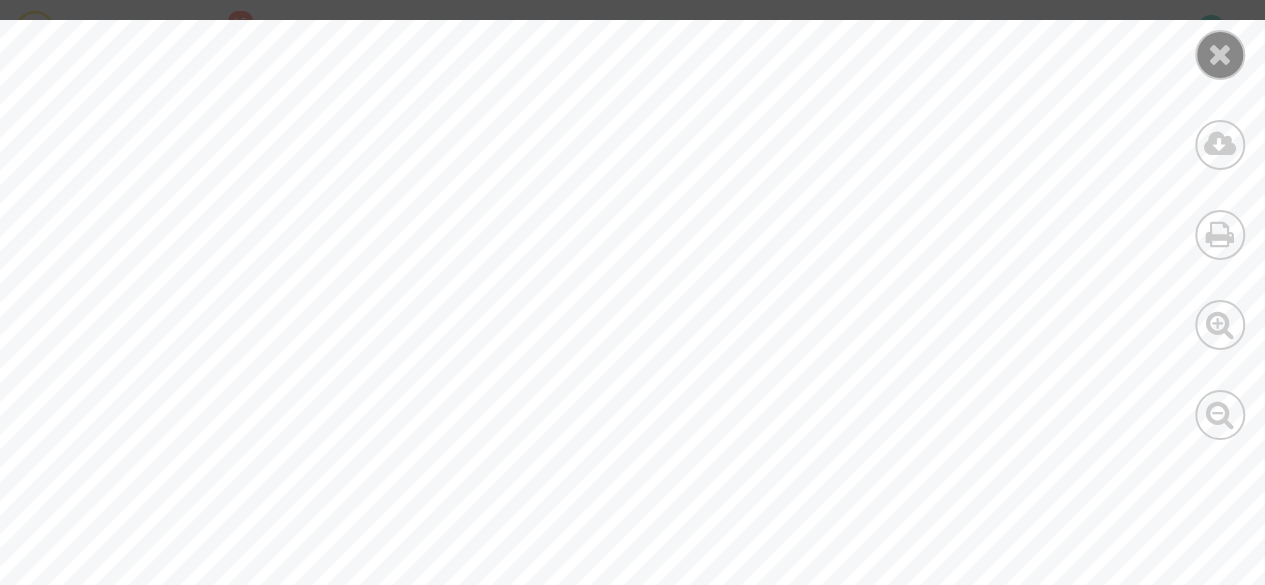 click at bounding box center (1220, 55) 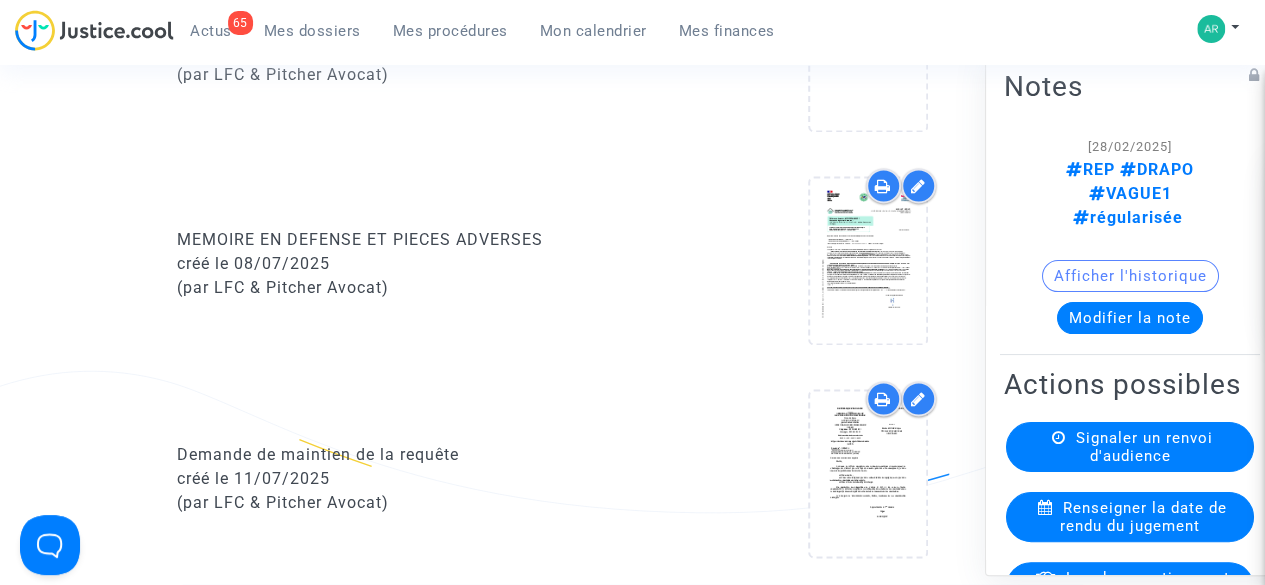 scroll, scrollTop: 1480, scrollLeft: 0, axis: vertical 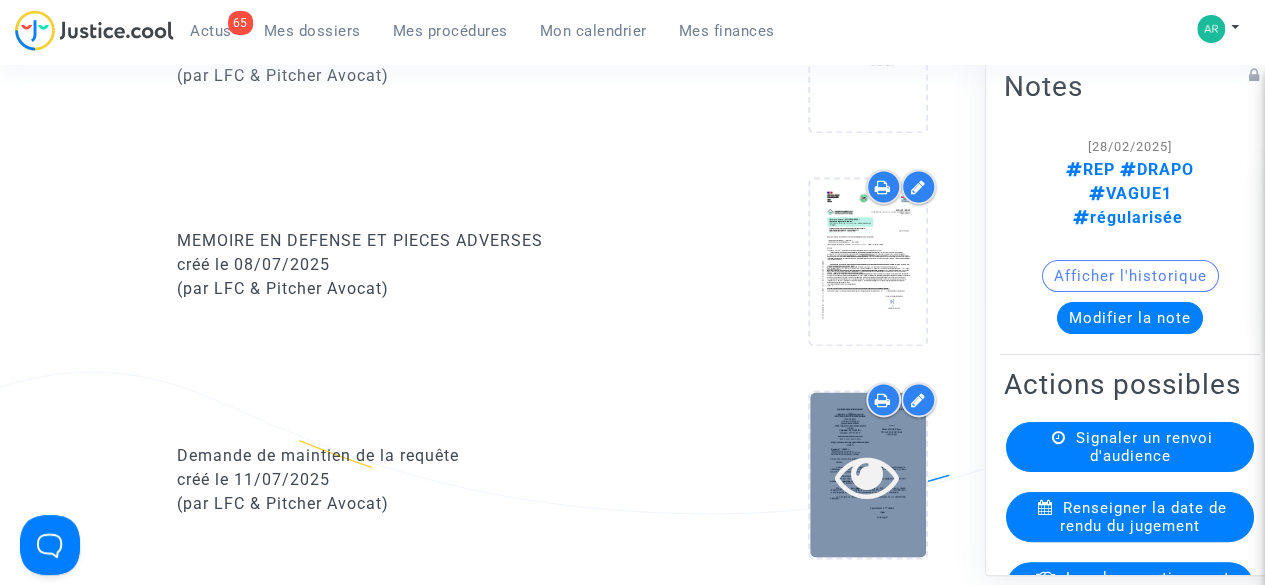 click at bounding box center (868, 474) 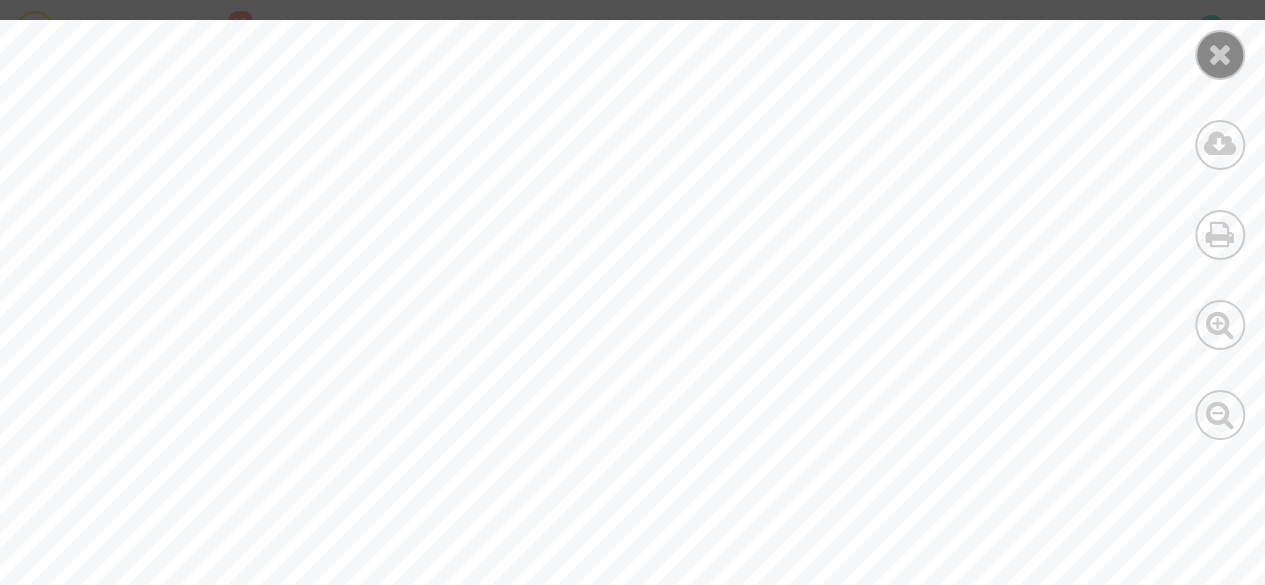 click at bounding box center [1220, 54] 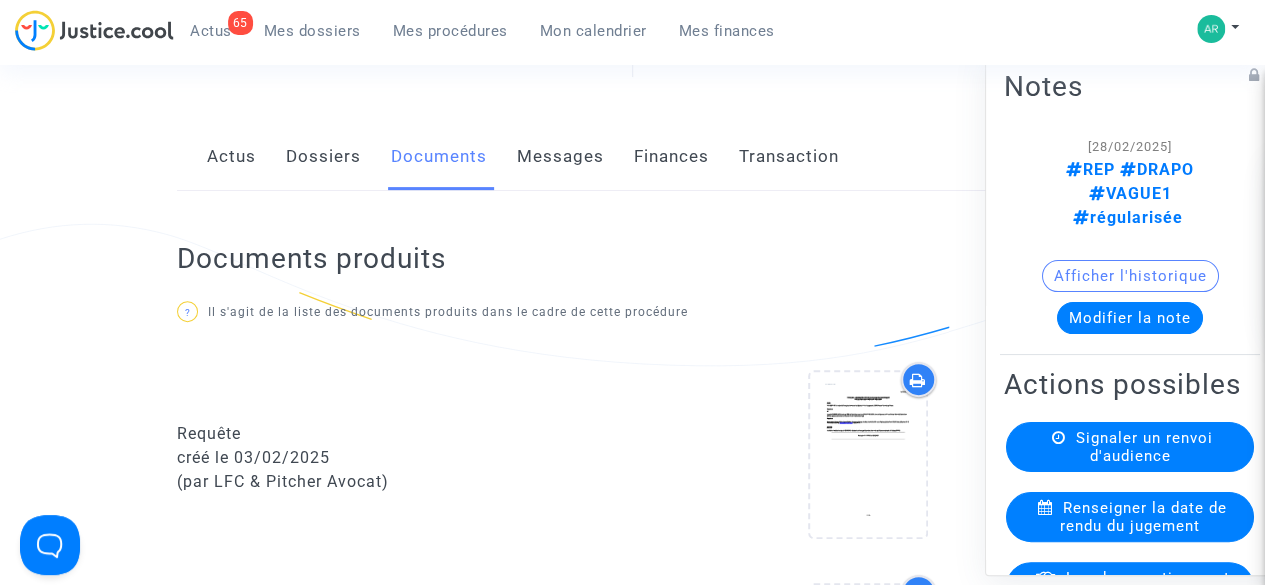 scroll, scrollTop: 60, scrollLeft: 0, axis: vertical 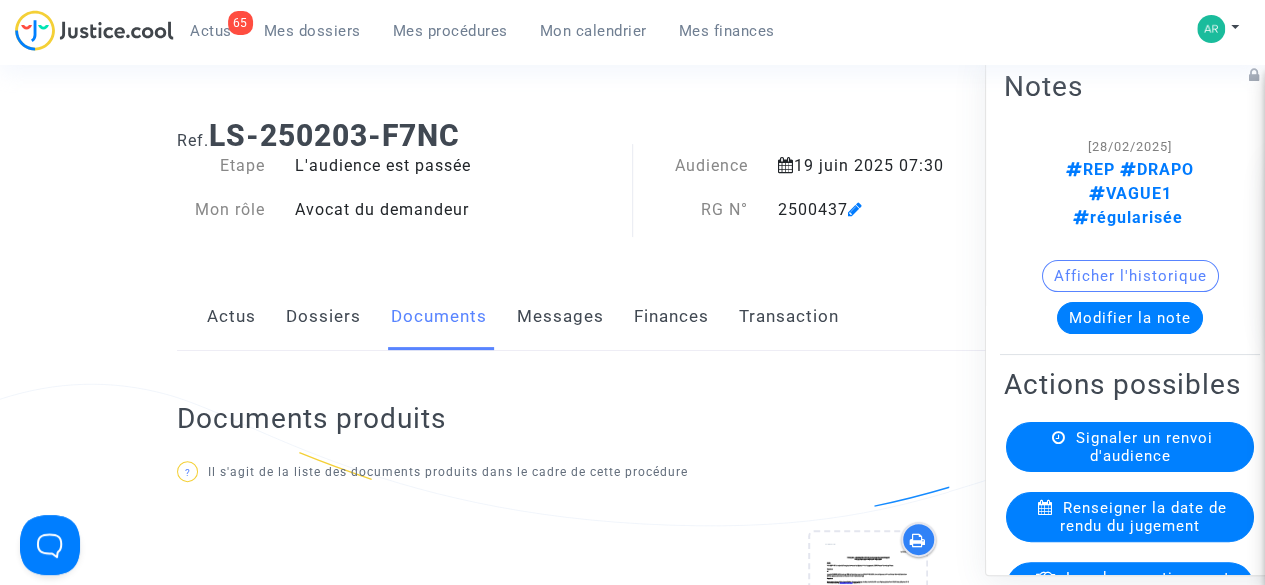 click on "Dossiers" 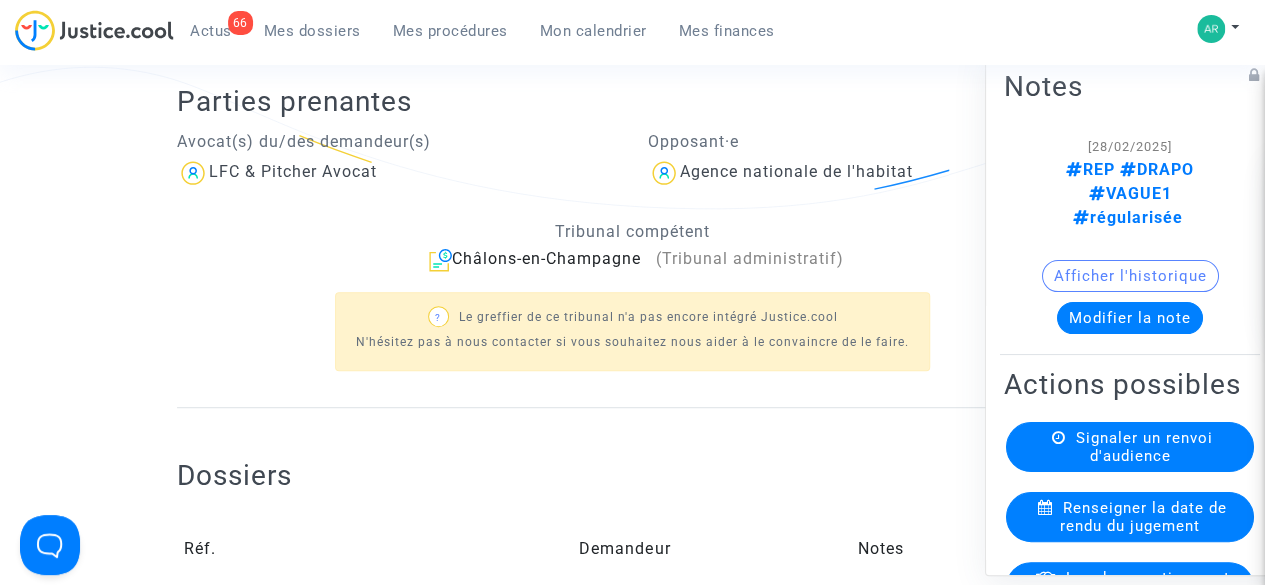 scroll, scrollTop: 376, scrollLeft: 0, axis: vertical 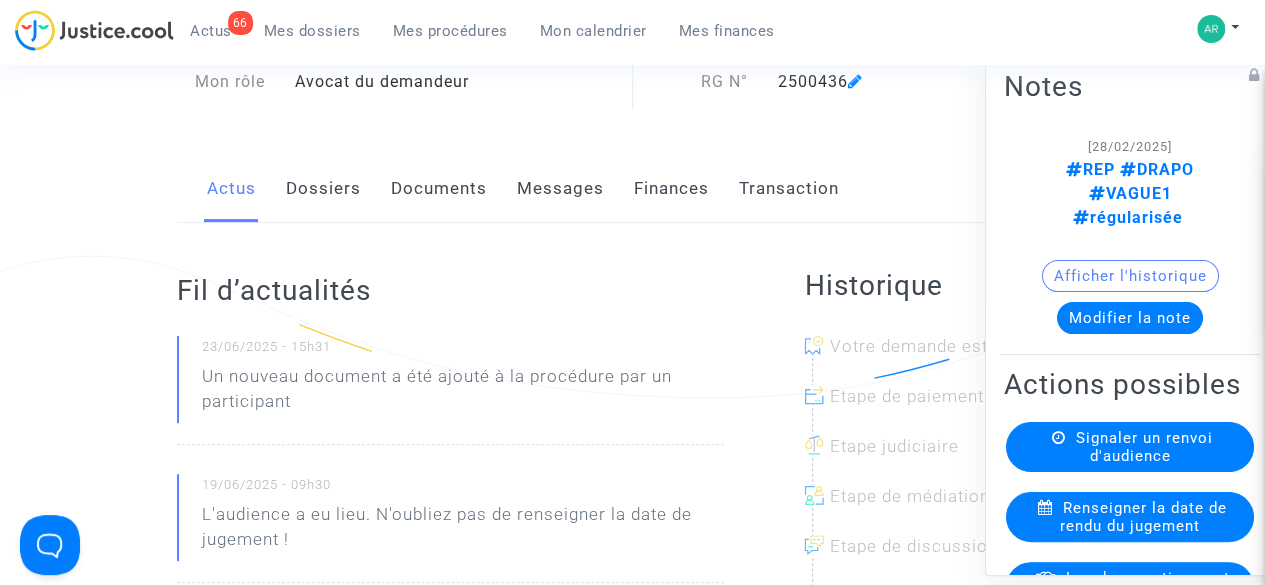 click on "Documents" 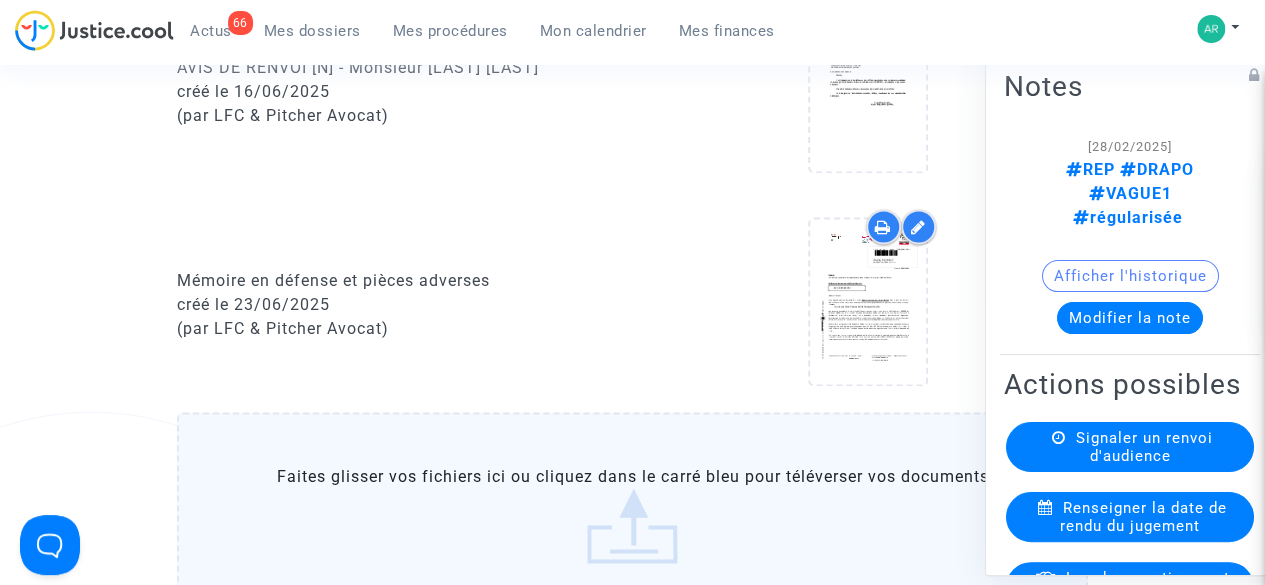 scroll, scrollTop: 1439, scrollLeft: 0, axis: vertical 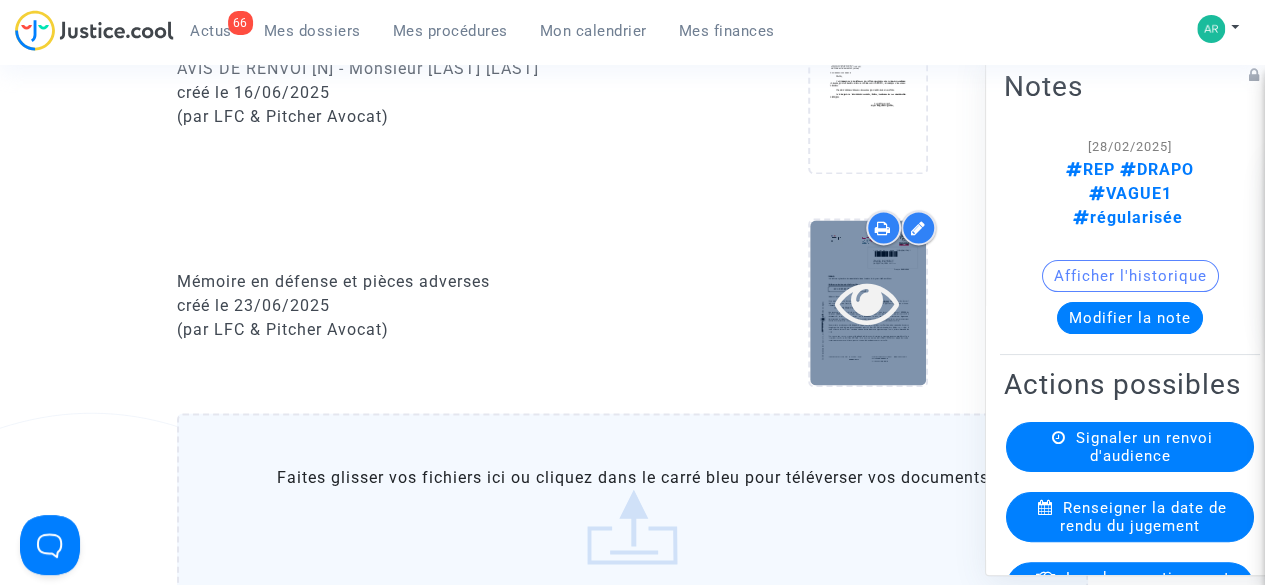 click at bounding box center (867, 302) 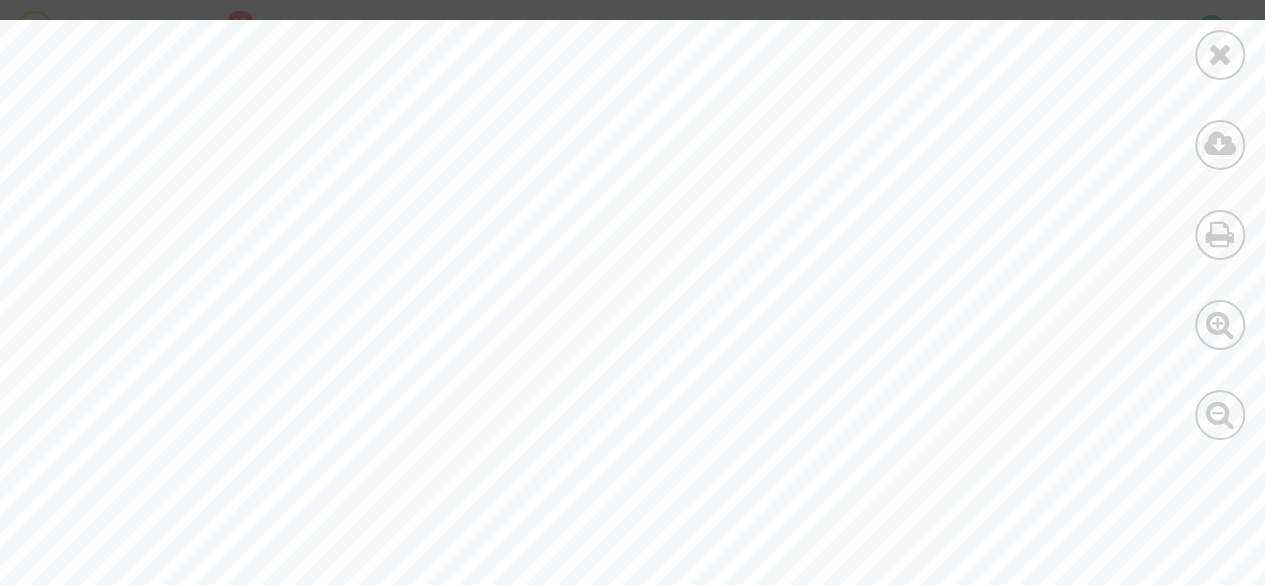 scroll, scrollTop: 217, scrollLeft: 0, axis: vertical 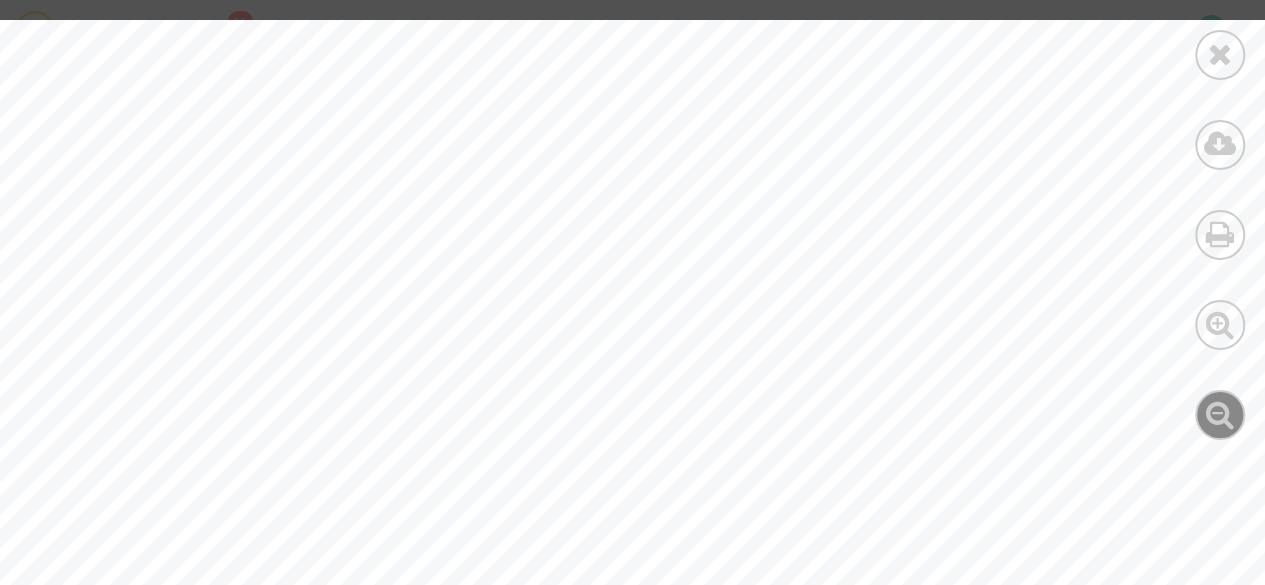 click at bounding box center (1220, 414) 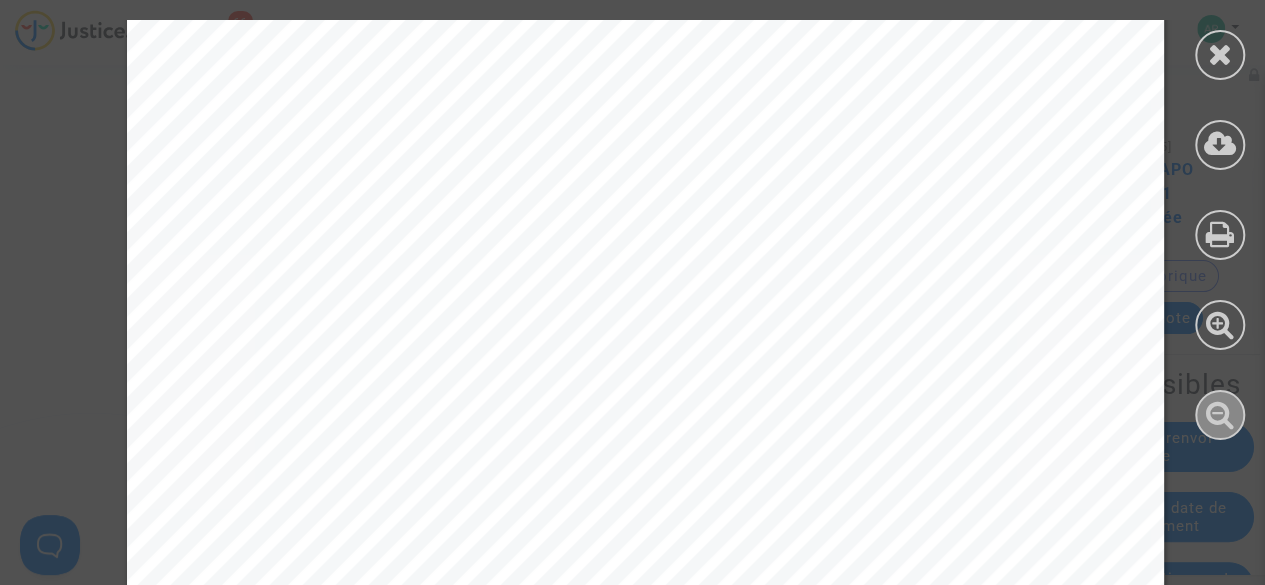 click at bounding box center [1220, 414] 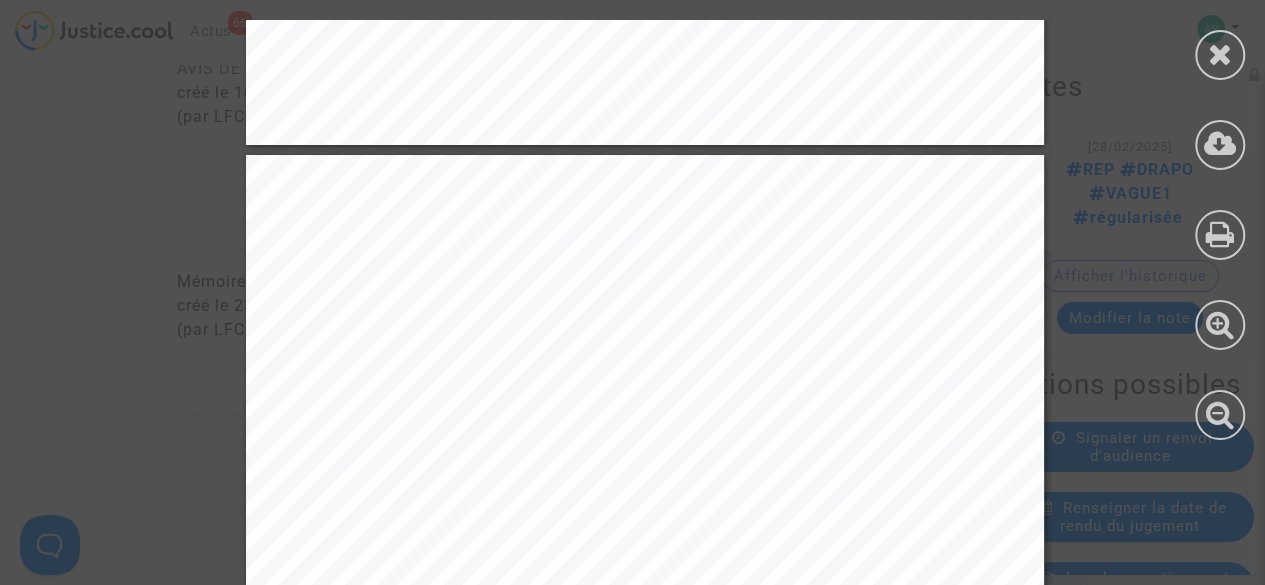scroll, scrollTop: 21168, scrollLeft: 0, axis: vertical 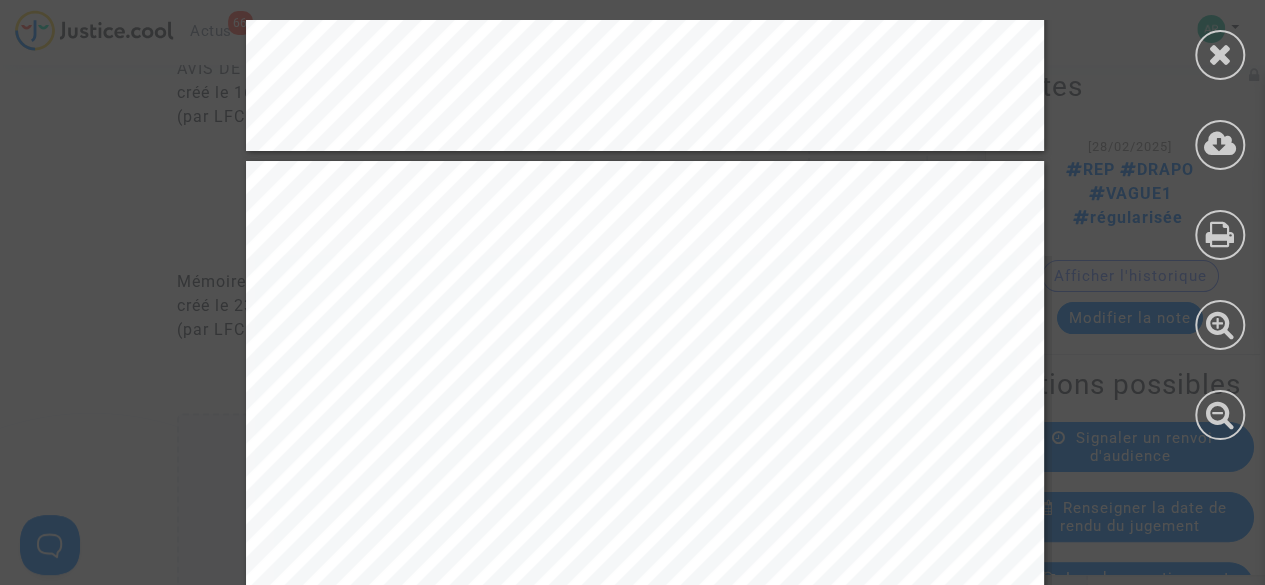 click on "L’article R. 421-1 du code de justice administrative prévoit que la juridiction administrative :  «  ne peut être saisie que par voie de recours formé contre une décision, et ce, dans  les deux mois à partir de la notification ou de la publication de la décision attaquée  ».  Il en résulte que les actes édictés dans le cadre de l’élaboration d’une décision administrative,  c’est-à-dire les mesures d’instructions et les mesures préparatoires, ne font pas grief et par  conséquent, ne peuvent faire l’objet d’un recours pour excès de pouvoir ( CE, assemblée, 15  avril 1996, Syndicat CGT hospitaliers de Bédarieux / CE, 23 février 2000, req. N°205261 ).  Ainsi  que  le  rappelle  la  doctrine,  «  l'irrecevabilité  des  recours  dirigés  contre  les  actes  non  décisoires  ne  connaît  que  peu  d'exceptions.  Elle  s'impose  quelle  que  soit  l'irrégularité  qui  entache l'acte administratif, y compris son inexistence juridique  » (CE 11 oct. 1961, Fraenckel,  grief  (" at bounding box center (645, -3667) 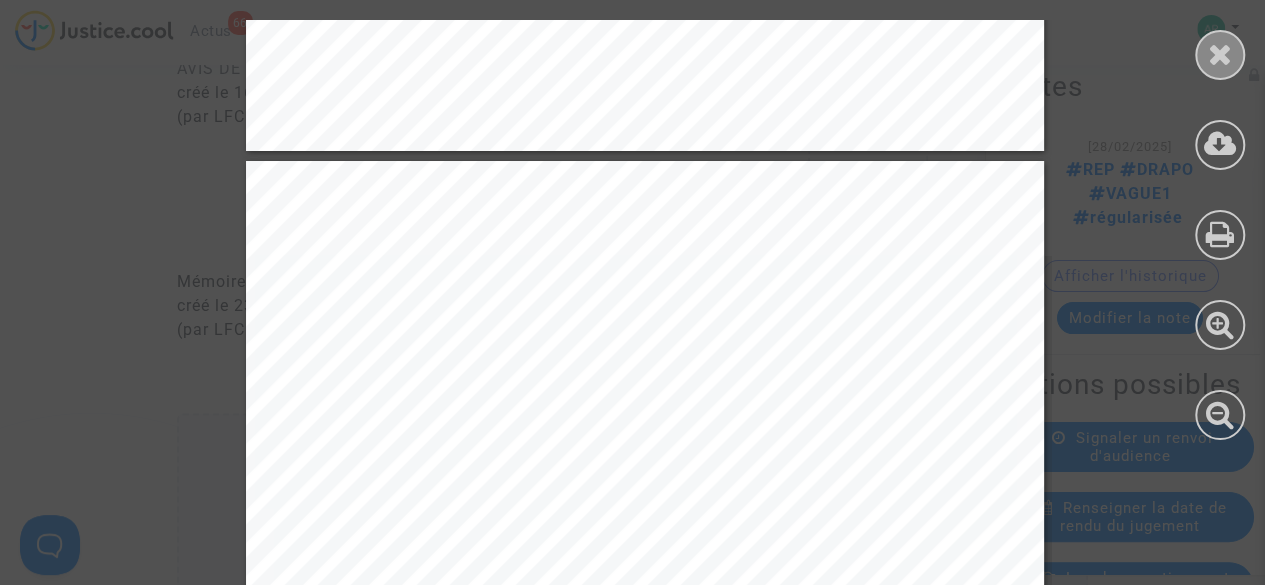 click at bounding box center (1220, 55) 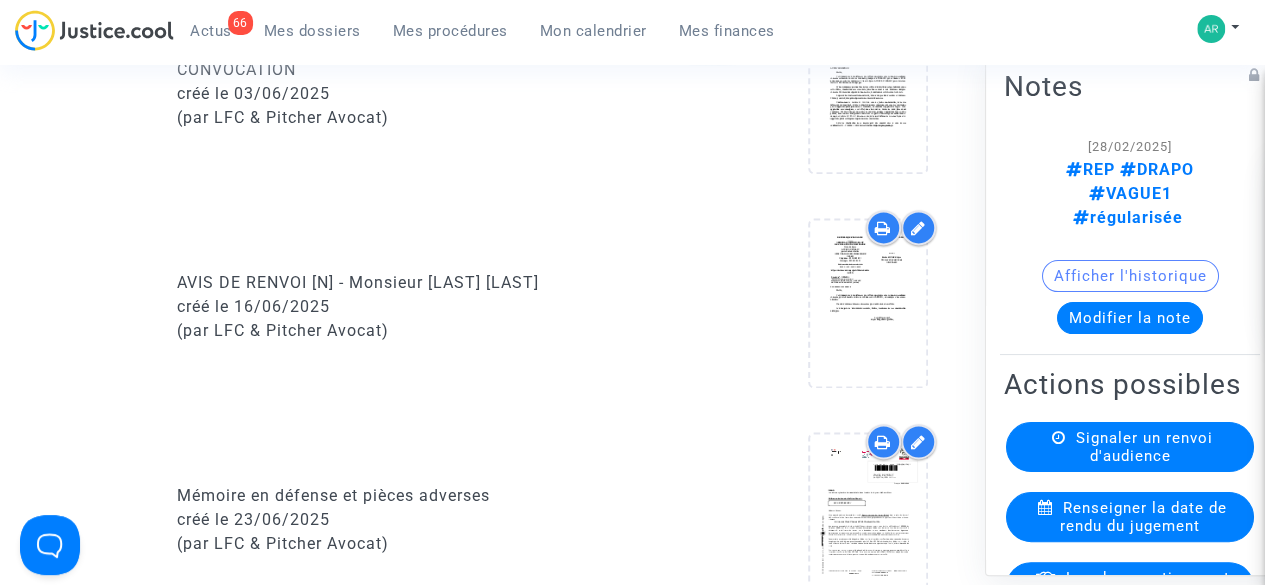 scroll, scrollTop: 1423, scrollLeft: 0, axis: vertical 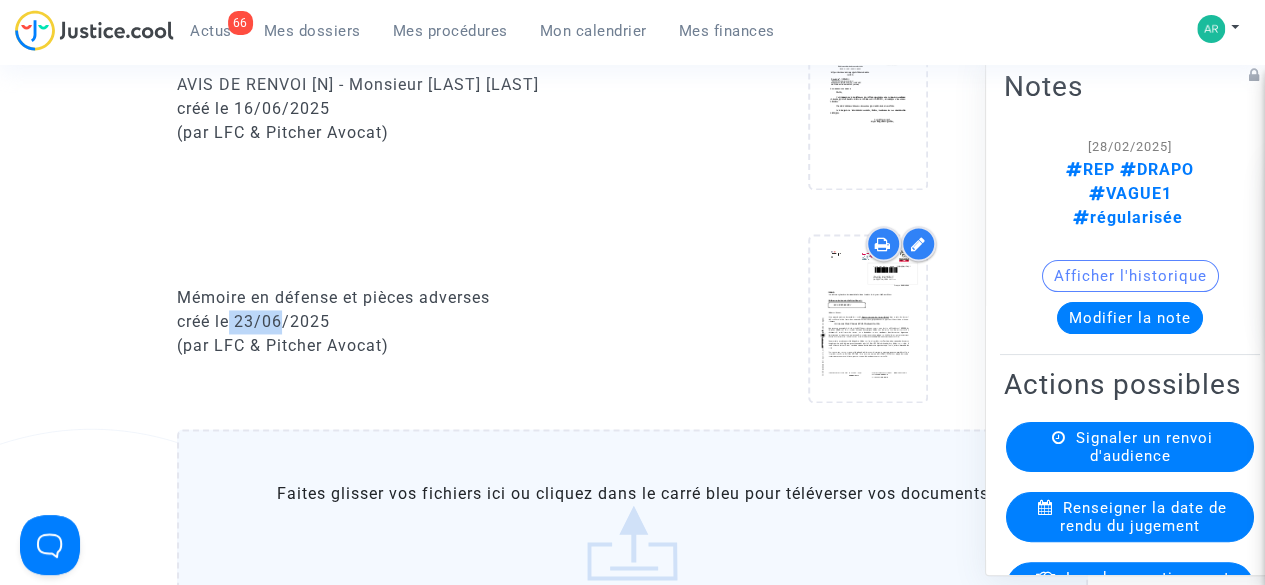 drag, startPoint x: 230, startPoint y: 319, endPoint x: 284, endPoint y: 316, distance: 54.08327 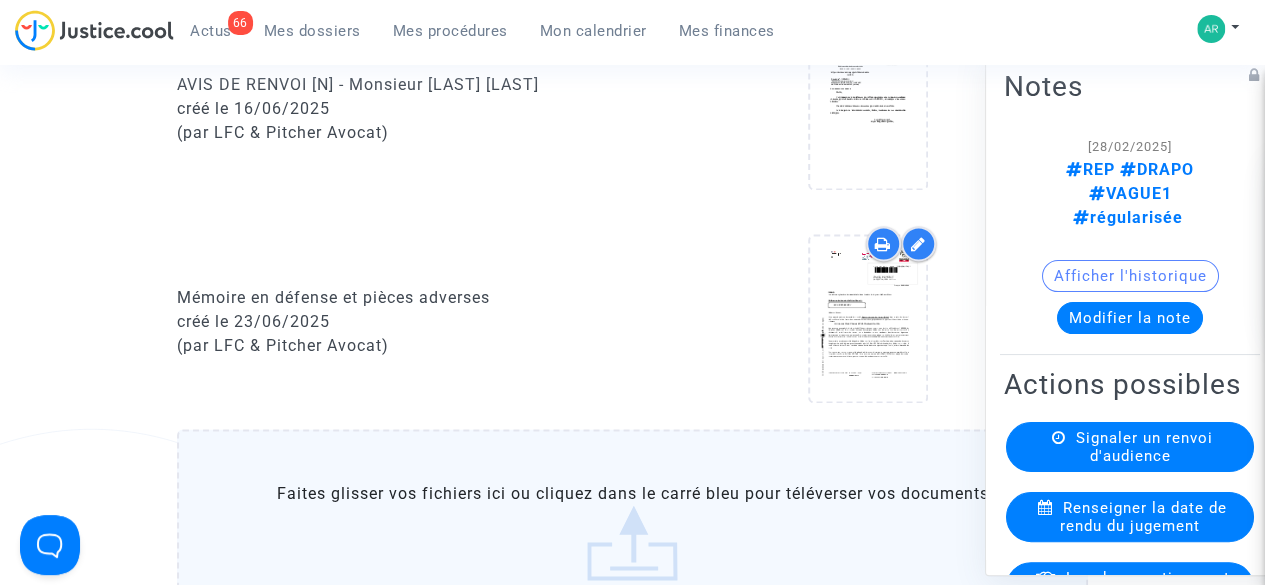 click on "Mémoire en défense et pièces adverses créé le [DATE] (par LFC & Pitcher Avocat)" 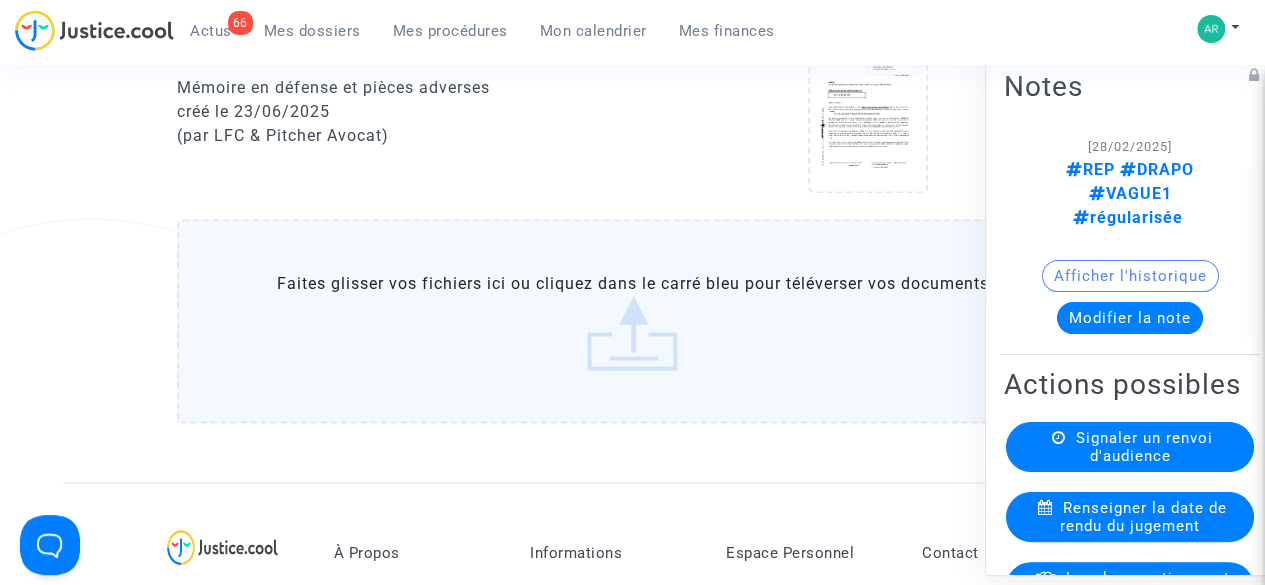 scroll, scrollTop: 1453, scrollLeft: 0, axis: vertical 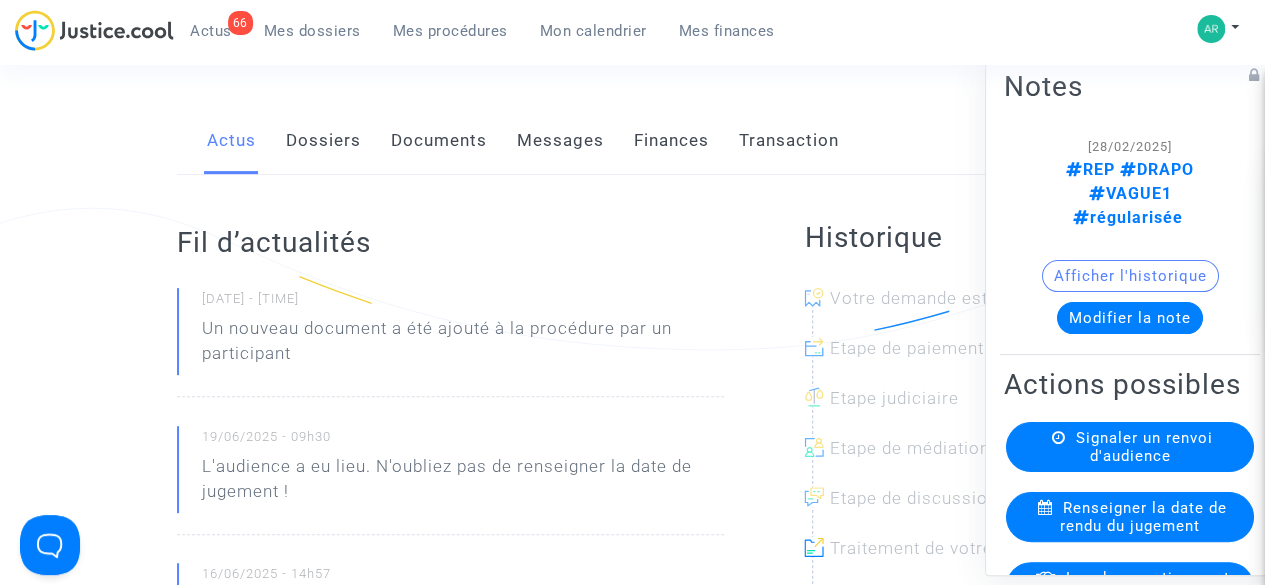 click on "Documents" 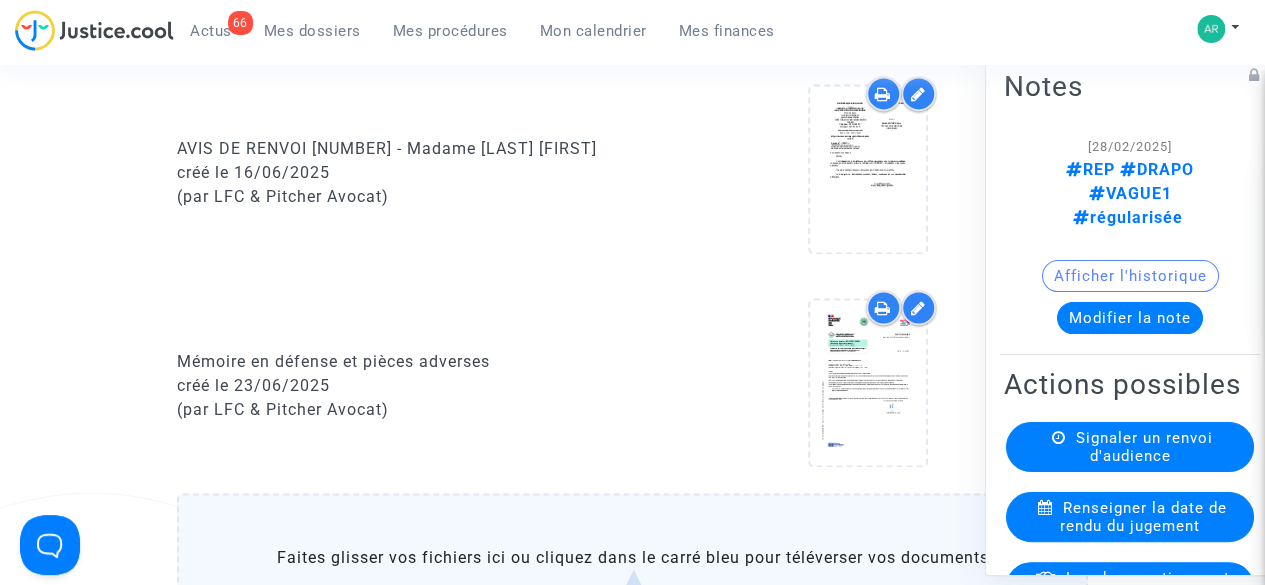 scroll, scrollTop: 1358, scrollLeft: 0, axis: vertical 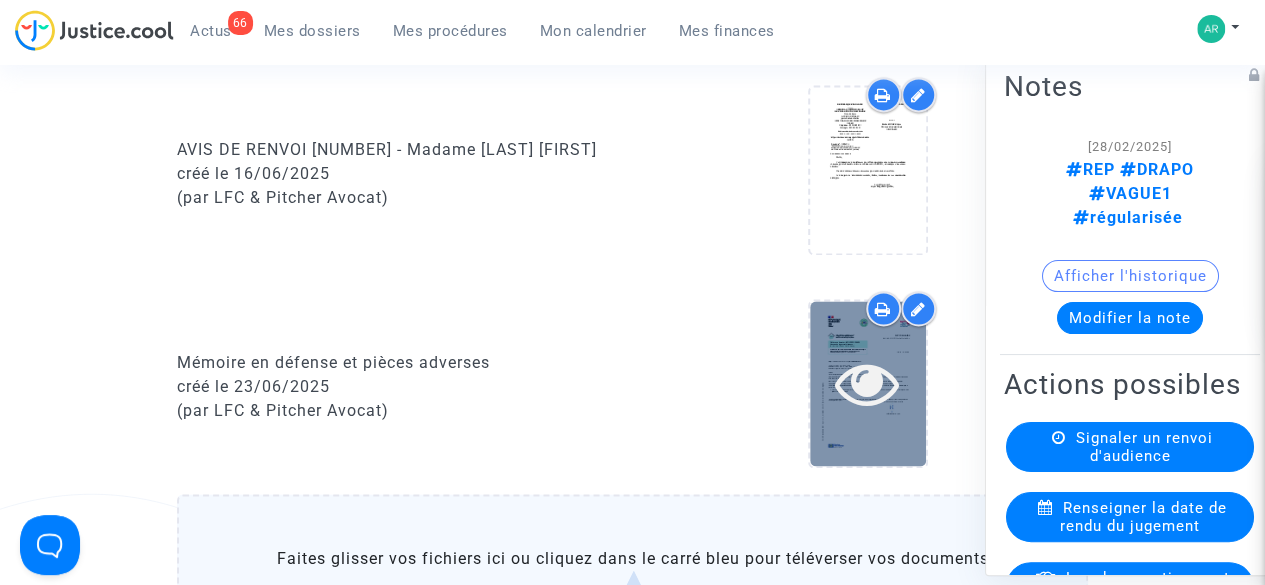 click at bounding box center [868, 383] 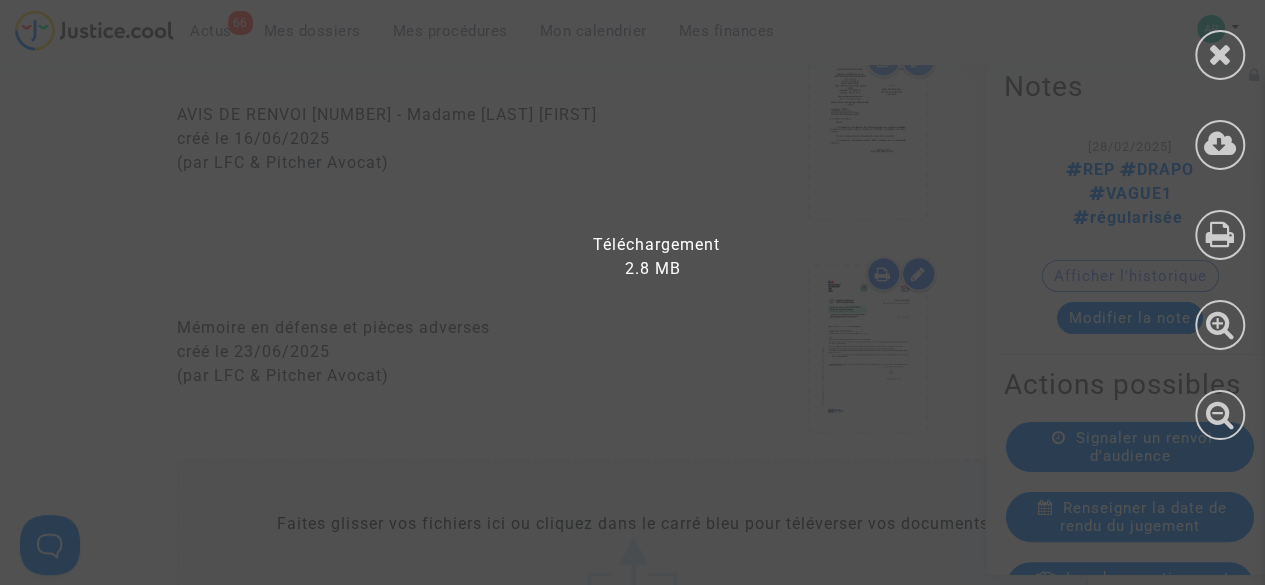 scroll, scrollTop: 1392, scrollLeft: 0, axis: vertical 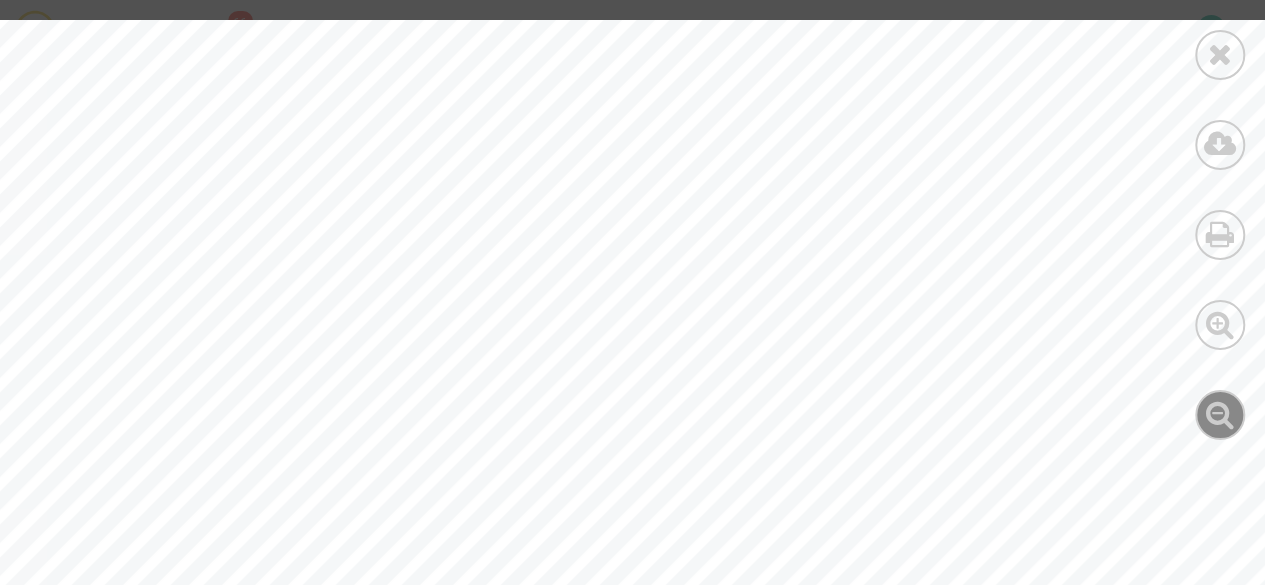 click at bounding box center (1220, 414) 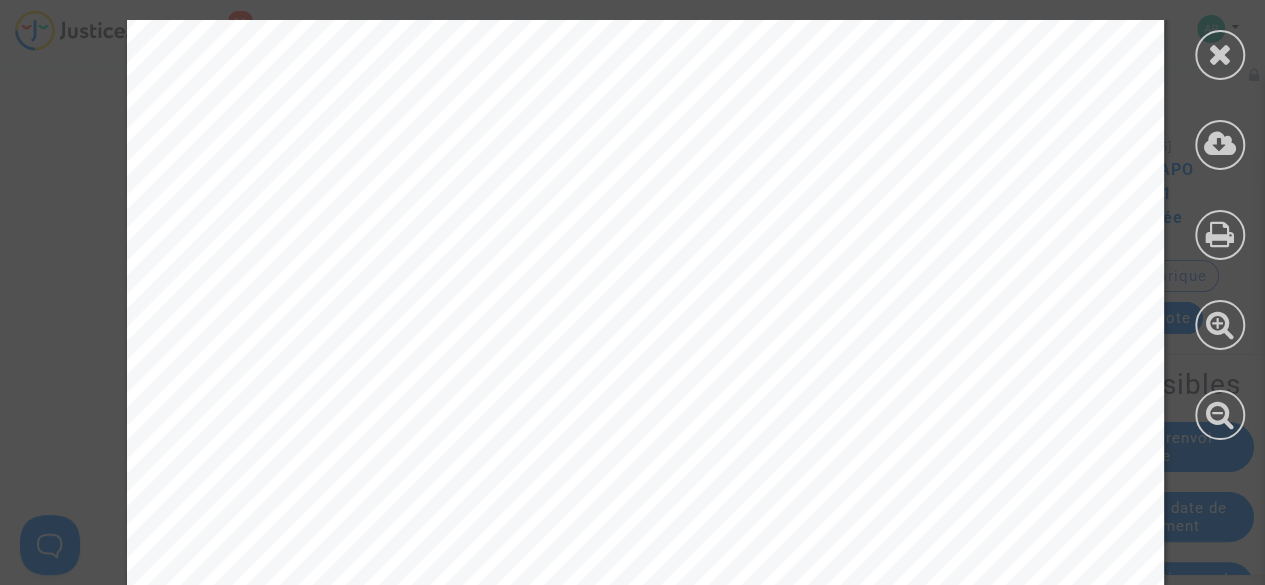 scroll, scrollTop: 10586, scrollLeft: 0, axis: vertical 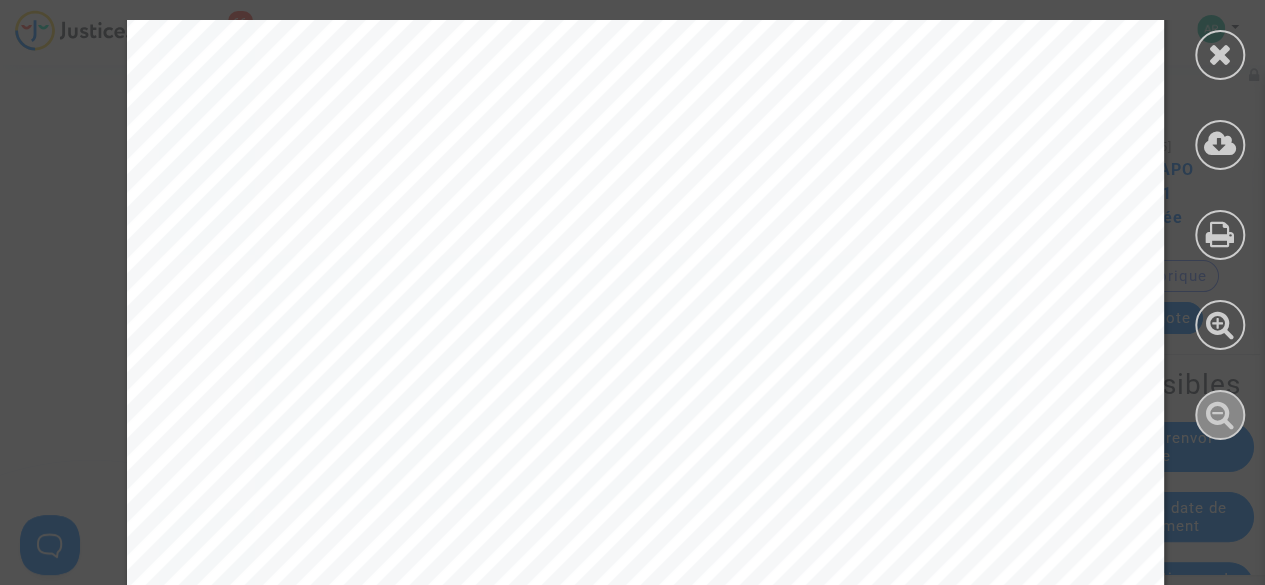 click at bounding box center (1220, 414) 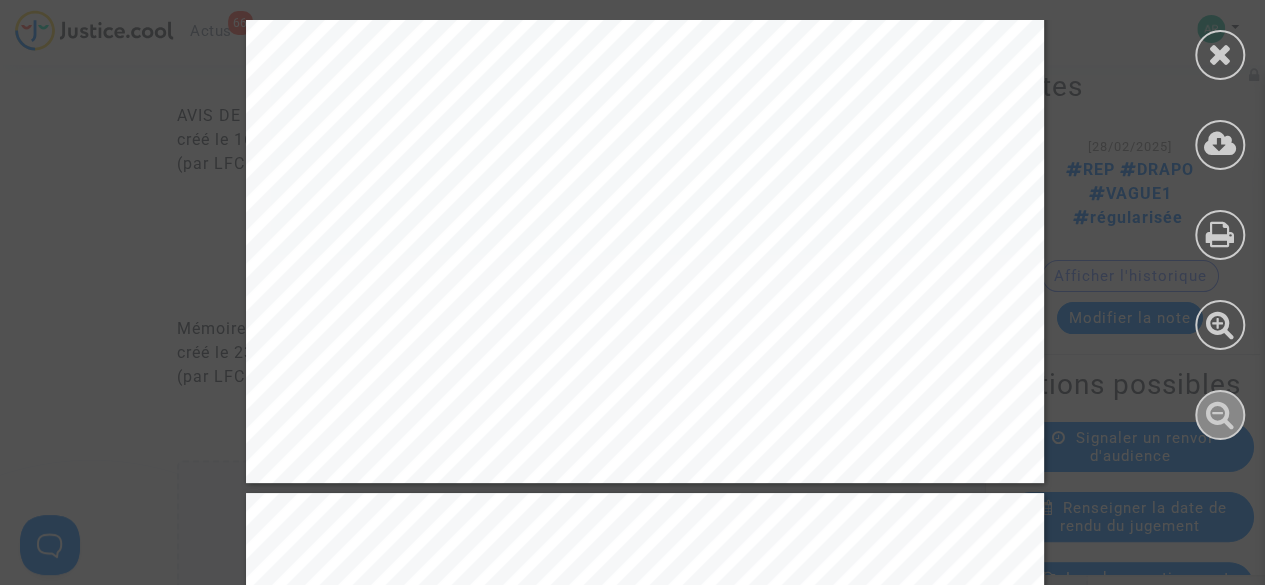 click at bounding box center (1220, 414) 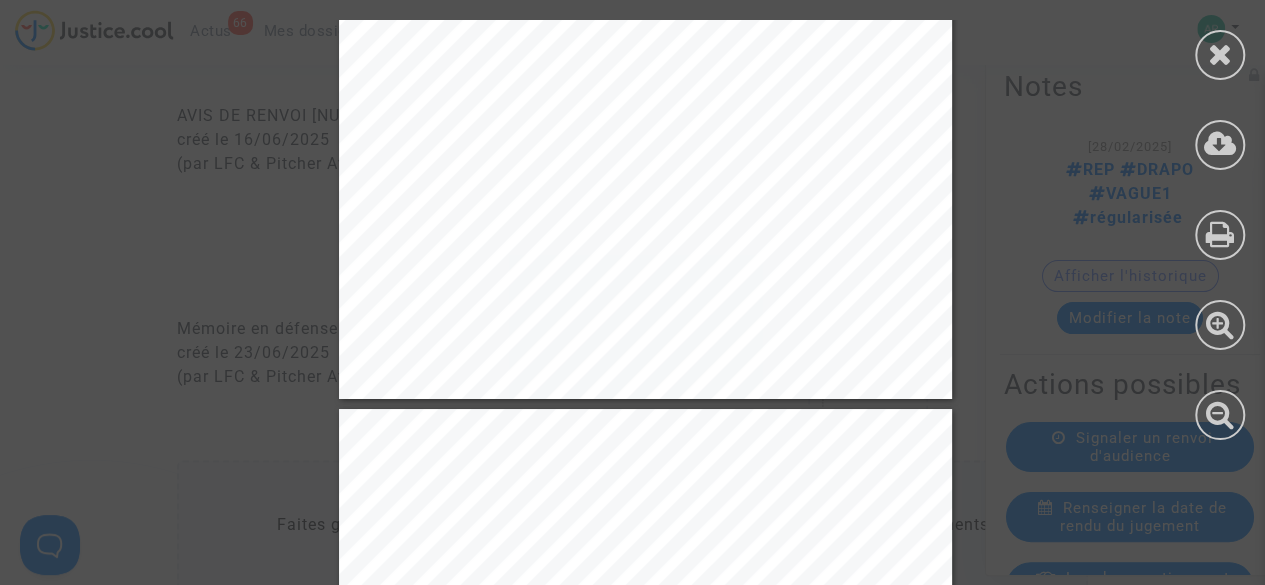 scroll, scrollTop: 15906, scrollLeft: 0, axis: vertical 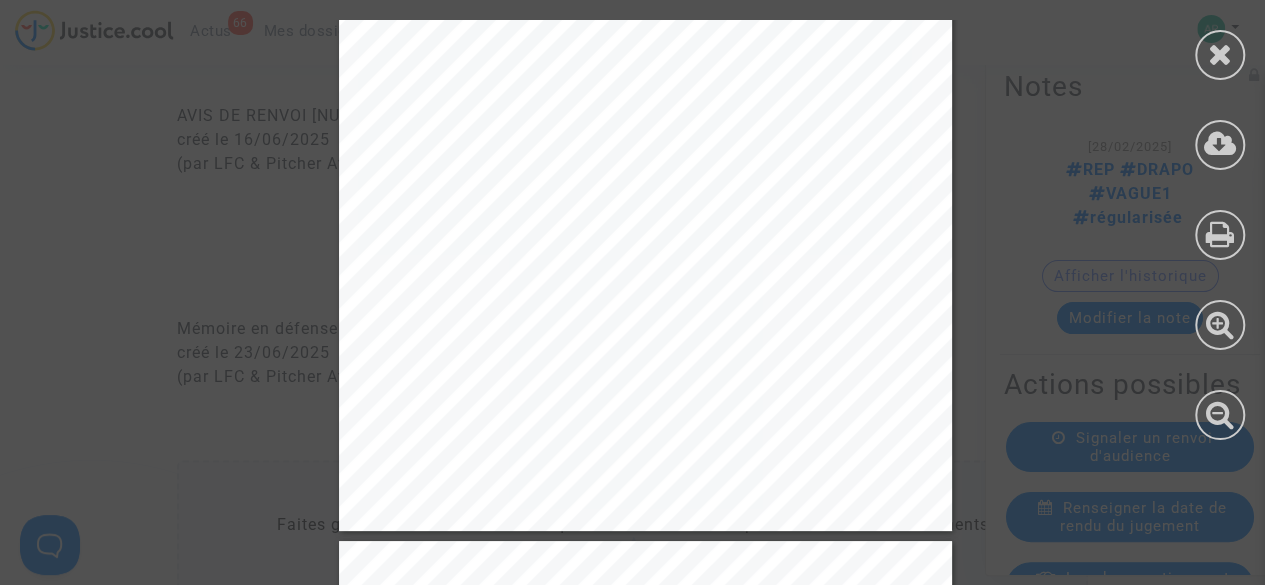 click on "5 2  – INFORMATION TECHNIQUE 2.1 - Définition générale Le DOMEO assure une ventilation optimale du logem ent avec une récupération énergétique maximale. Il  extrait l  ́air par les pièces techniques (Salle(s) de bains, WC, cuisine  et salle(s) d’eau) et introduit l ́ air  neuf par les pièces principales  (Séjour, chambre(s), bureau, ...) .  Les flux d  ́ air, neuf et extrait, sont séparés et filtrés. Seules les calories sont transférées à l  ́ air neuf  introduit.  Grâce à l’échangeur haute efficacité de le DOMEO le rendement  peut atteindre 95 %. De la condensation se forme lors de l’échange, celle -ci est récupérée dans le bac  à condensats et doit  être raccordé vers le réseau des eaux usées. Le DOMEO est pourvu d’un double système d’évacuation  de condensats  permettant une ut ilisation  en hiver et en été dans les maisons climatisées . En évitant l’échangeur, le système de By - pass 100% du DOMEO permet l’introduction de l’air frais  D 125mm neuf" at bounding box center (645, 18662) 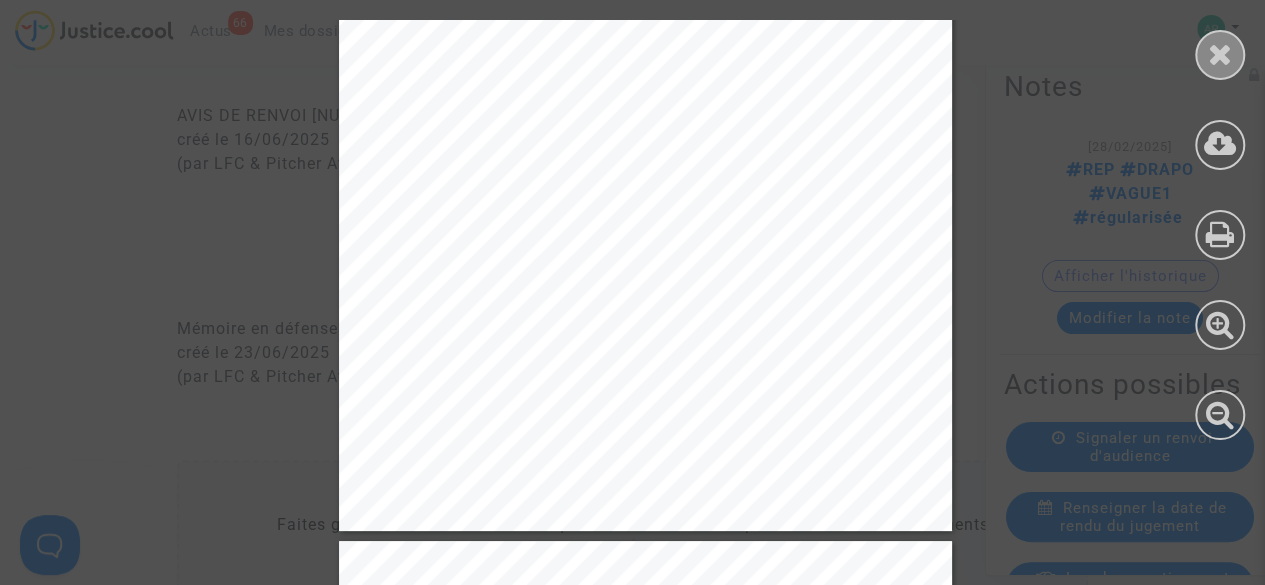 click at bounding box center (1220, 54) 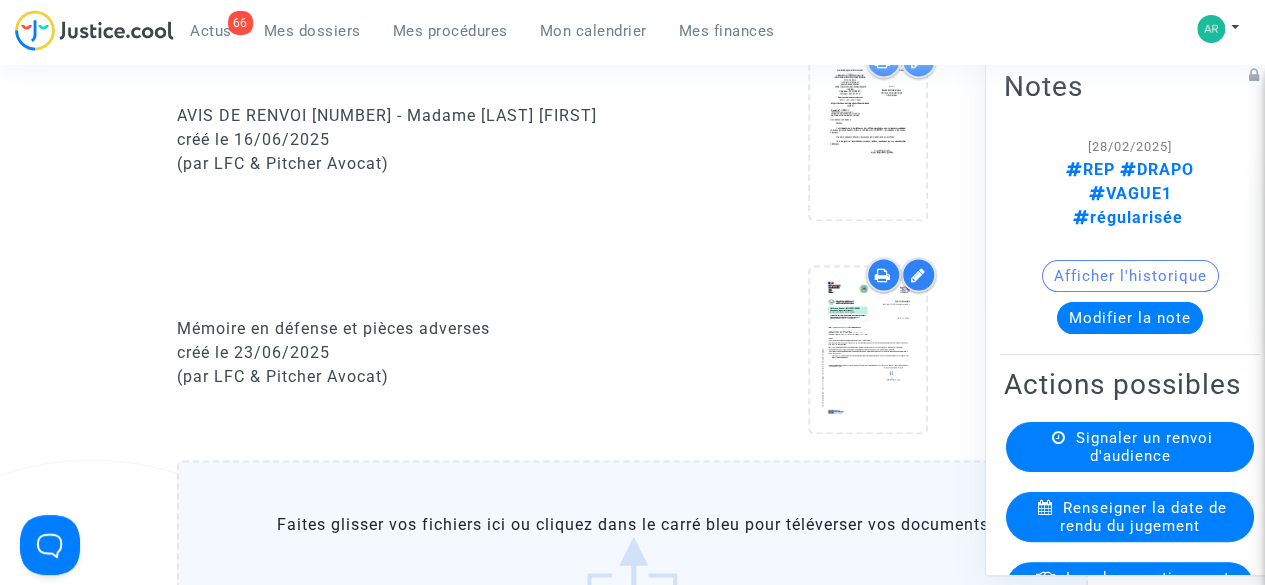 drag, startPoint x: 456, startPoint y: 321, endPoint x: 403, endPoint y: 305, distance: 55.362442 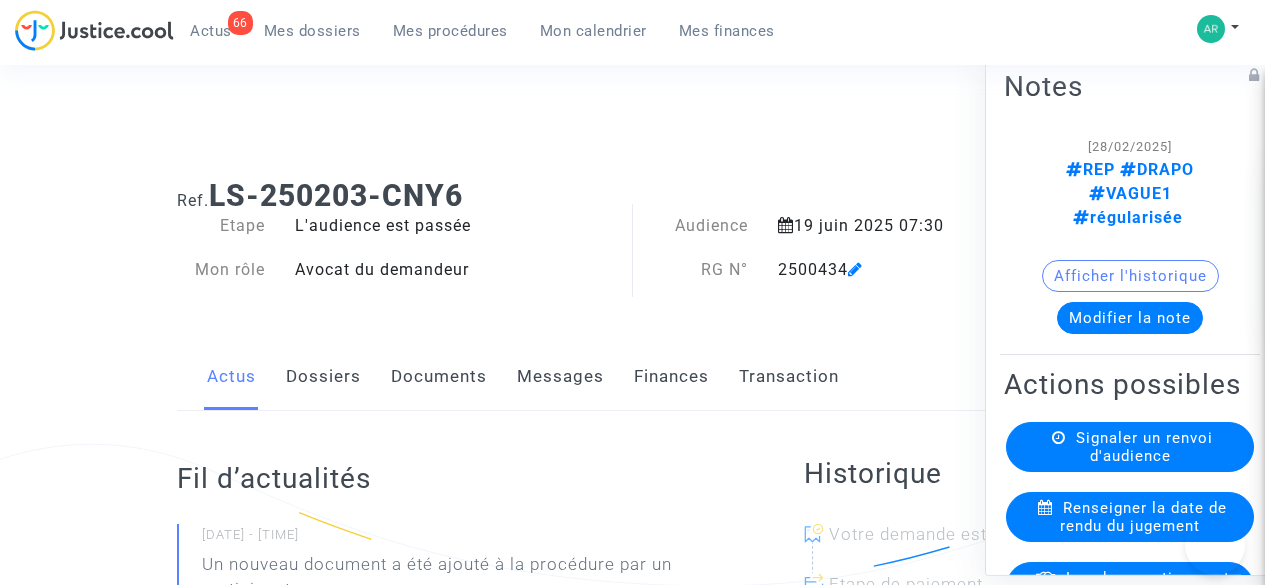 scroll, scrollTop: 172, scrollLeft: 0, axis: vertical 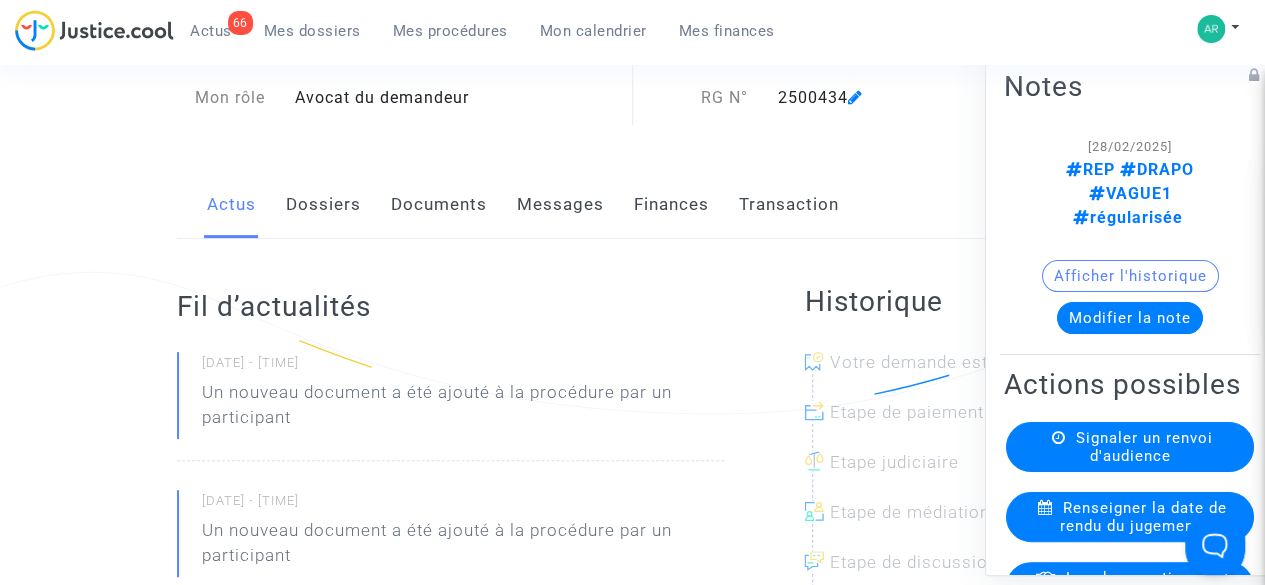click on "Documents" 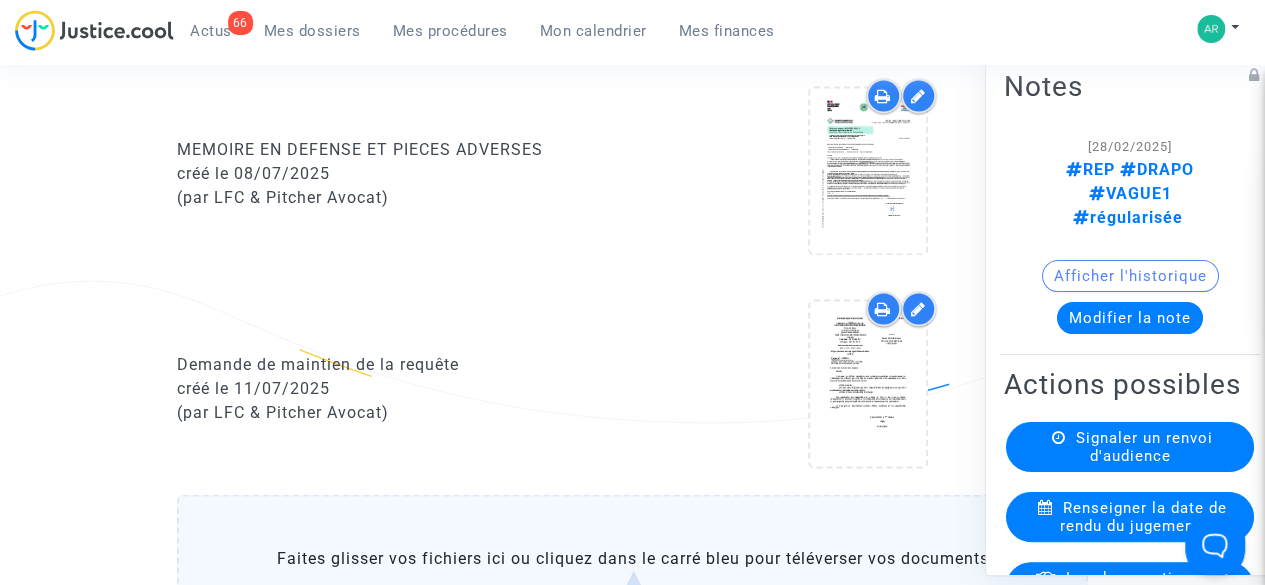 scroll, scrollTop: 1574, scrollLeft: 0, axis: vertical 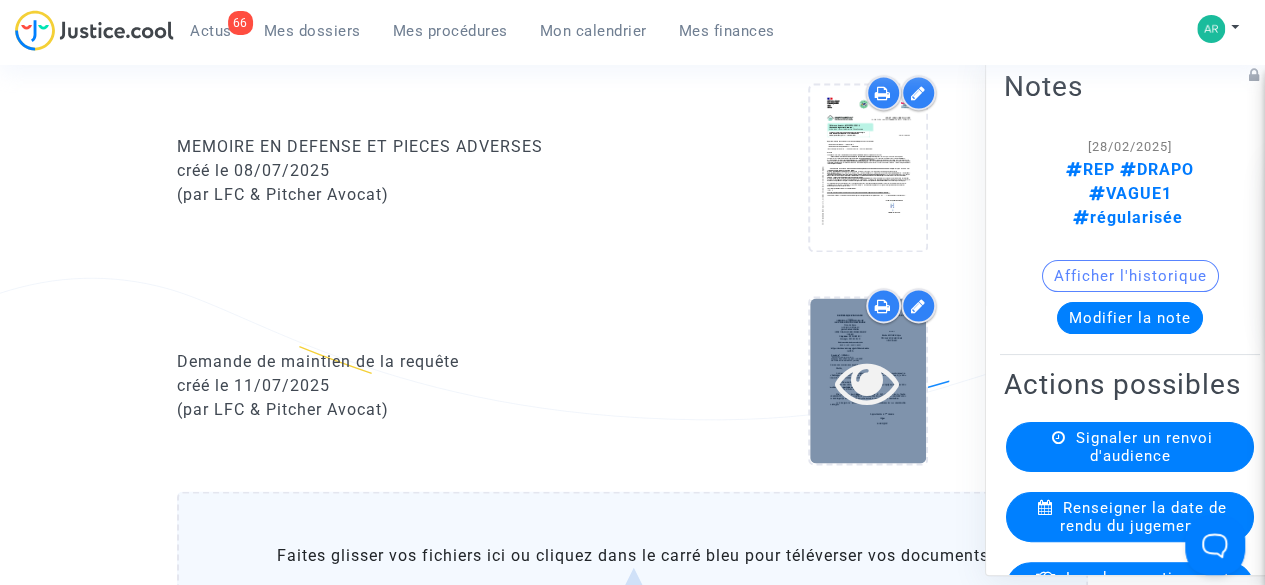 click at bounding box center [867, 381] 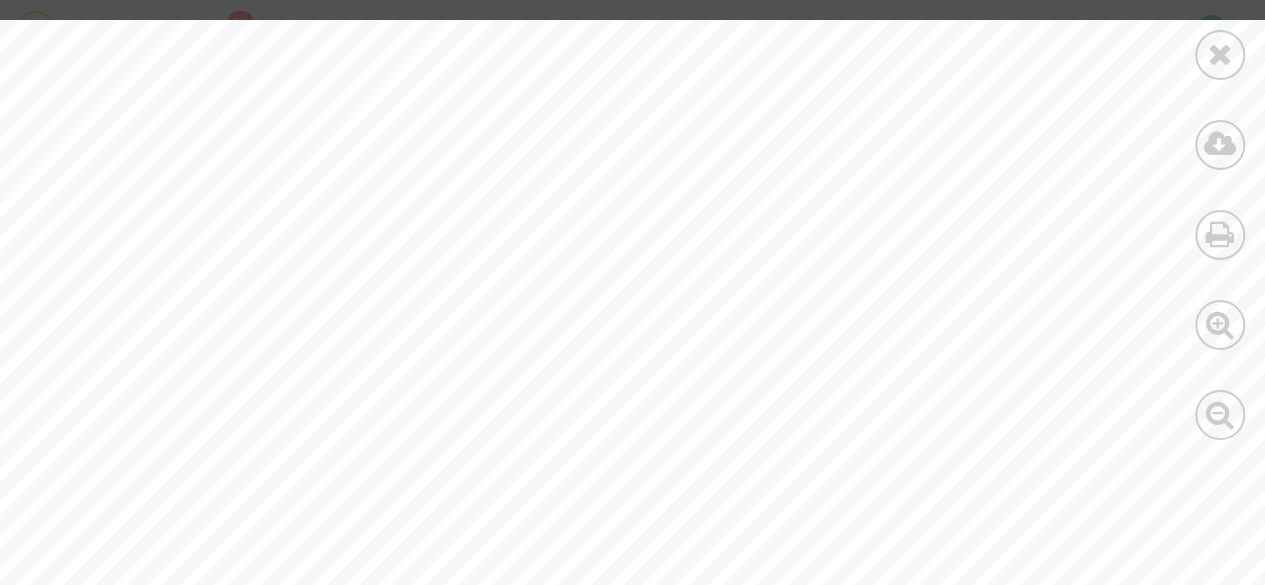 scroll, scrollTop: 2072, scrollLeft: 0, axis: vertical 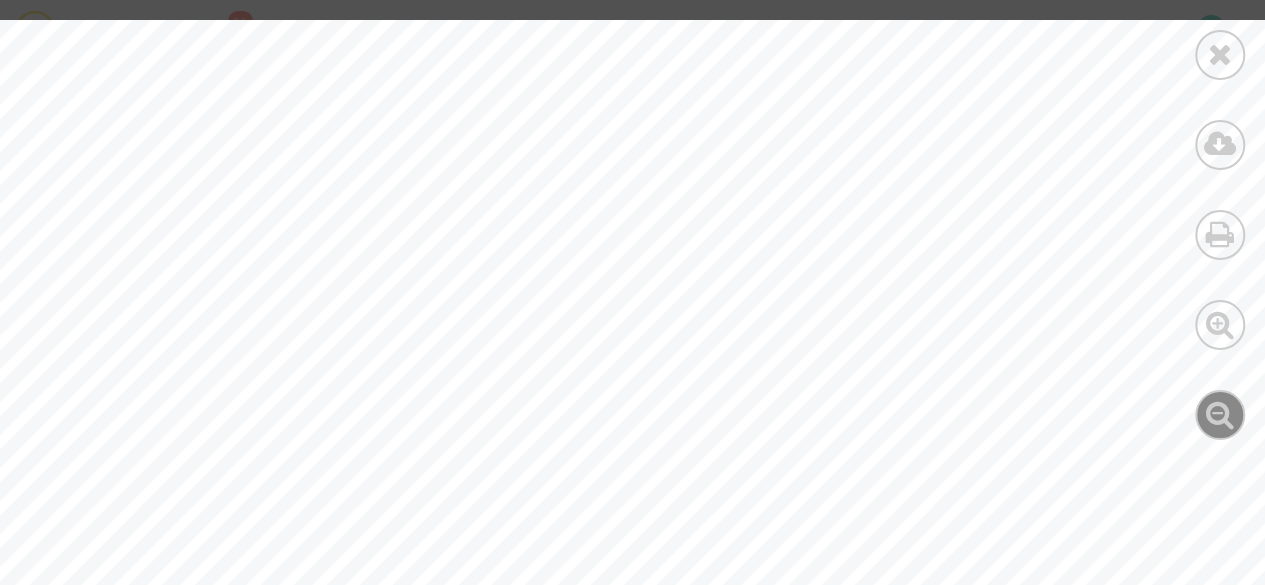 click at bounding box center [1220, 415] 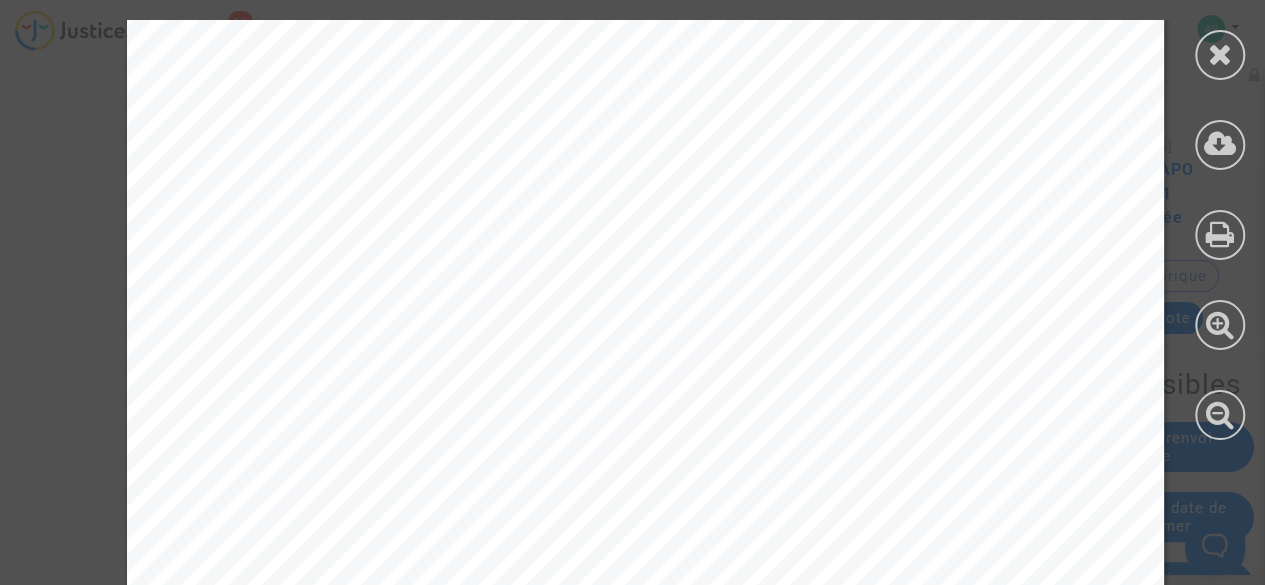 scroll, scrollTop: 523, scrollLeft: 0, axis: vertical 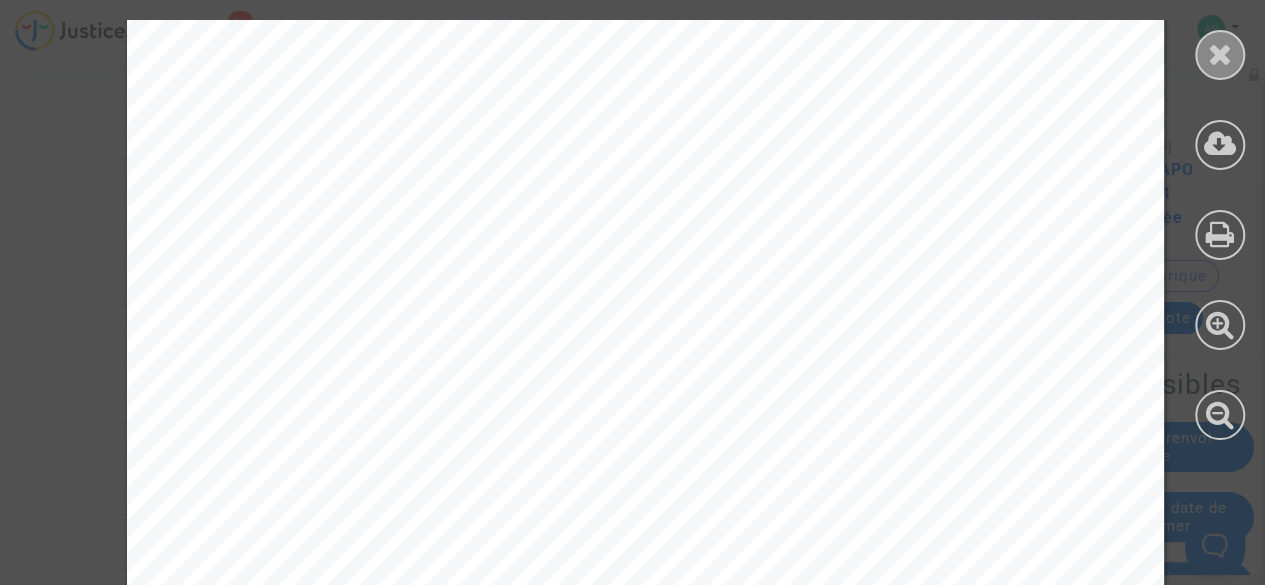 click at bounding box center (1220, 55) 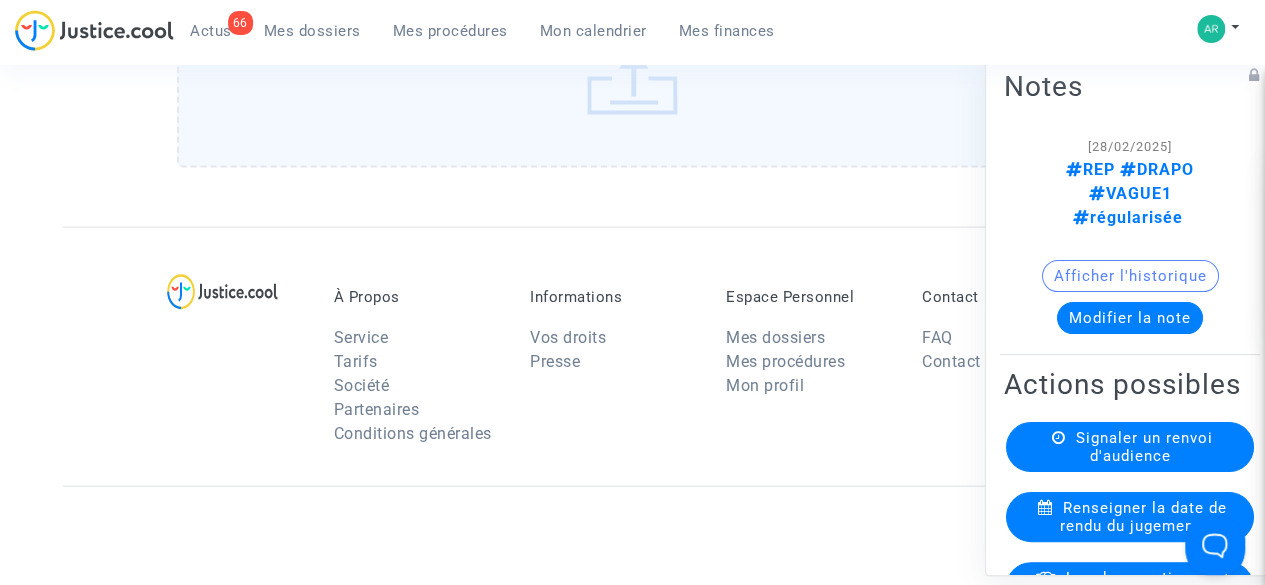 scroll, scrollTop: 1678, scrollLeft: 0, axis: vertical 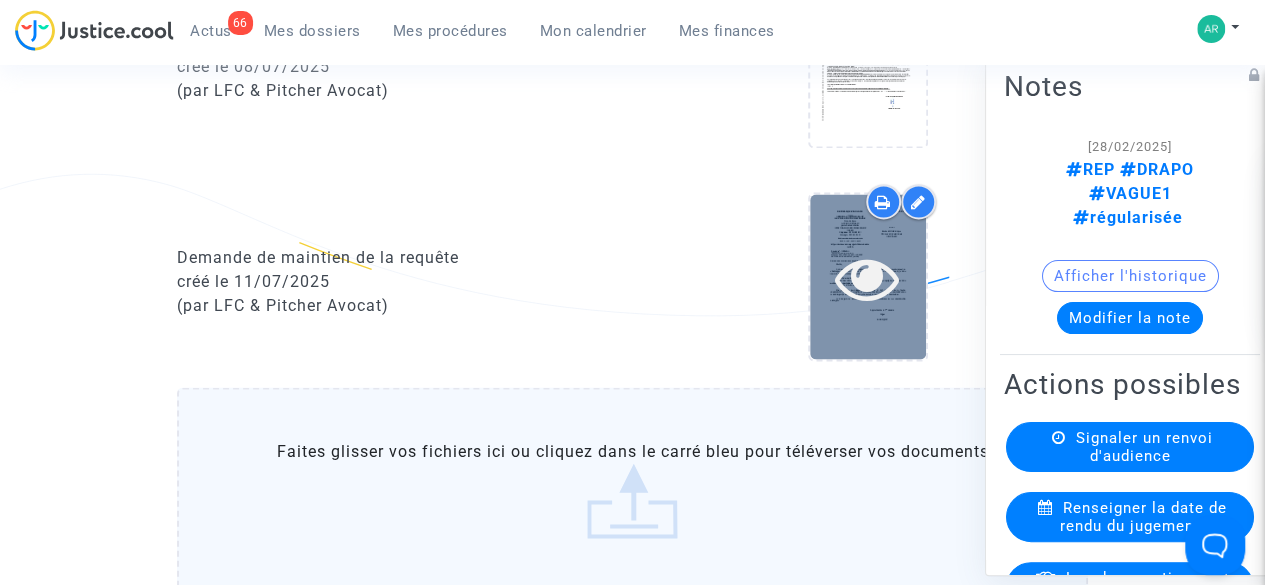 click at bounding box center (867, 277) 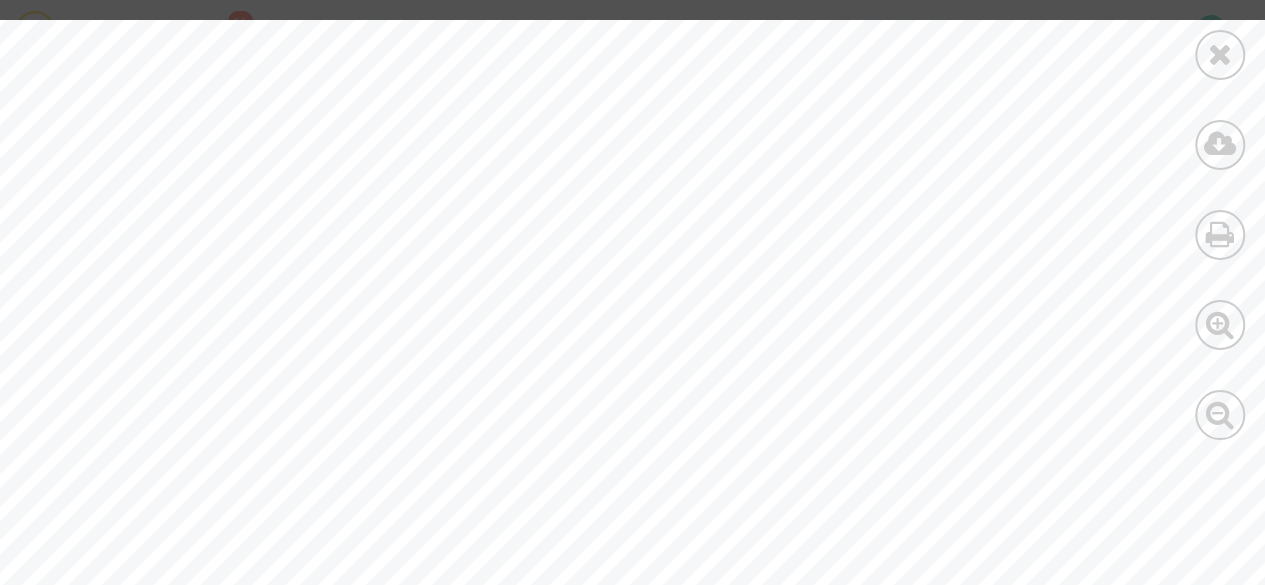 scroll, scrollTop: 360, scrollLeft: 0, axis: vertical 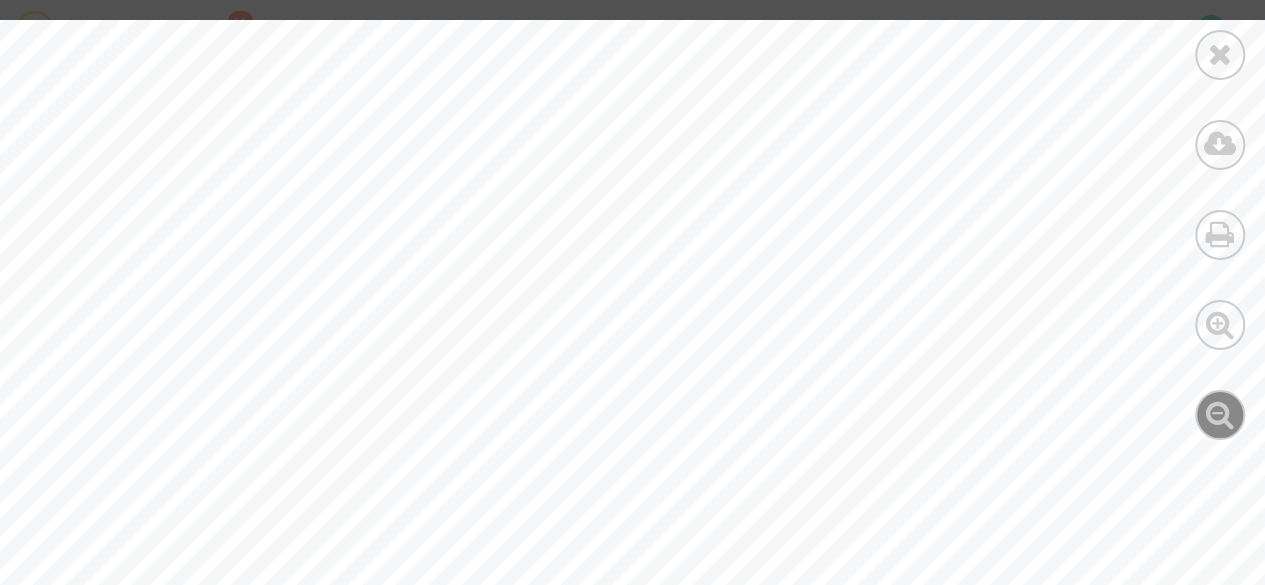 click at bounding box center (1220, 414) 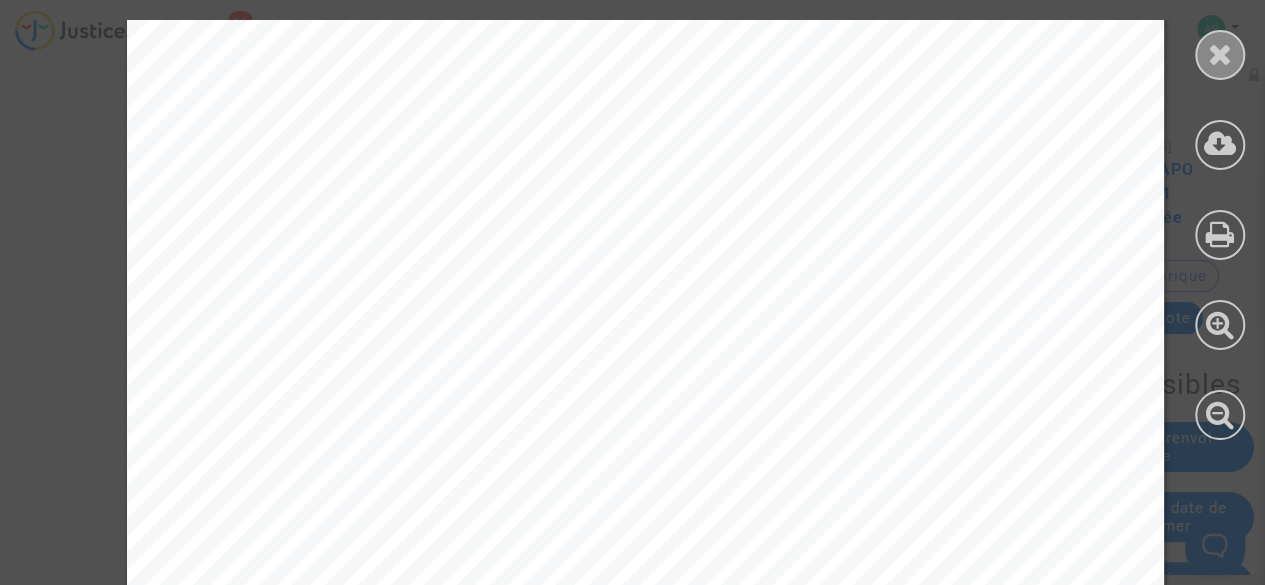click at bounding box center [1220, 54] 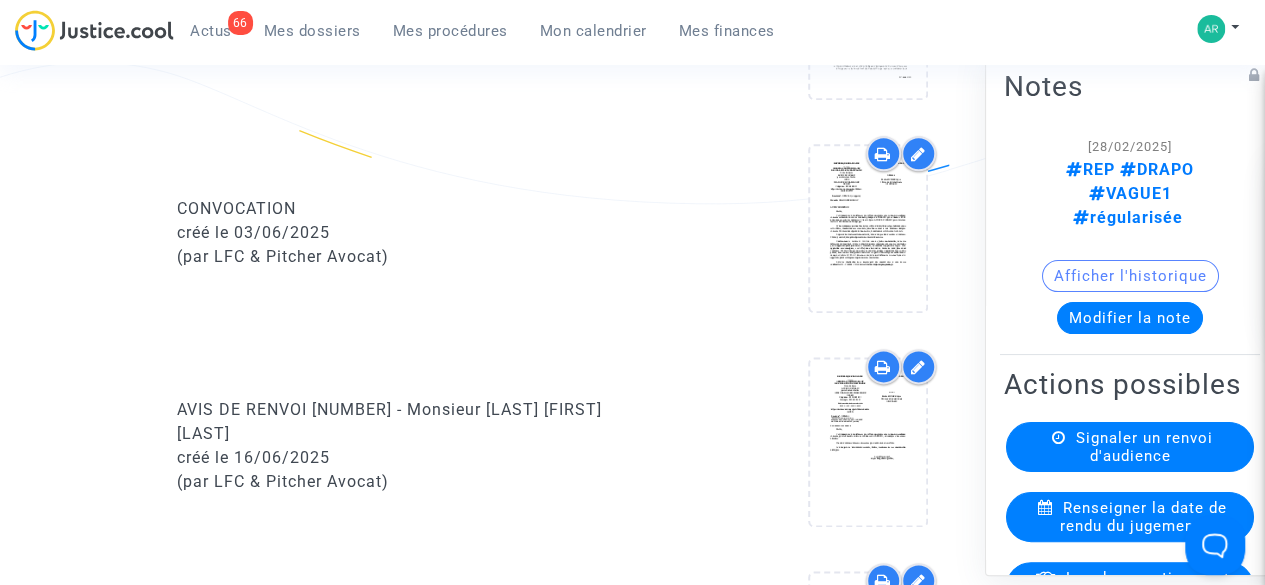 scroll, scrollTop: 939, scrollLeft: 0, axis: vertical 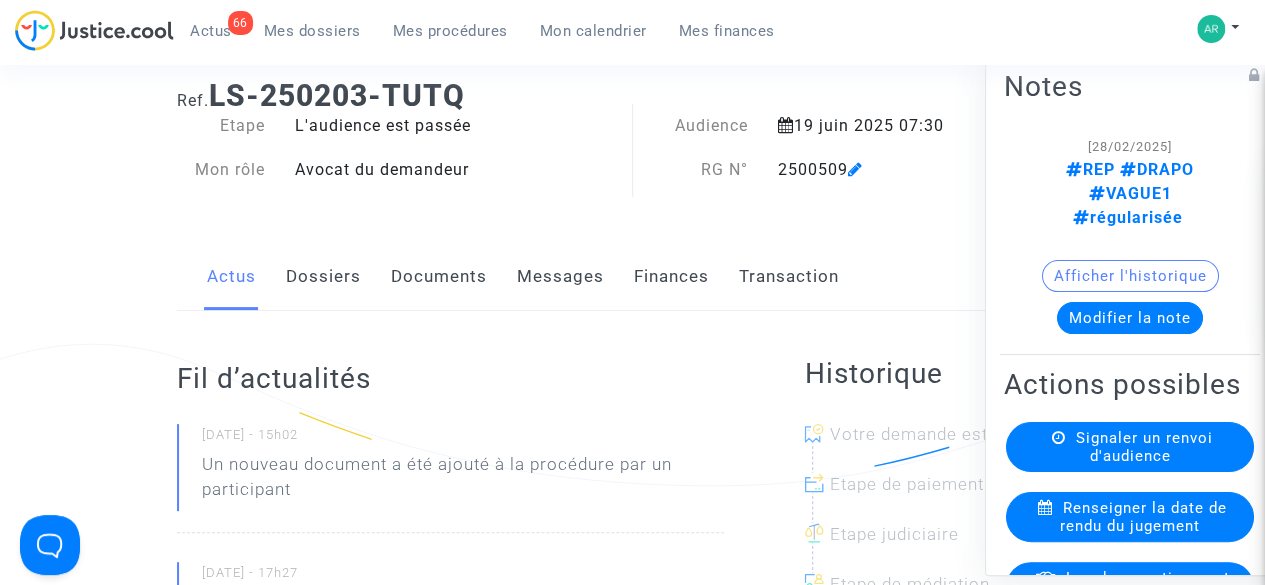 click on "Documents" 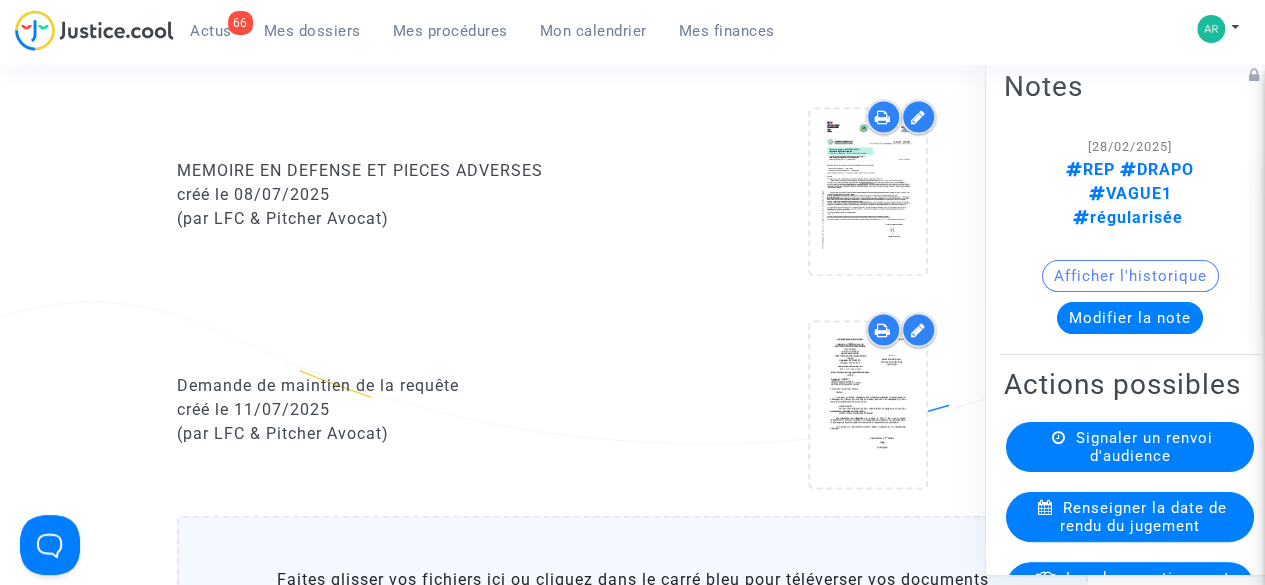 scroll, scrollTop: 1516, scrollLeft: 0, axis: vertical 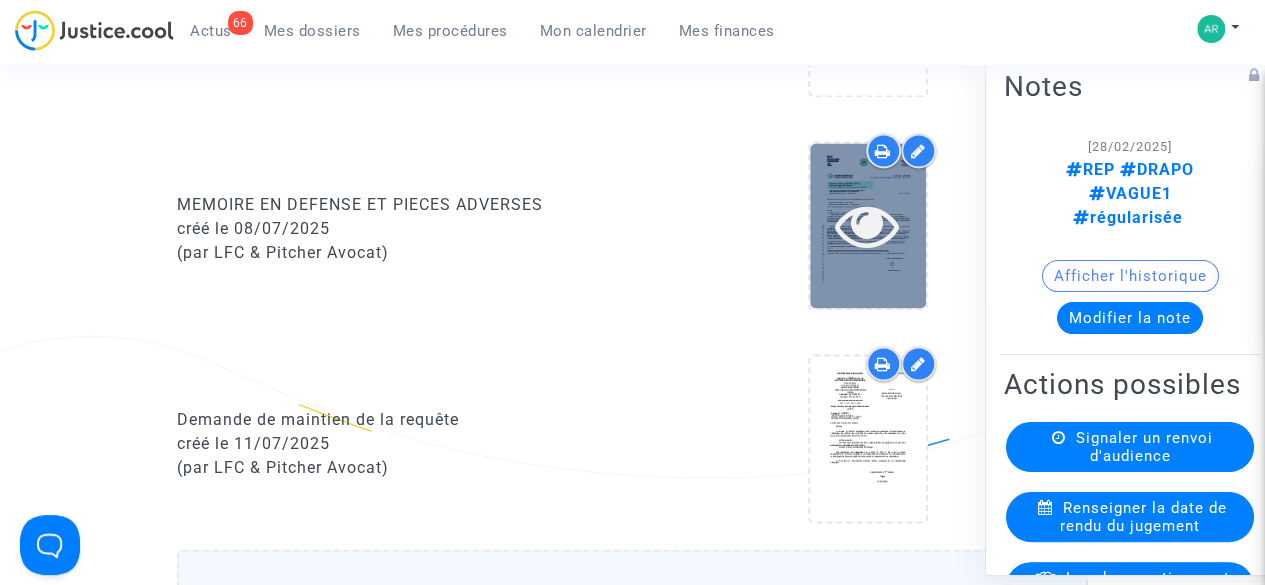 click at bounding box center (868, 225) 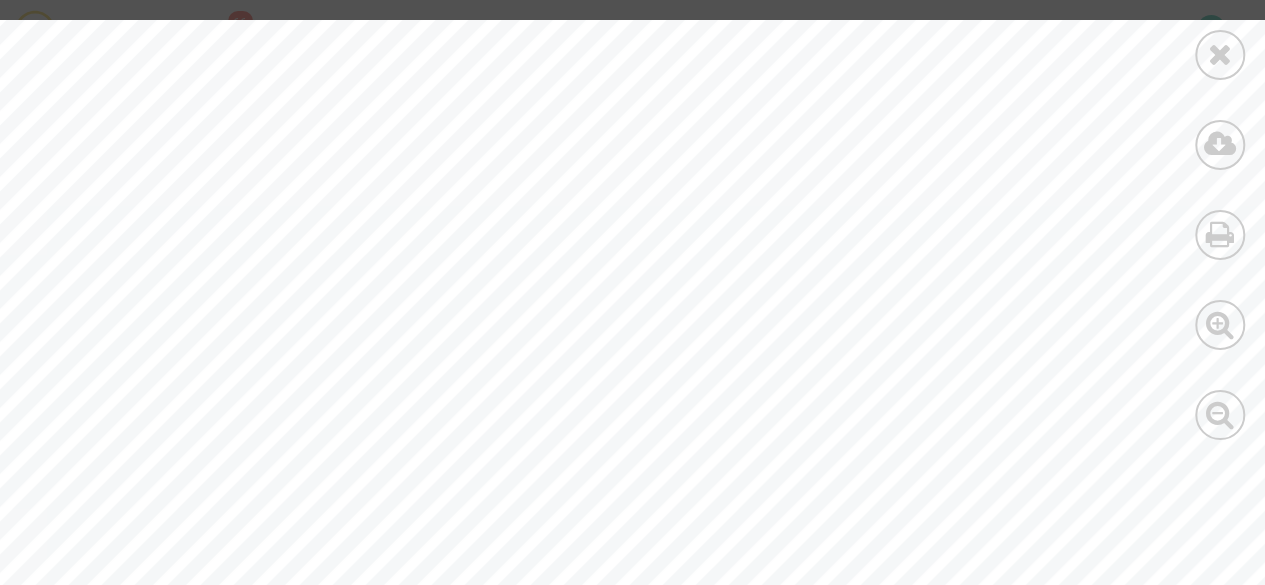 scroll, scrollTop: 250, scrollLeft: 0, axis: vertical 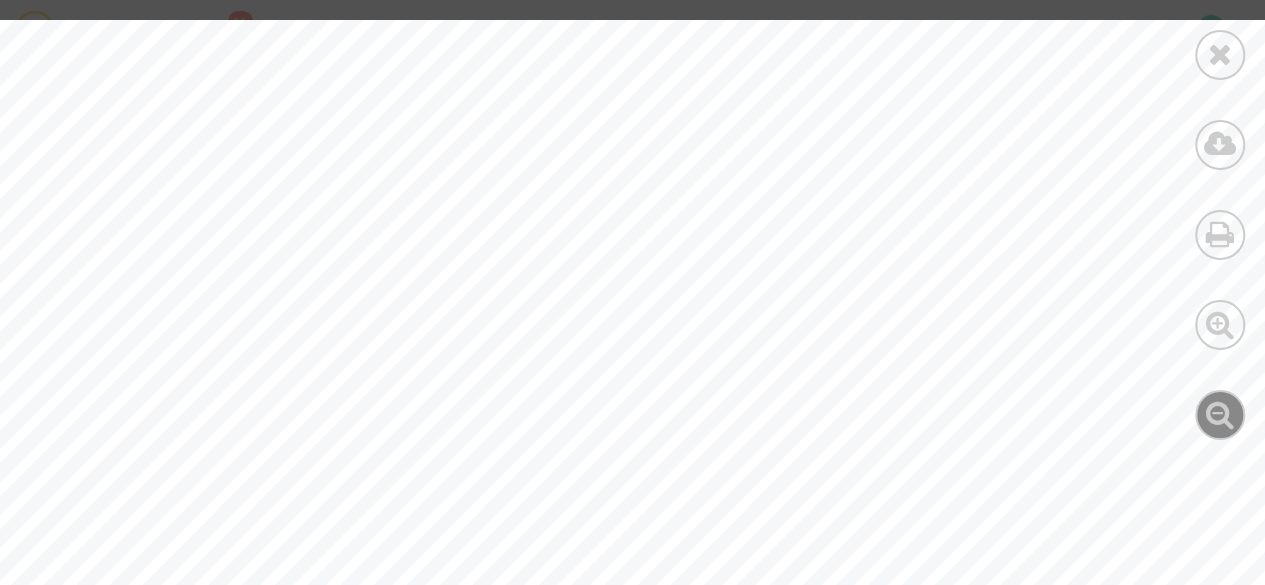 click at bounding box center [1220, 415] 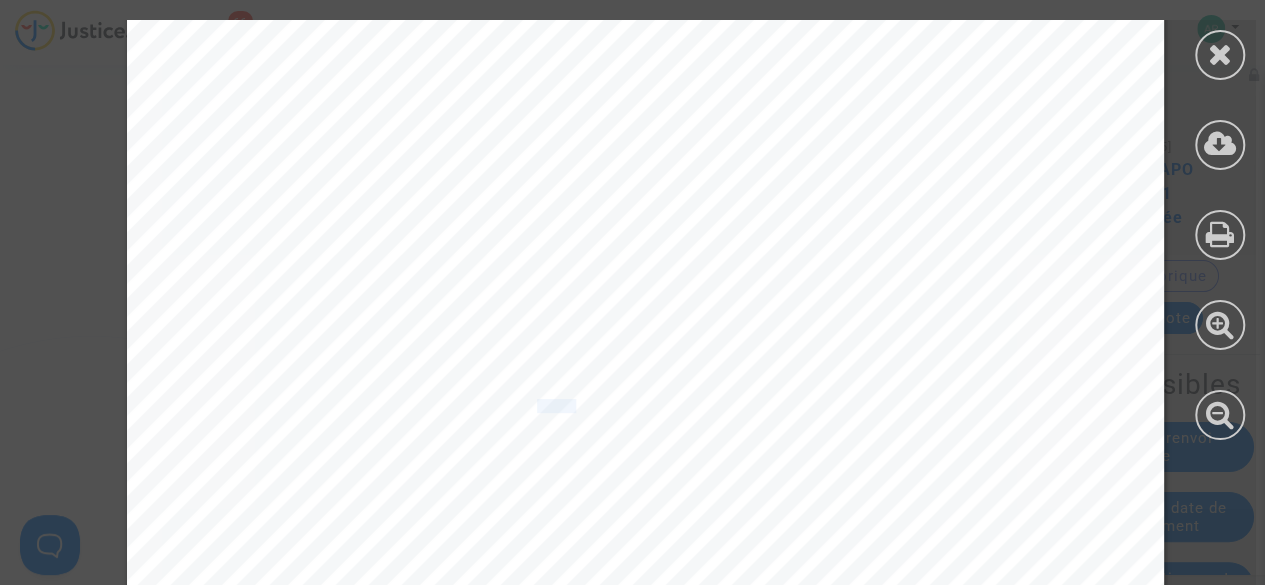 drag, startPoint x: 517, startPoint y: 401, endPoint x: 564, endPoint y: 402, distance: 47.010635 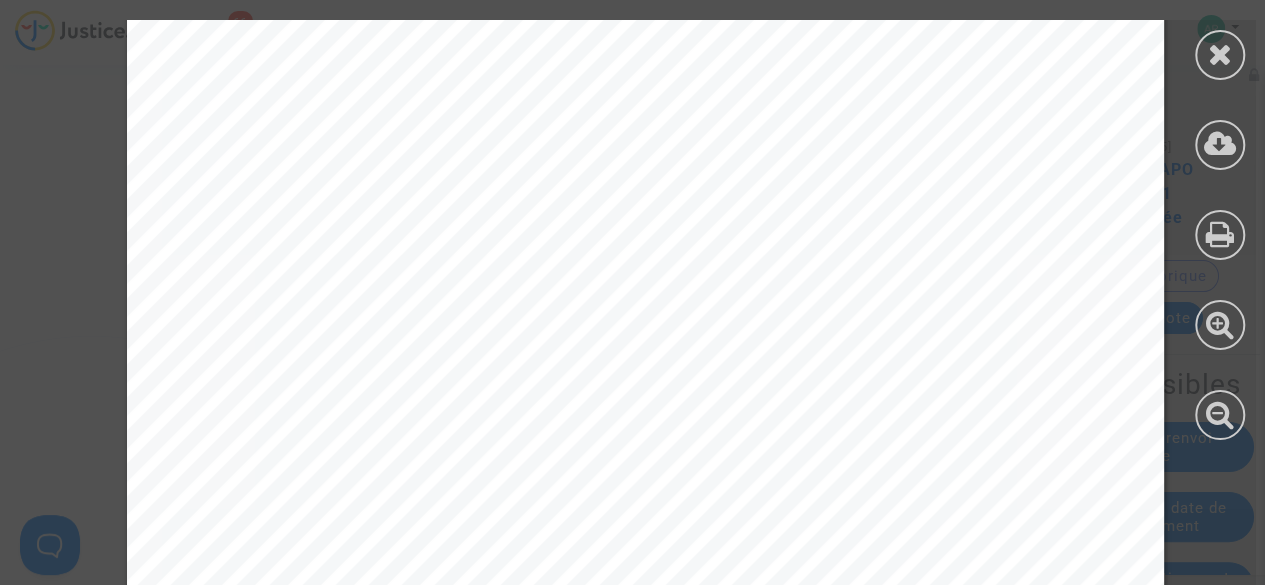 click on "JACQUET  JEREMIE  4 RUE NOTRE DAME 08240 BELLEVILLE ET CHATILLON Référence dossier :MPR-2025-187705 Adresse du logement à rénover :  1 Rue du Lac de Bairon,  08390  Bairon et ses environs  Affaire suivie par le Service des aides et de la relation usagers Nous contacter par téléphone ou courriel à partir de www.maprimerenov.gouv.fr – « besoin d’aide » Paris, le 11/06/2025 Objet : Notification rectificative d'octroi suite à l'acceptation de votre recours Référence du dossier initial : MPR-2022-445560 Référence du dossier de régularisation : MPR-2025-187705 Adresse du logement à rénover :  1 Rue du Lac de Bairon ,  08390   Bairon et ses environs   Monsieur Votre prime MaPrimRénov’ a été réévaluée au montant de  15 500,00 €  suite à l’acceptation de votre recours.          •  Dans le cas où votre recours visait une décision de retrait total ou de rejet de votre prime,  vous n’avez pas encore touché votre prime. rendre sur les deux dossiers  celui votre prime rectificative." at bounding box center [645, 504] 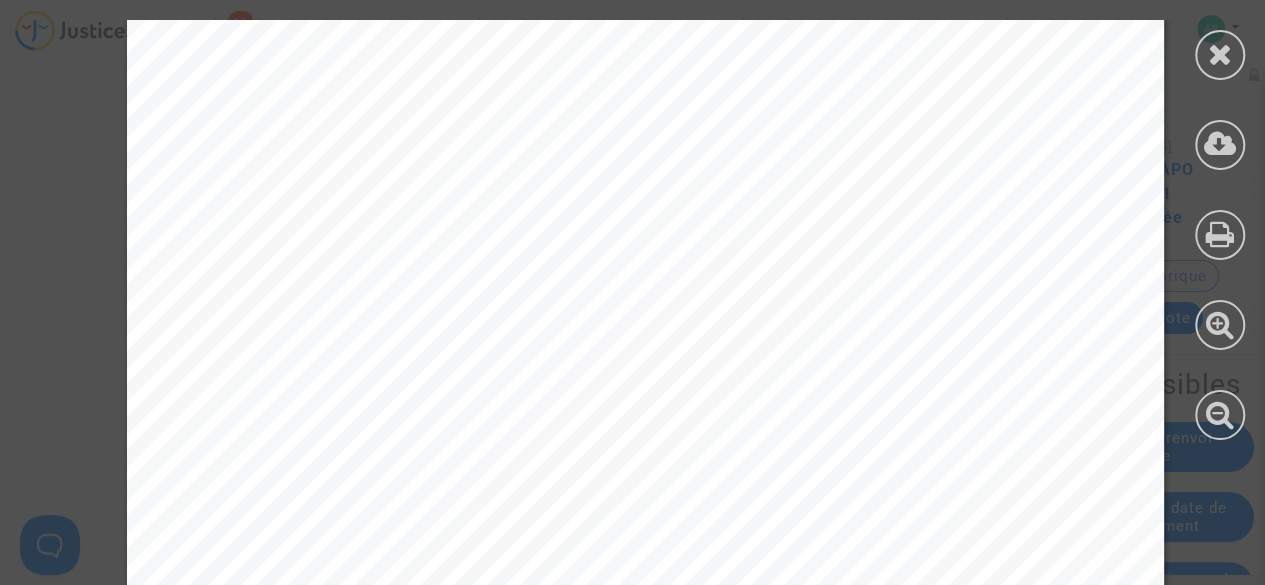 scroll, scrollTop: 2280, scrollLeft: 0, axis: vertical 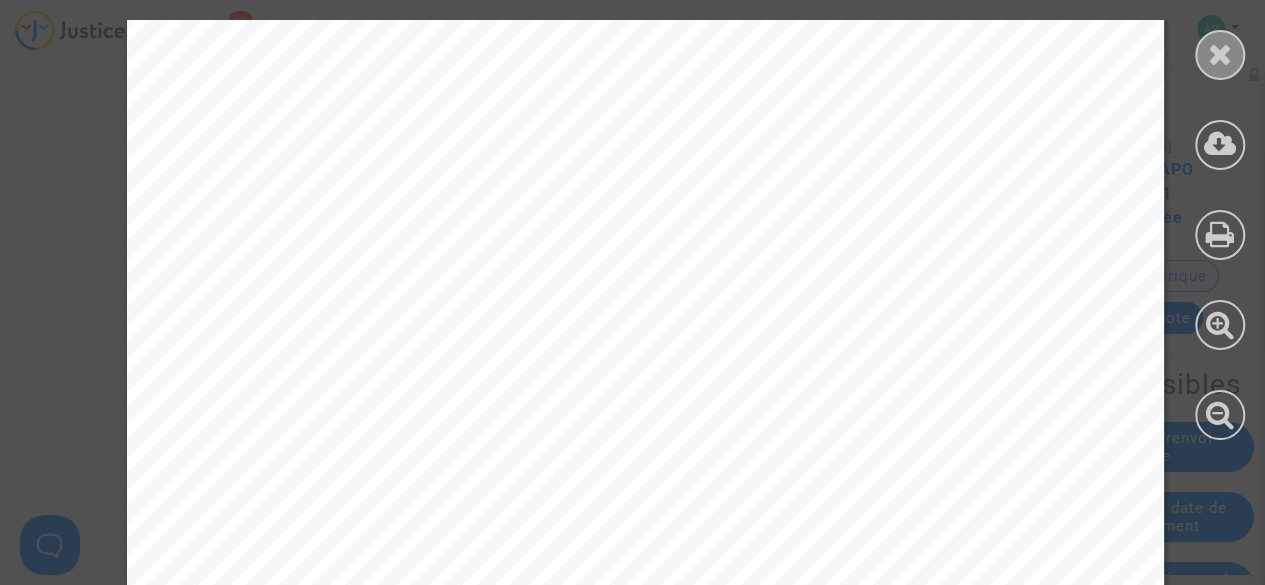 click at bounding box center (1220, 55) 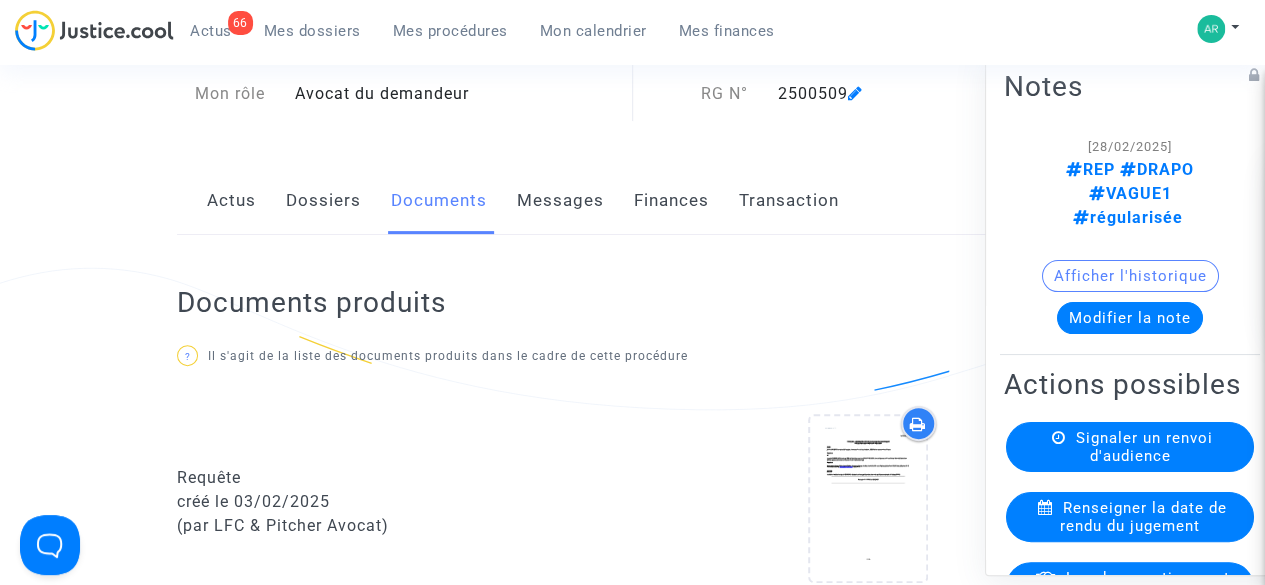 scroll, scrollTop: 238, scrollLeft: 0, axis: vertical 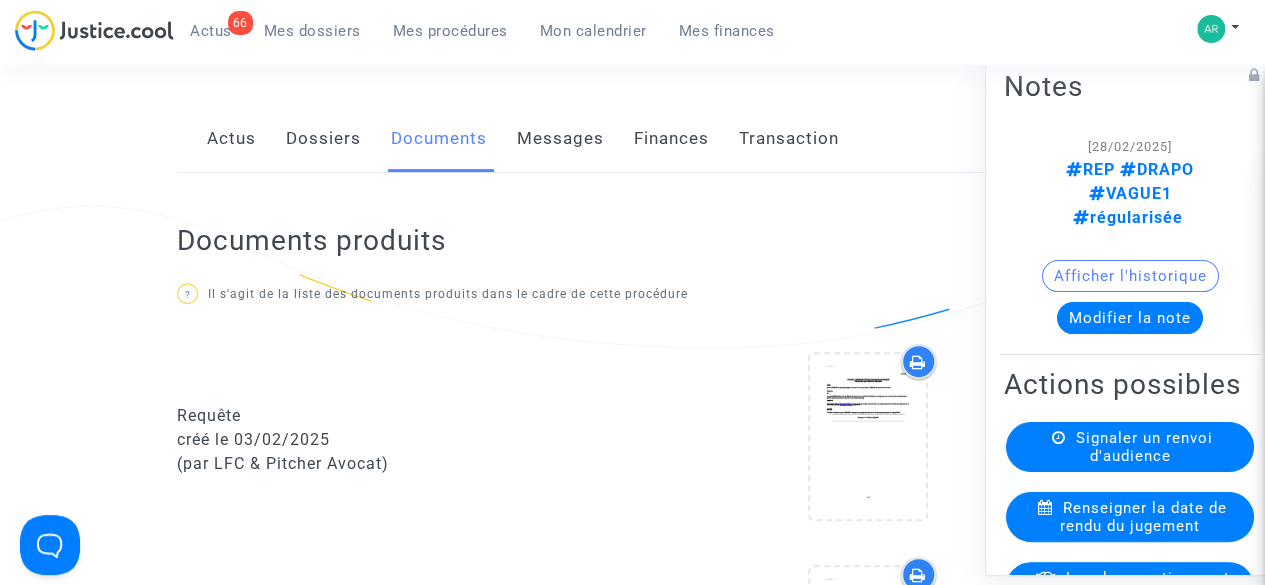 click on "Dossiers" 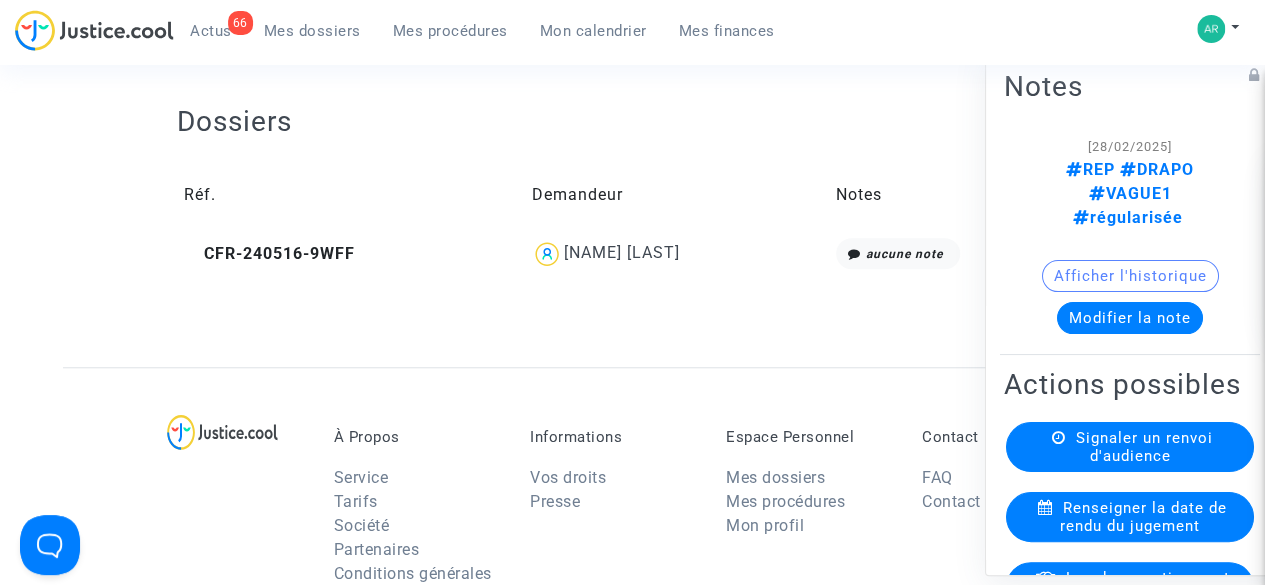 scroll, scrollTop: 732, scrollLeft: 0, axis: vertical 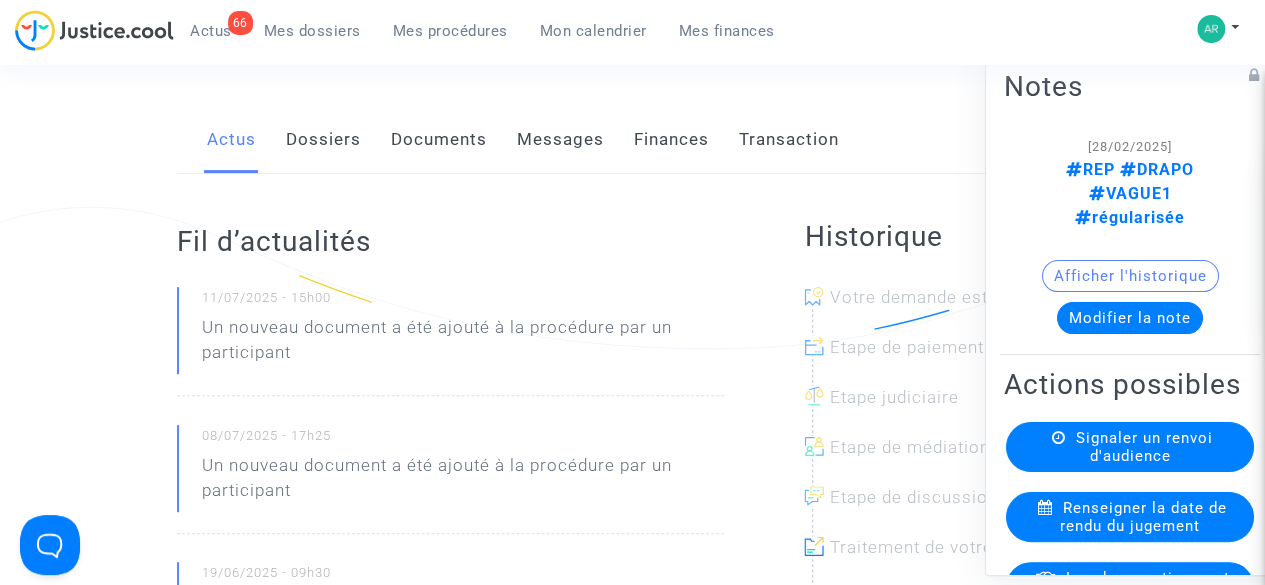 click on "Documents" 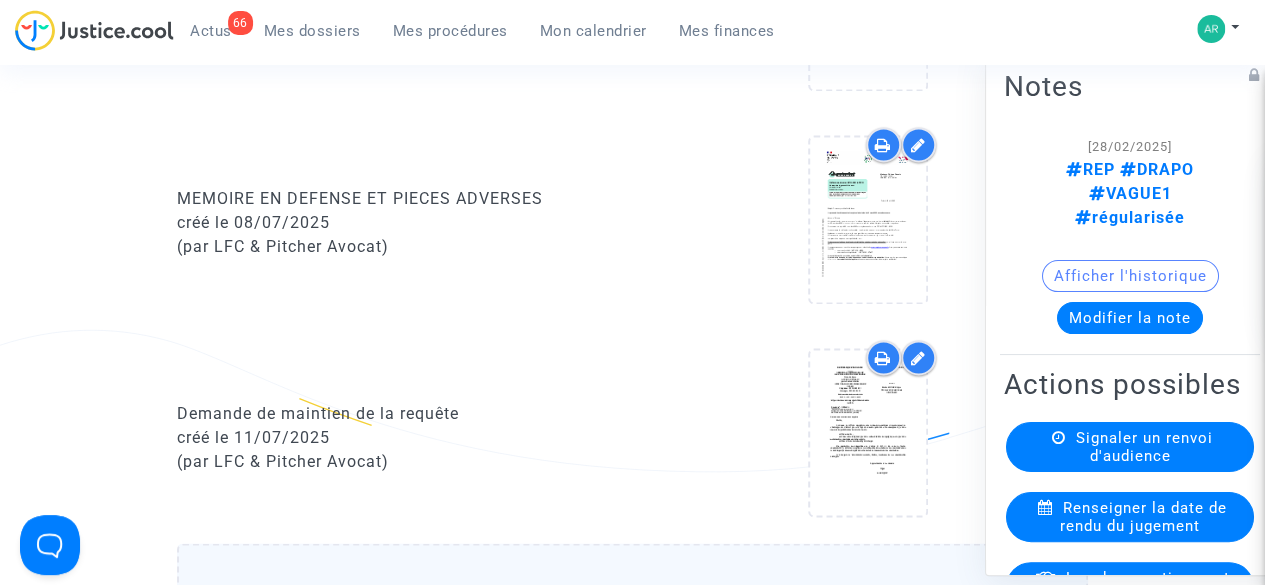 scroll, scrollTop: 1521, scrollLeft: 0, axis: vertical 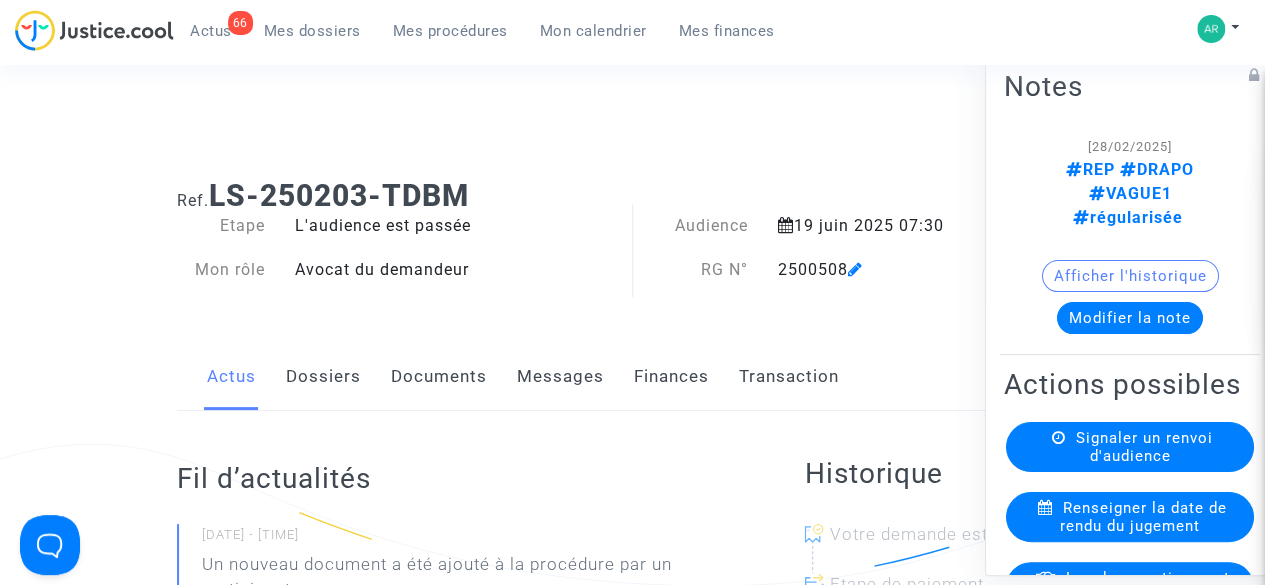 click on "Documents" 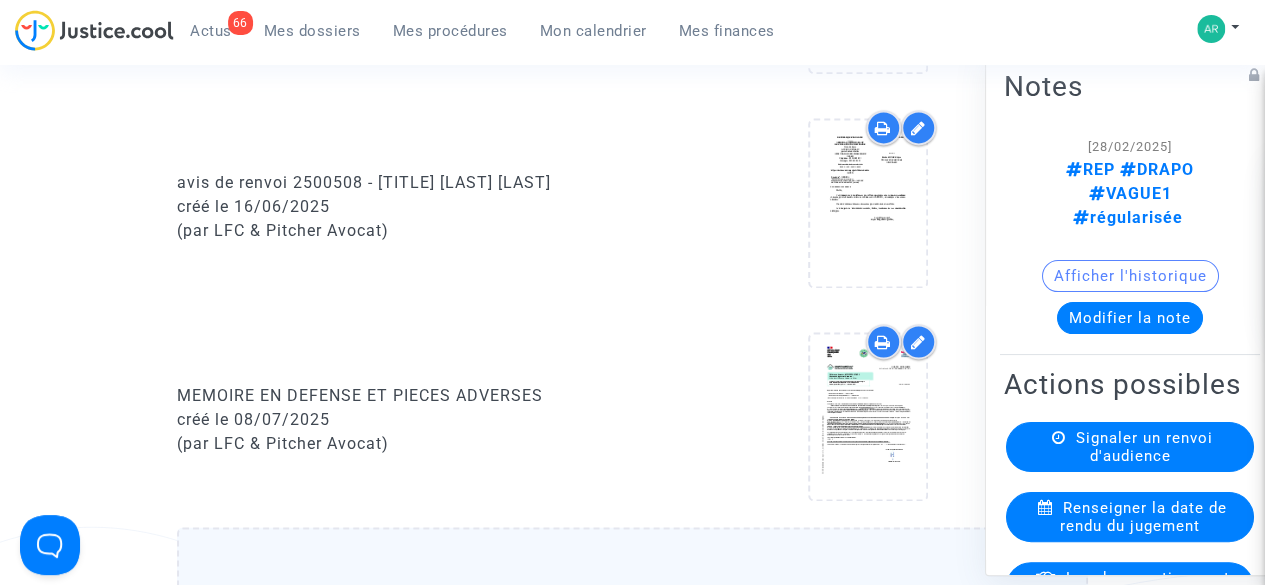 scroll, scrollTop: 1326, scrollLeft: 0, axis: vertical 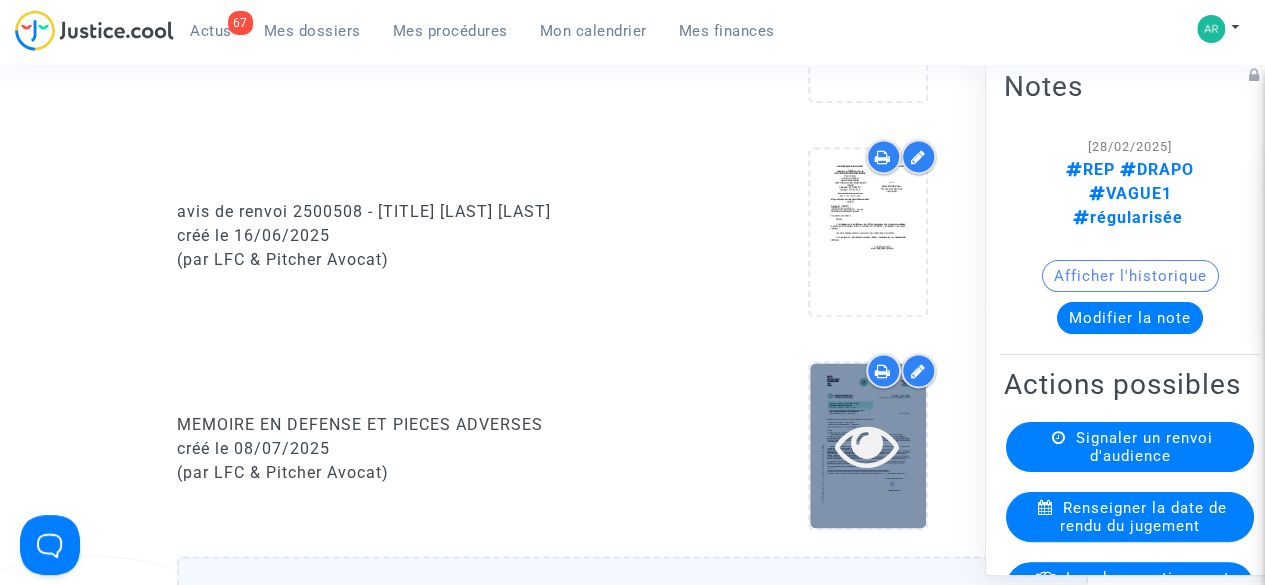 click at bounding box center [868, 445] 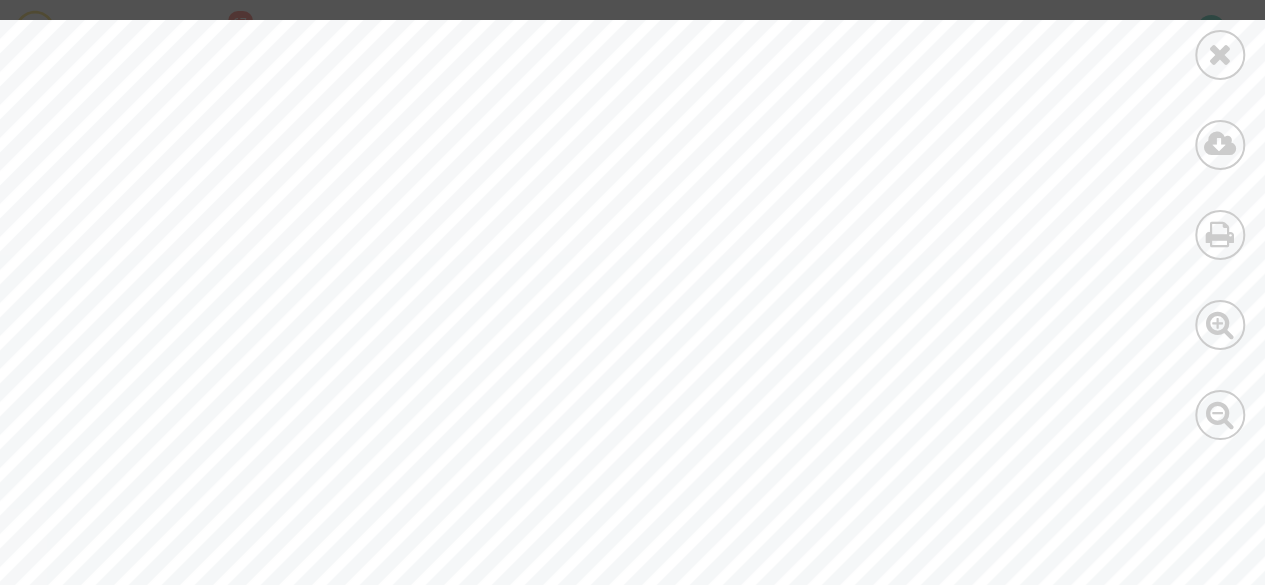 scroll, scrollTop: 1269, scrollLeft: 0, axis: vertical 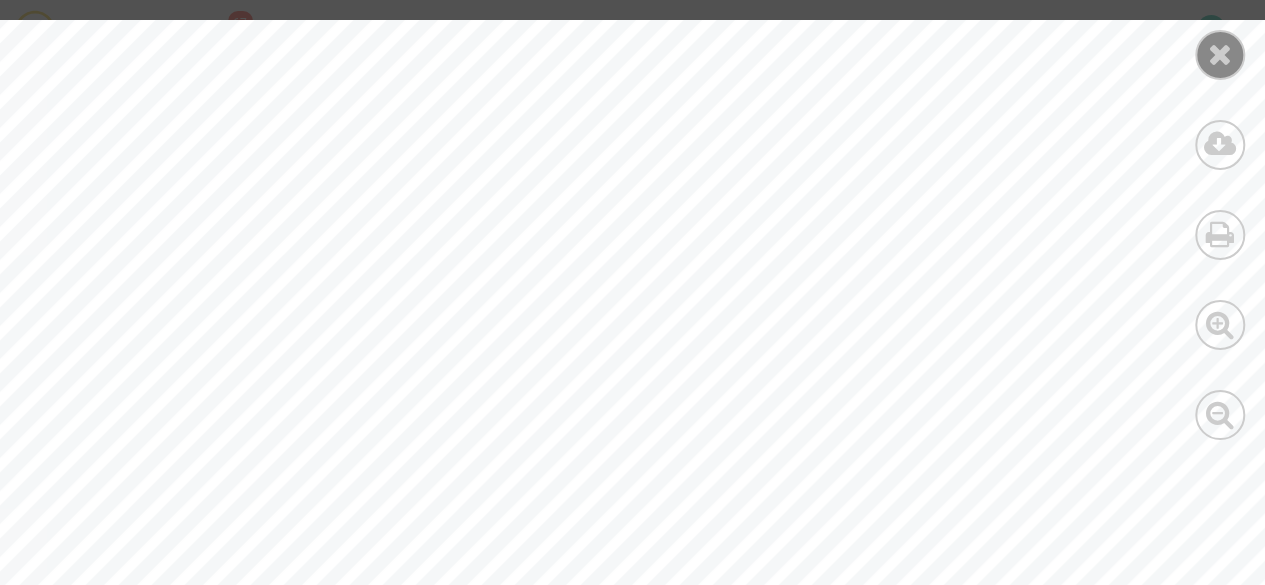 click at bounding box center (1220, 55) 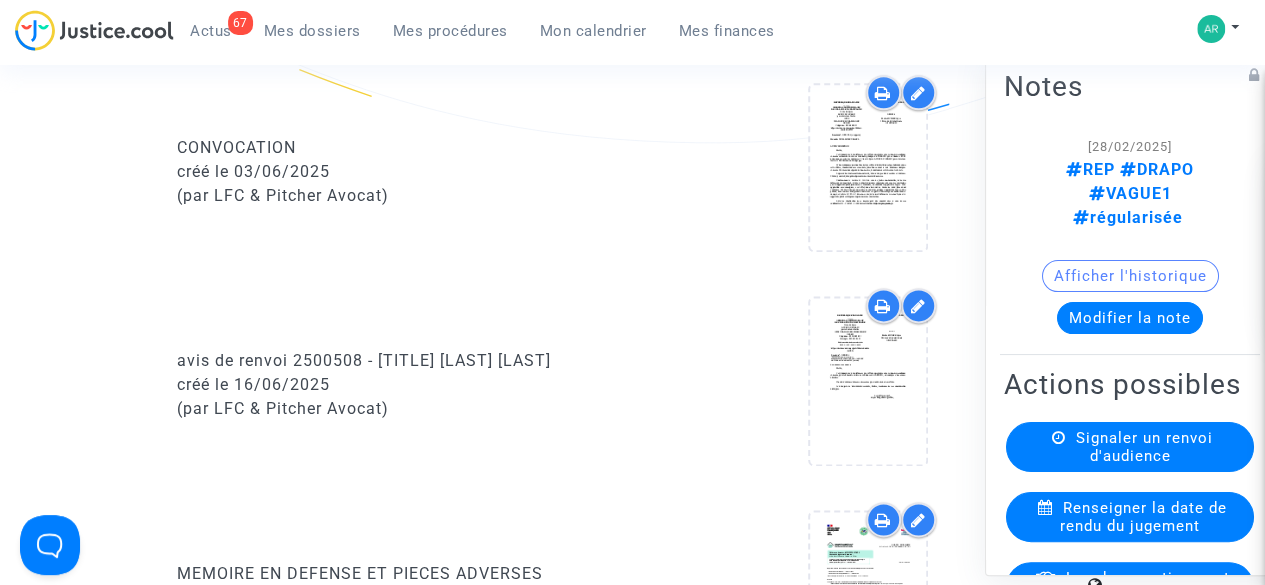 scroll, scrollTop: 1146, scrollLeft: 0, axis: vertical 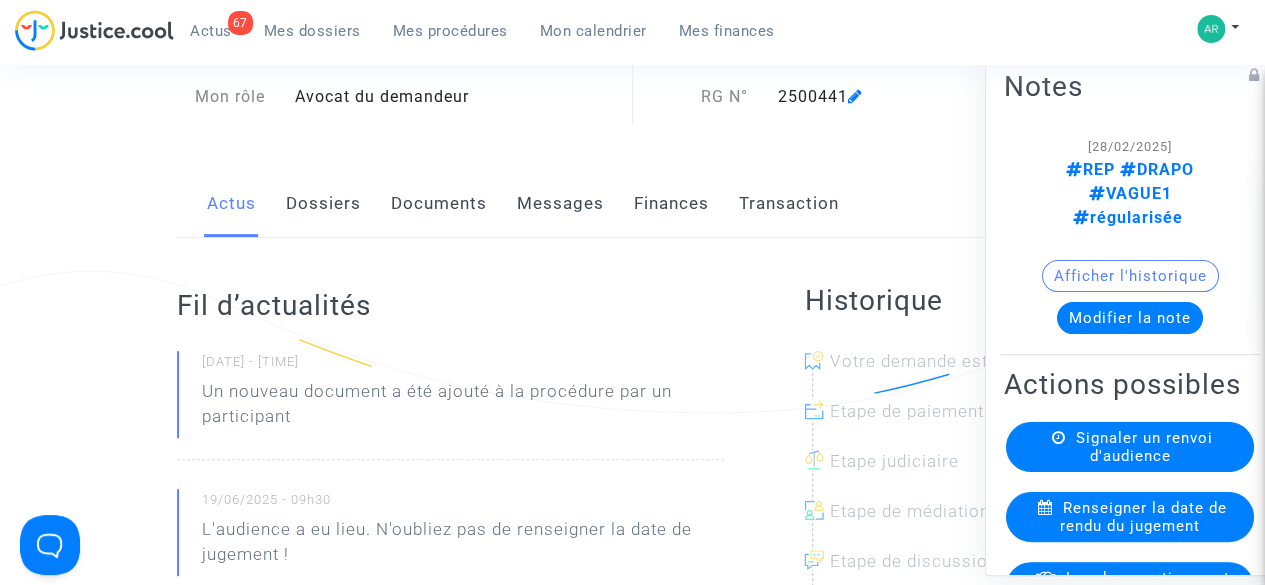 click on "Documents" 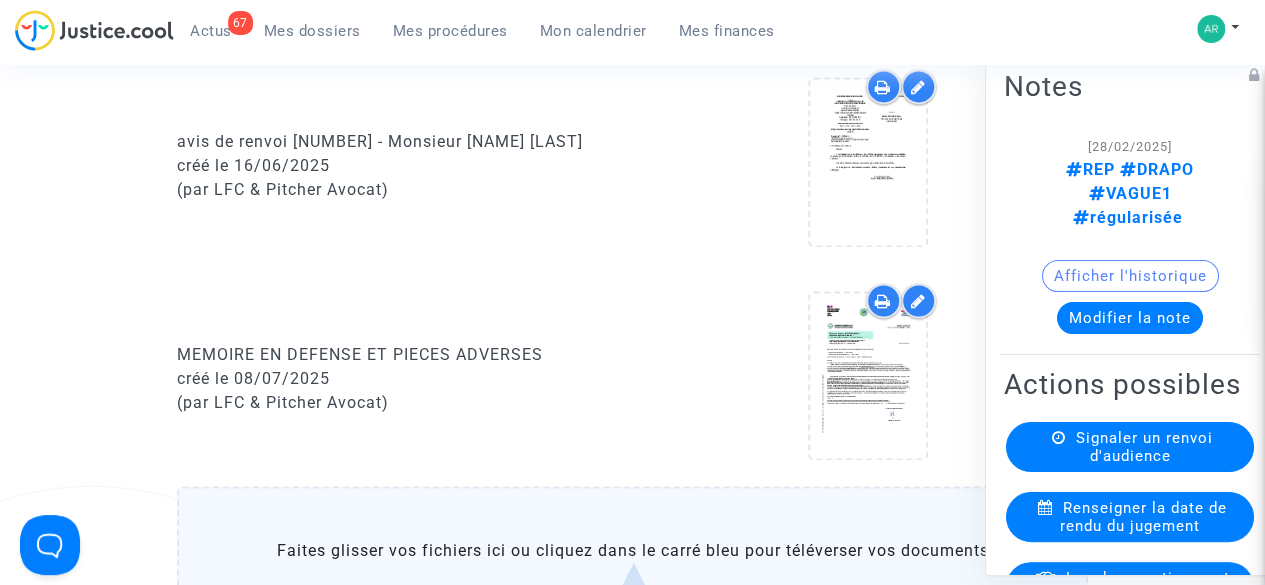 scroll, scrollTop: 1368, scrollLeft: 0, axis: vertical 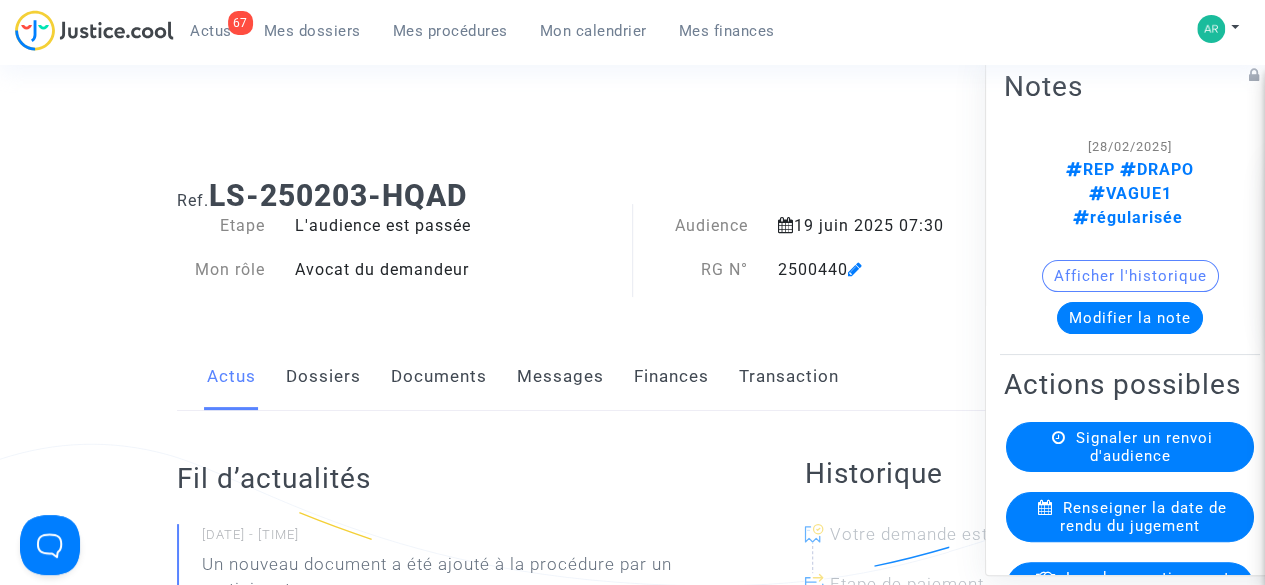 click on "Documents" 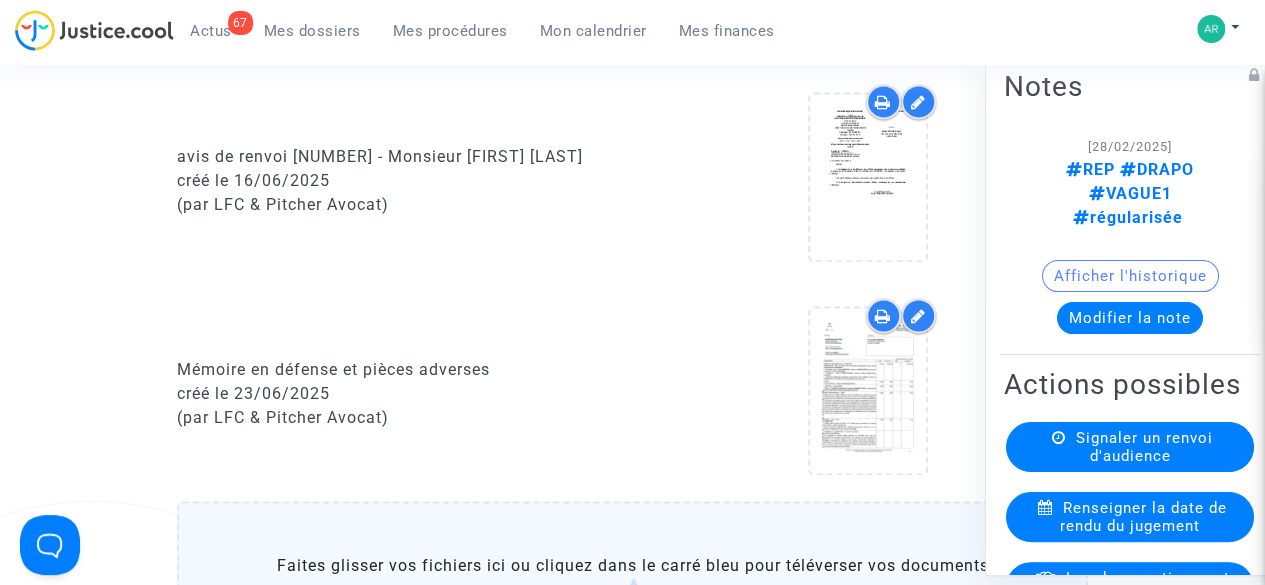 scroll, scrollTop: 1302, scrollLeft: 0, axis: vertical 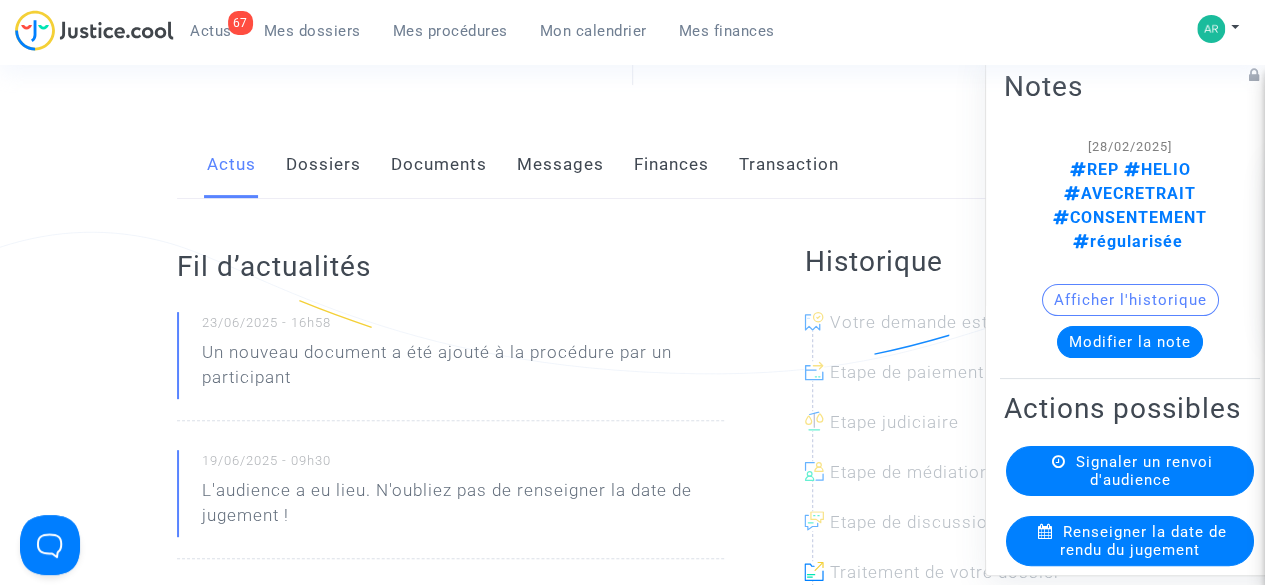 click on "Documents" 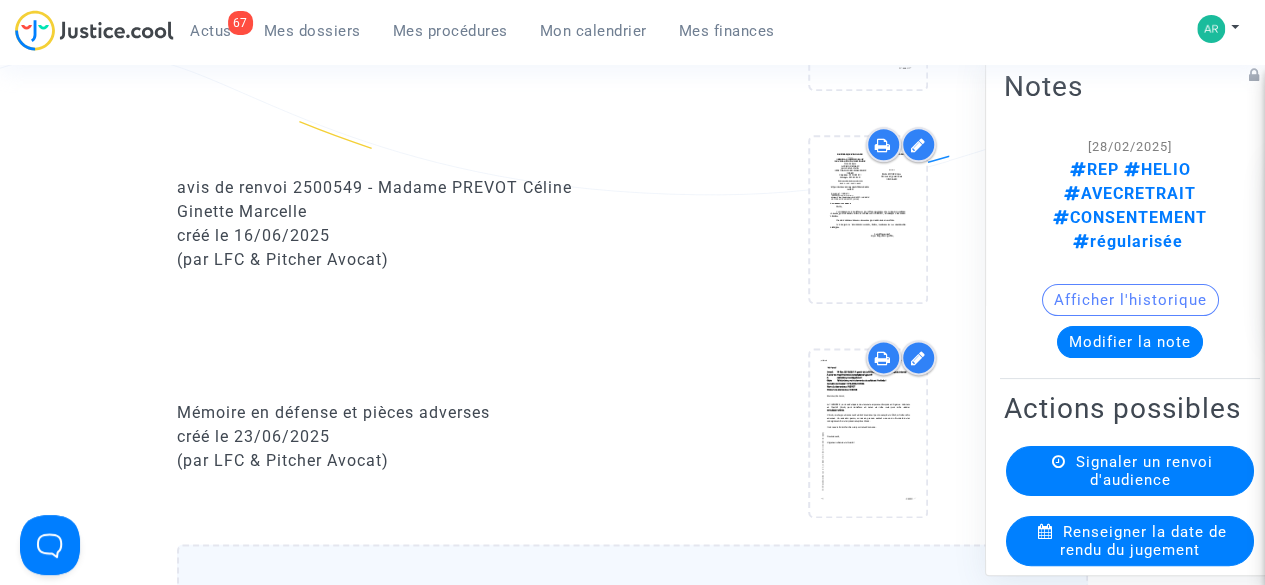 scroll, scrollTop: 1094, scrollLeft: 0, axis: vertical 